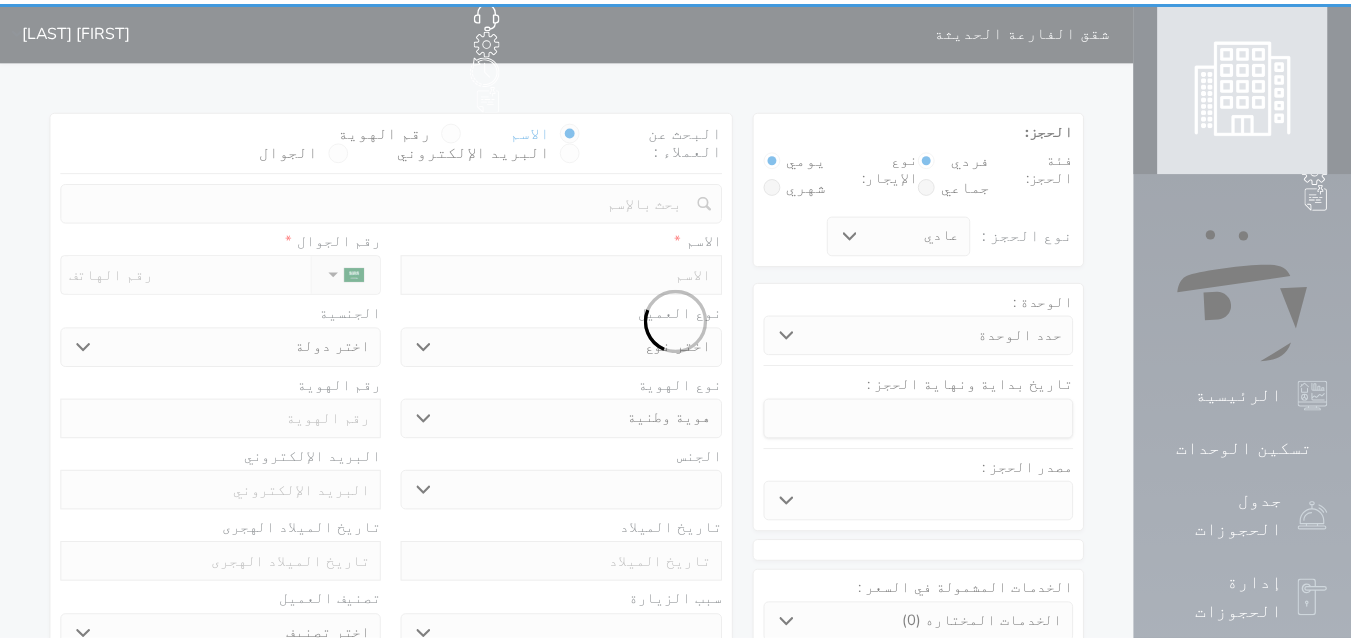 scroll, scrollTop: 0, scrollLeft: 0, axis: both 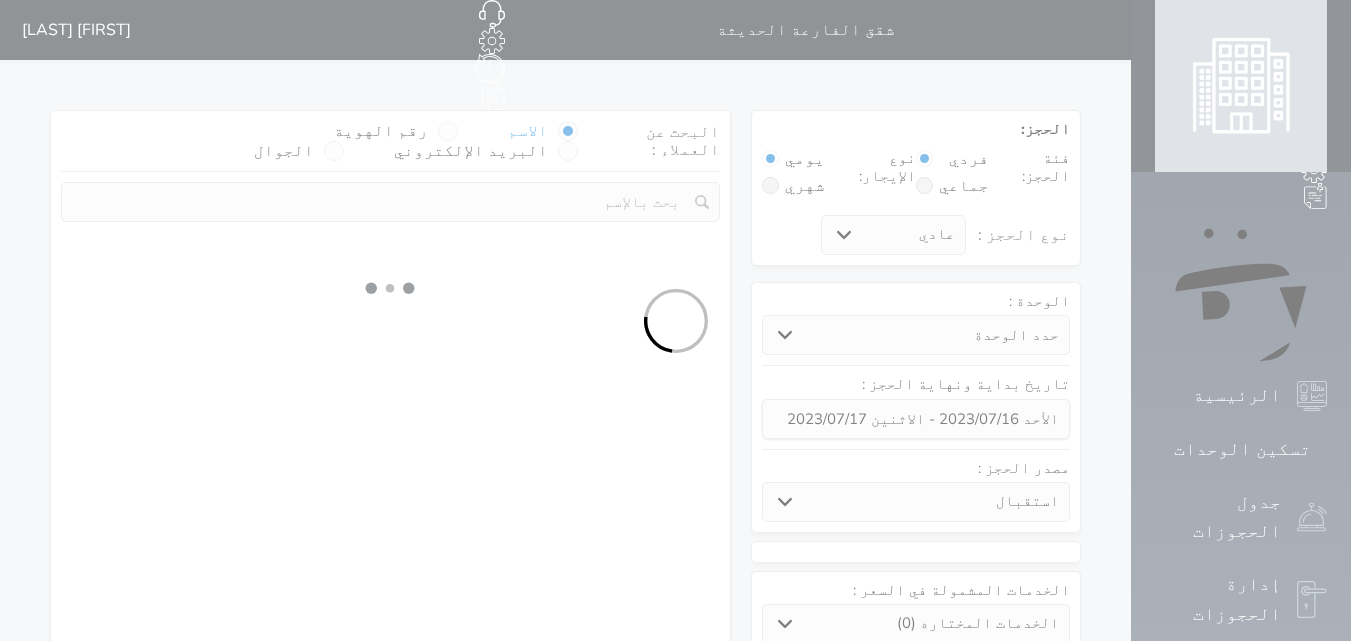 select 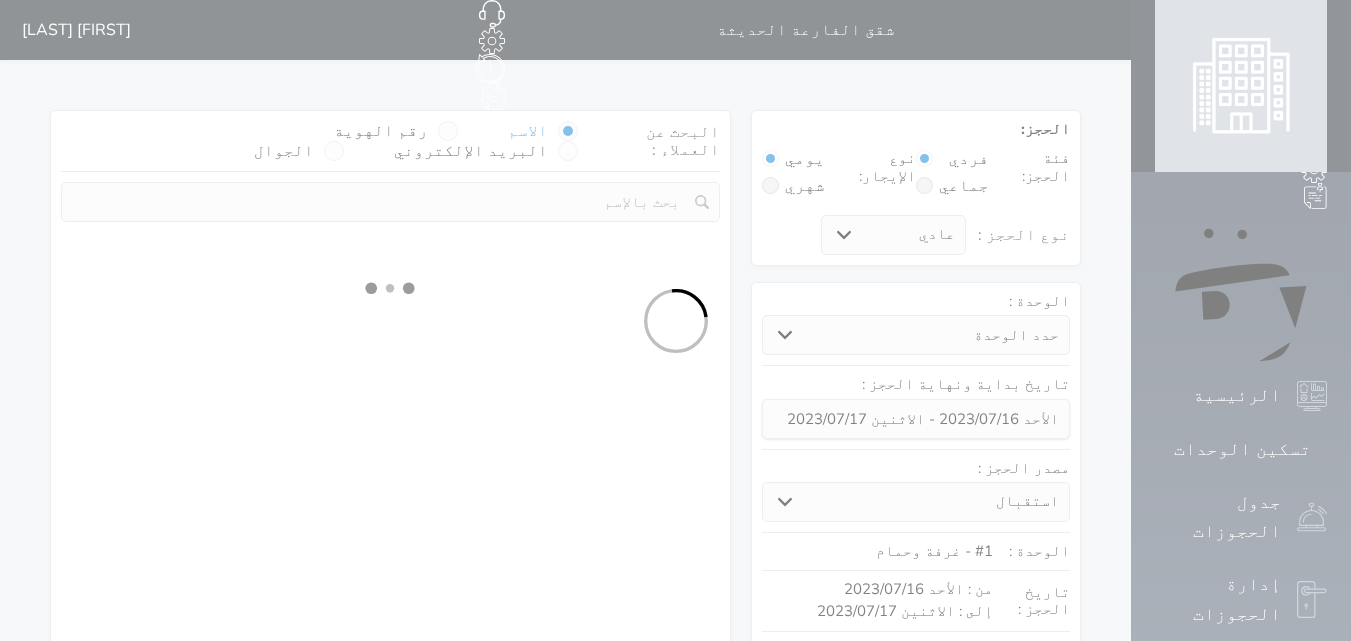 select on "1" 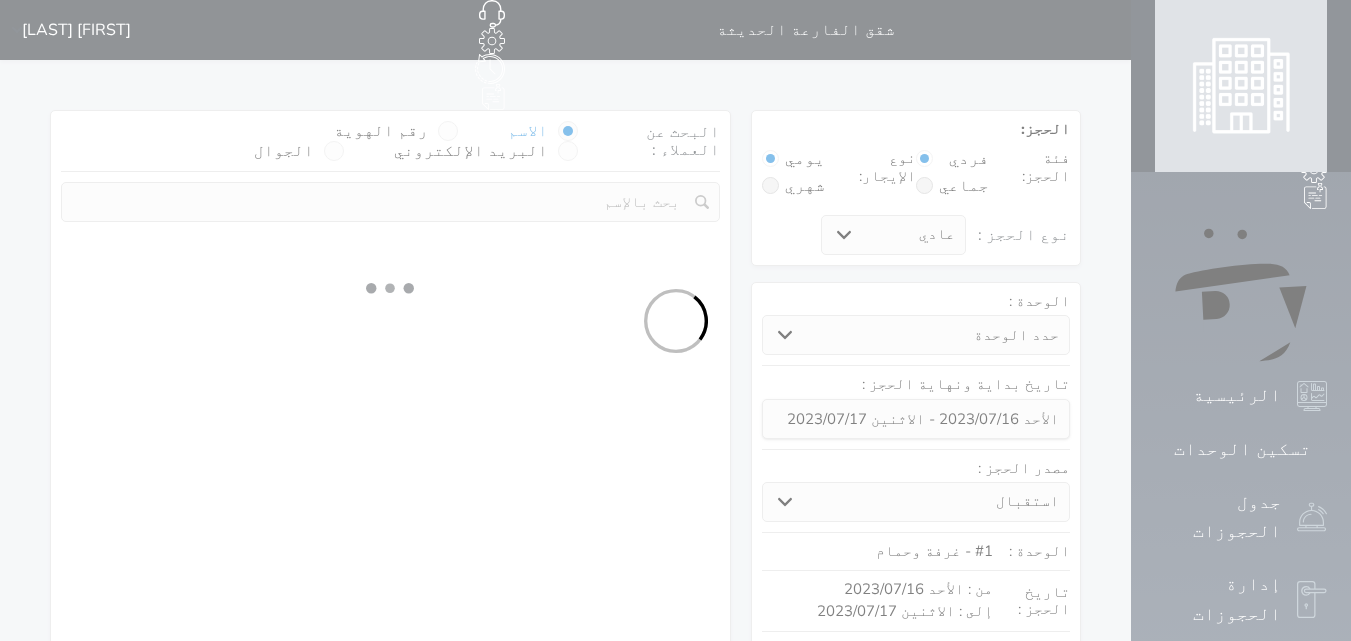 select on "113" 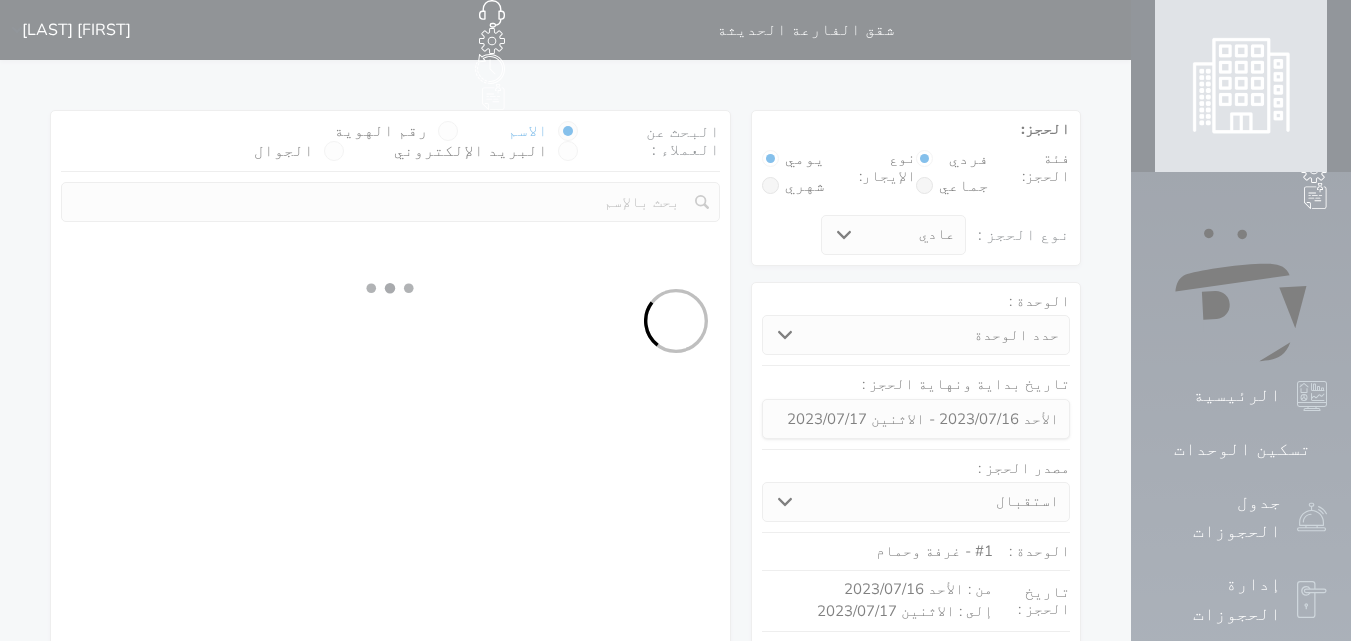 select on "1" 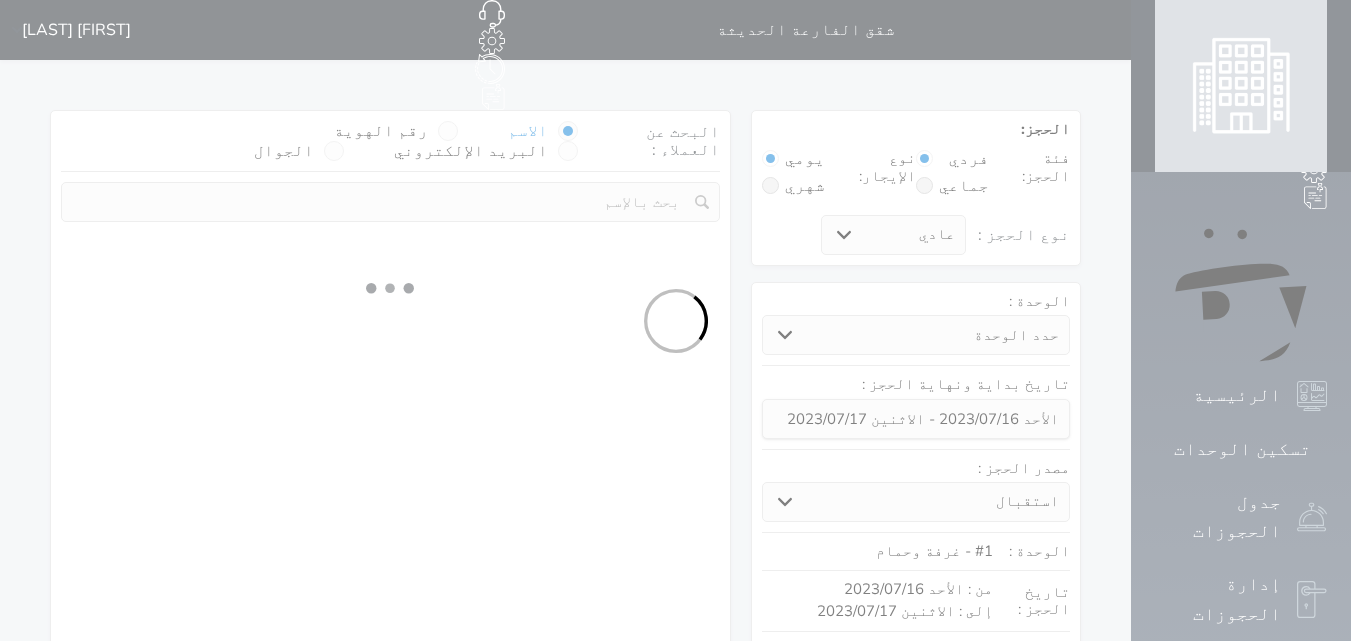 select 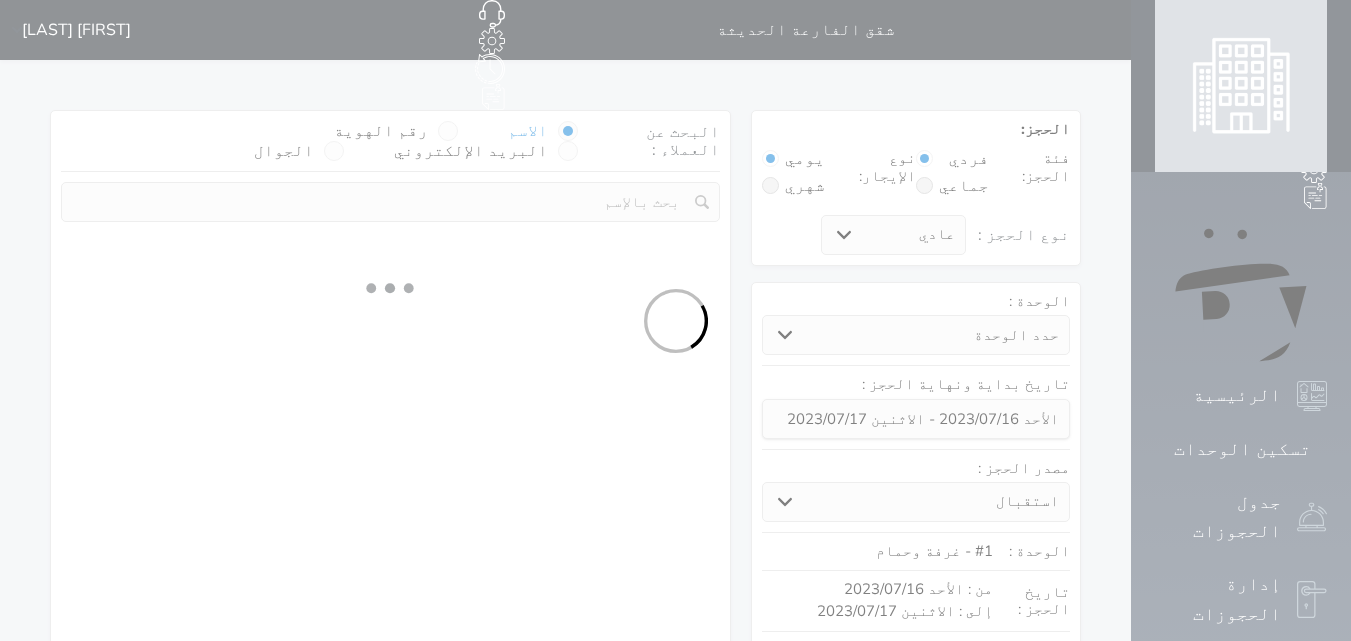 select on "7" 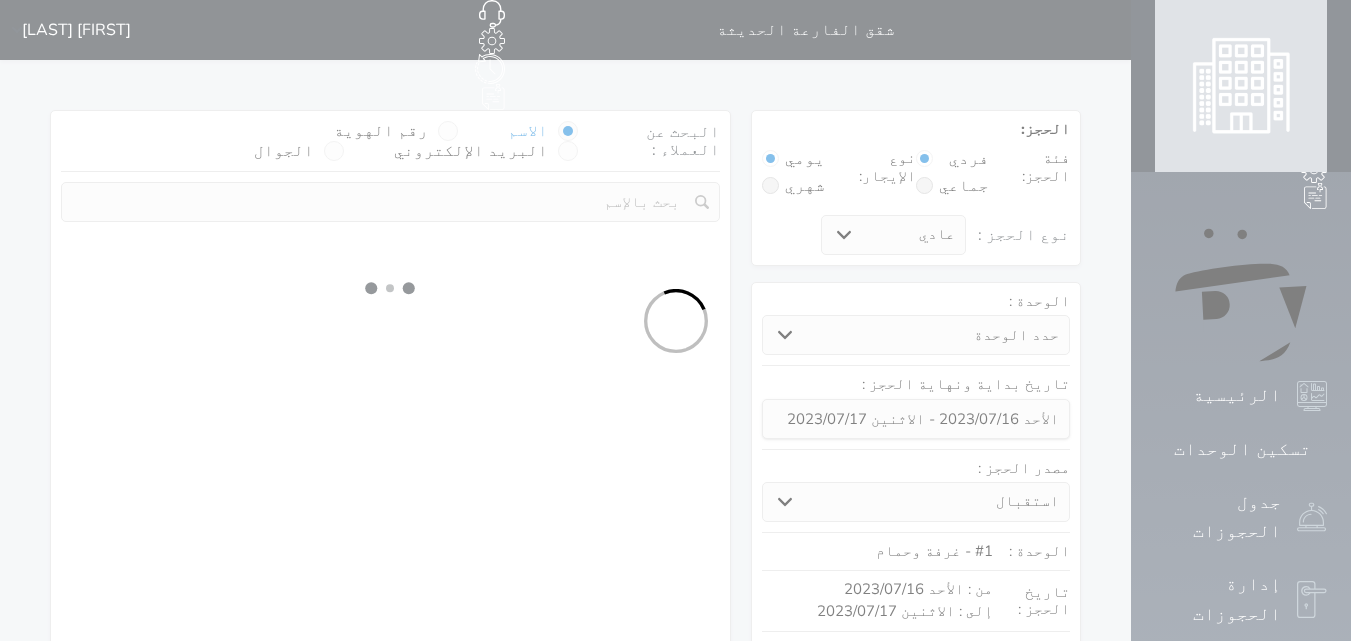 select 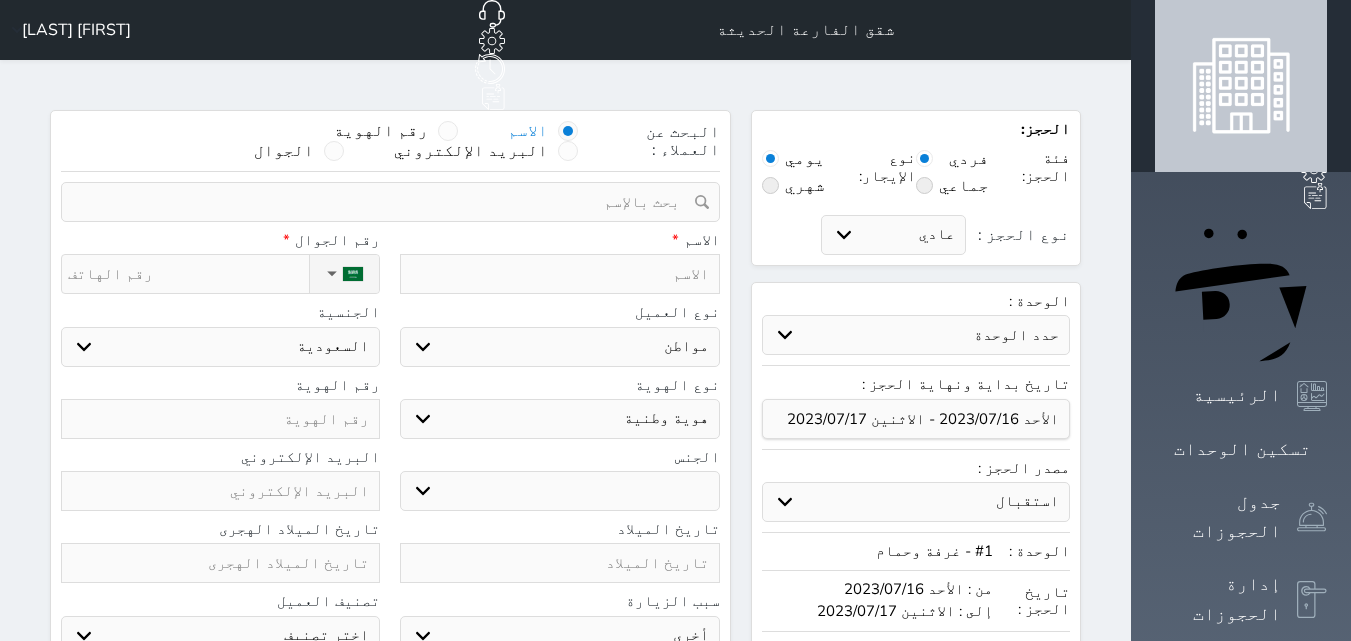 select 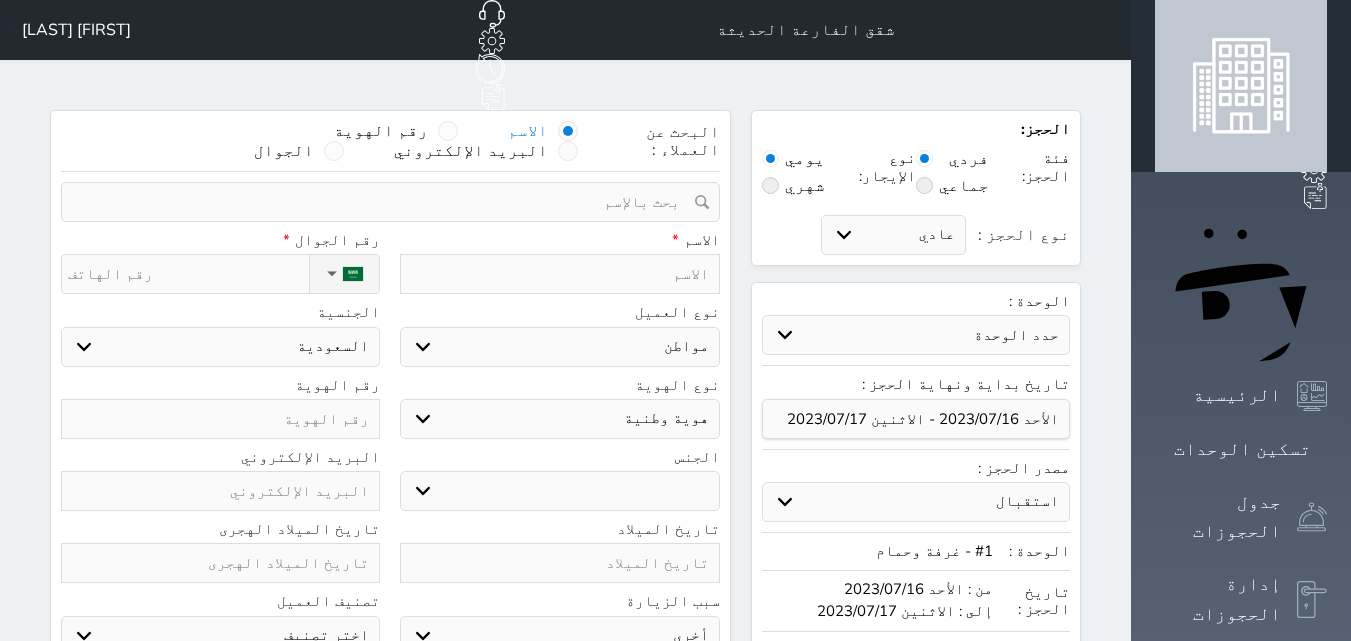 select 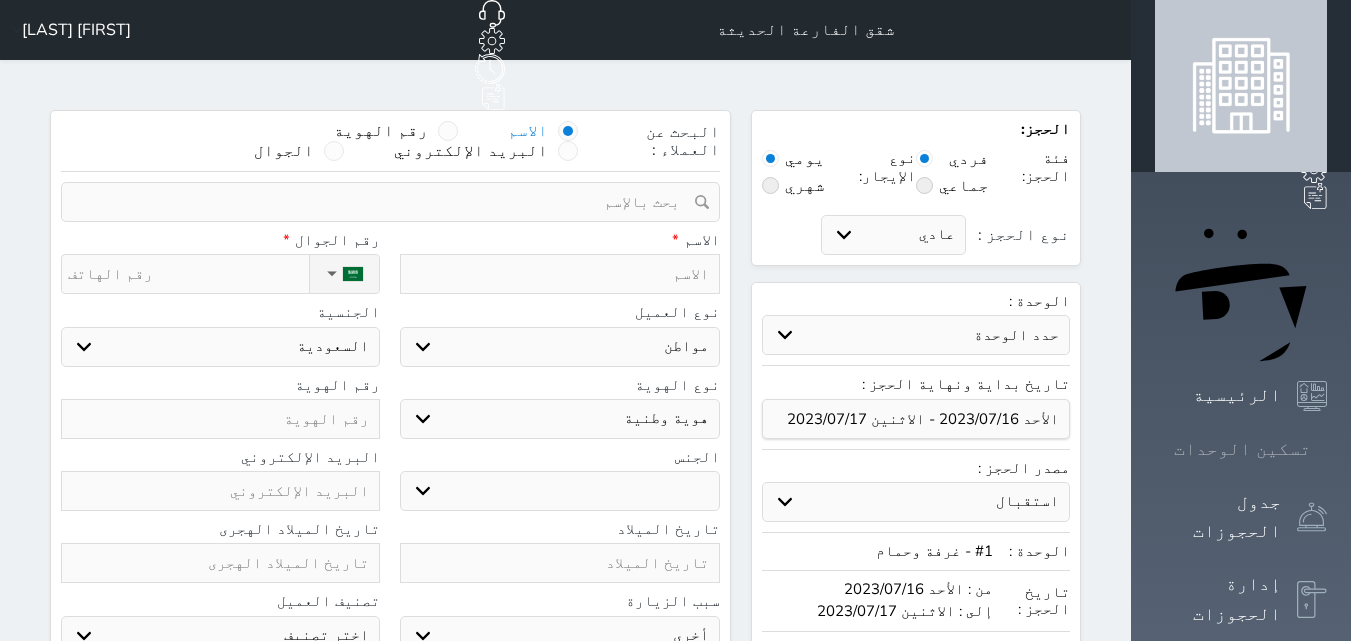 click on "تسكين الوحدات" at bounding box center [1242, 449] 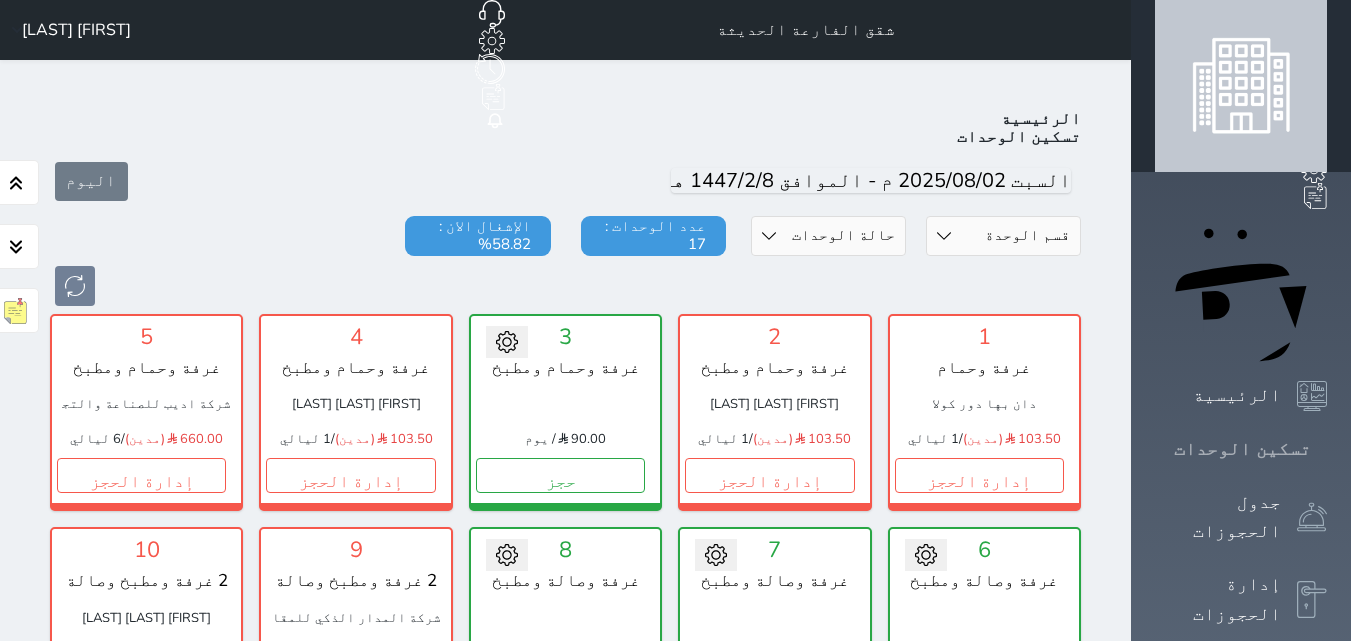 scroll, scrollTop: 78, scrollLeft: 0, axis: vertical 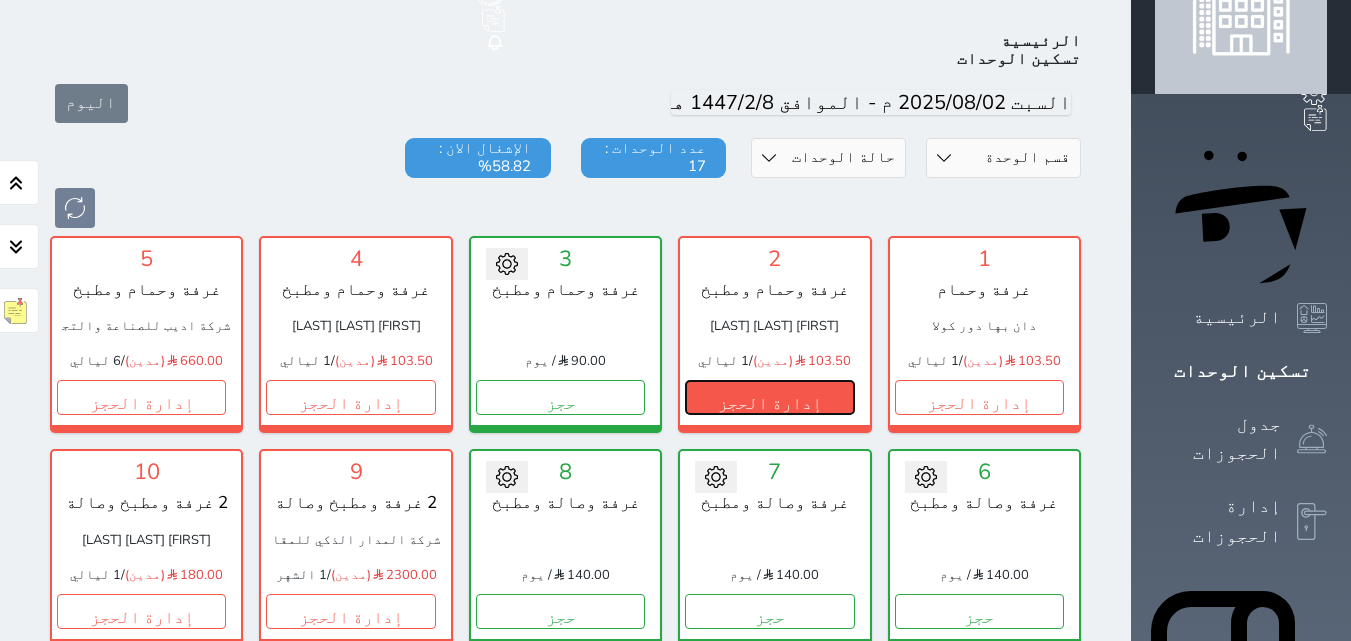 click on "إدارة الحجز" at bounding box center [769, 397] 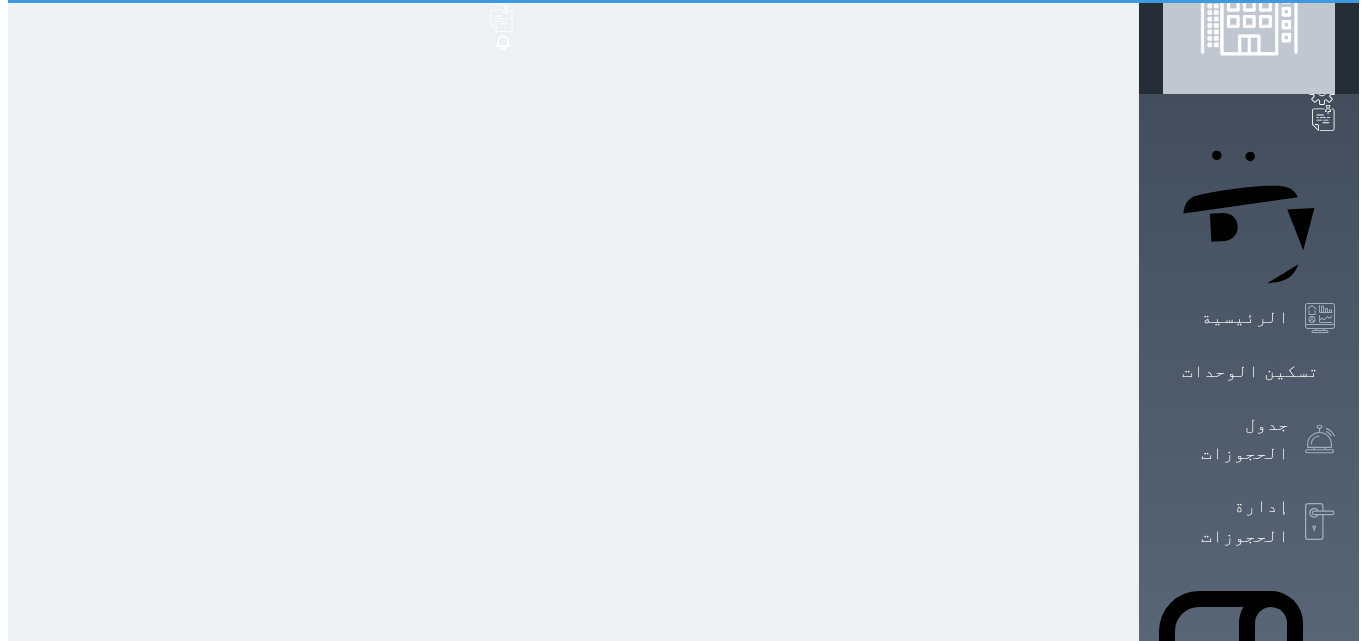 scroll, scrollTop: 0, scrollLeft: 0, axis: both 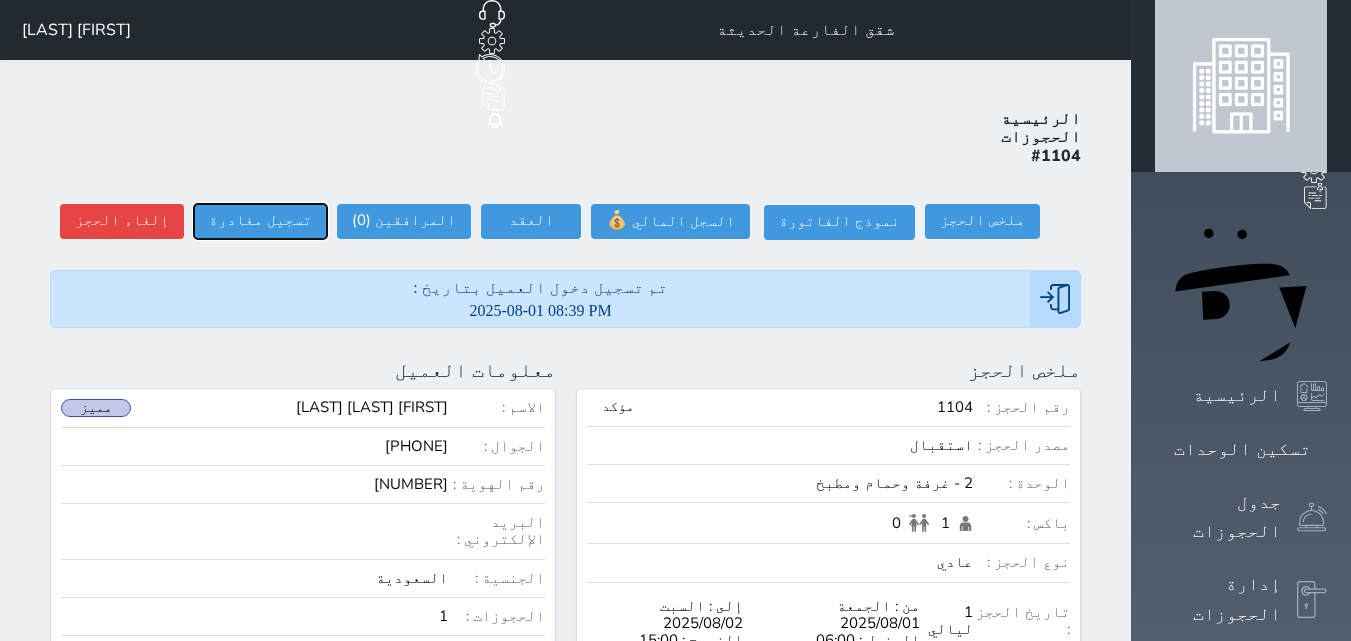 click on "تسجيل مغادرة" at bounding box center (260, 221) 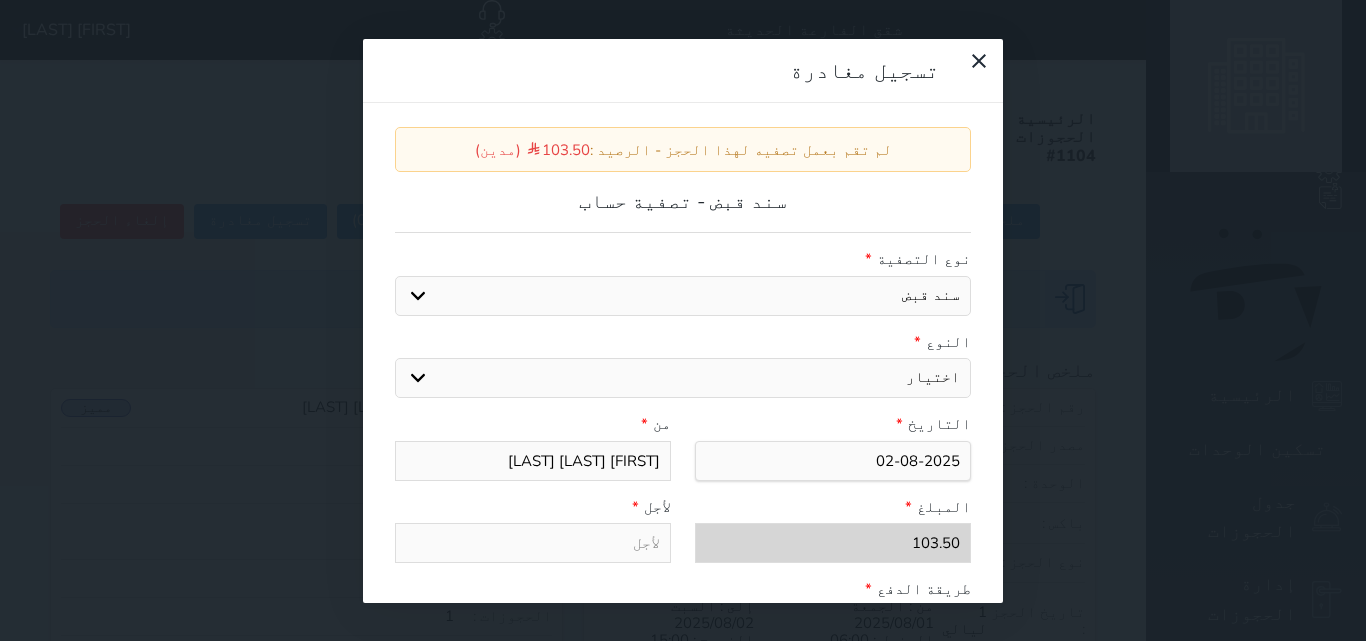 click on "اختيار   مقبوضات عامة
قيمة إيجار
فواتير
عربون
لا ينطبق
آخر
مغسلة
واي فاي - الإنترنت
مواقف السيارات
طعام
الأغذية والمشروبات
مشروبات
المشروبات الباردة
المشروبات الساخنة
الإفطار
غداء
عشاء
مخبز و كعك
حمام سباحة
الصالة الرياضية
سبا و خدمات الجمال
اختيار وإسقاط (خدمات النقل)
ميني بار
كابل - تلفزيون
سرير إضافي
تصفيف الشعر
التسوق" at bounding box center [683, 378] 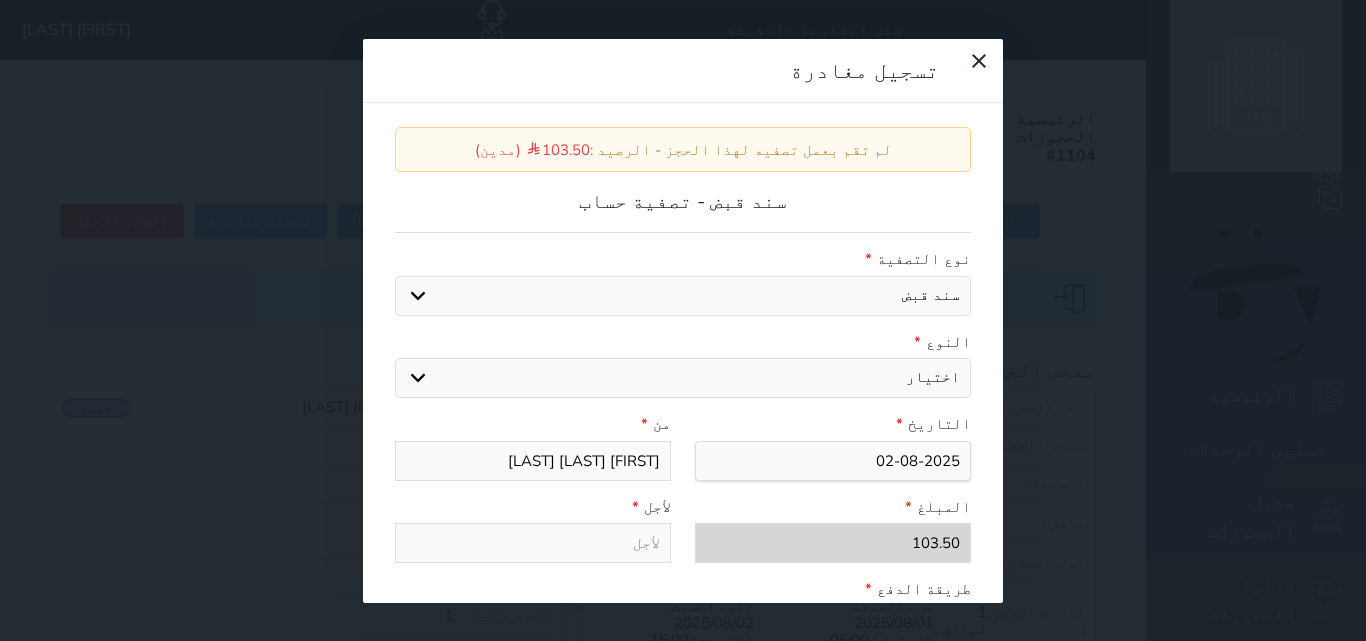 select on "[NUMBER]" 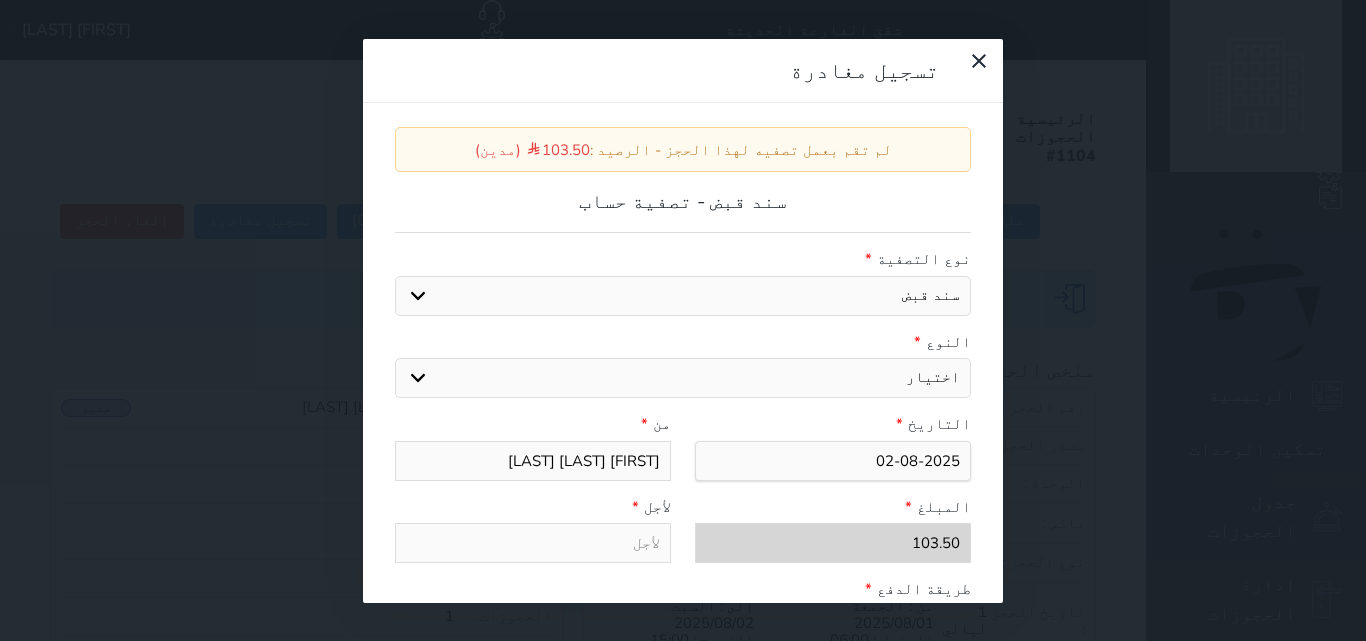 click on "اختيار   مقبوضات عامة
قيمة إيجار
فواتير
عربون
لا ينطبق
آخر
مغسلة
واي فاي - الإنترنت
مواقف السيارات
طعام
الأغذية والمشروبات
مشروبات
المشروبات الباردة
المشروبات الساخنة
الإفطار
غداء
عشاء
مخبز و كعك
حمام سباحة
الصالة الرياضية
سبا و خدمات الجمال
اختيار وإسقاط (خدمات النقل)
ميني بار
كابل - تلفزيون
سرير إضافي
تصفيف الشعر
التسوق" at bounding box center [683, 378] 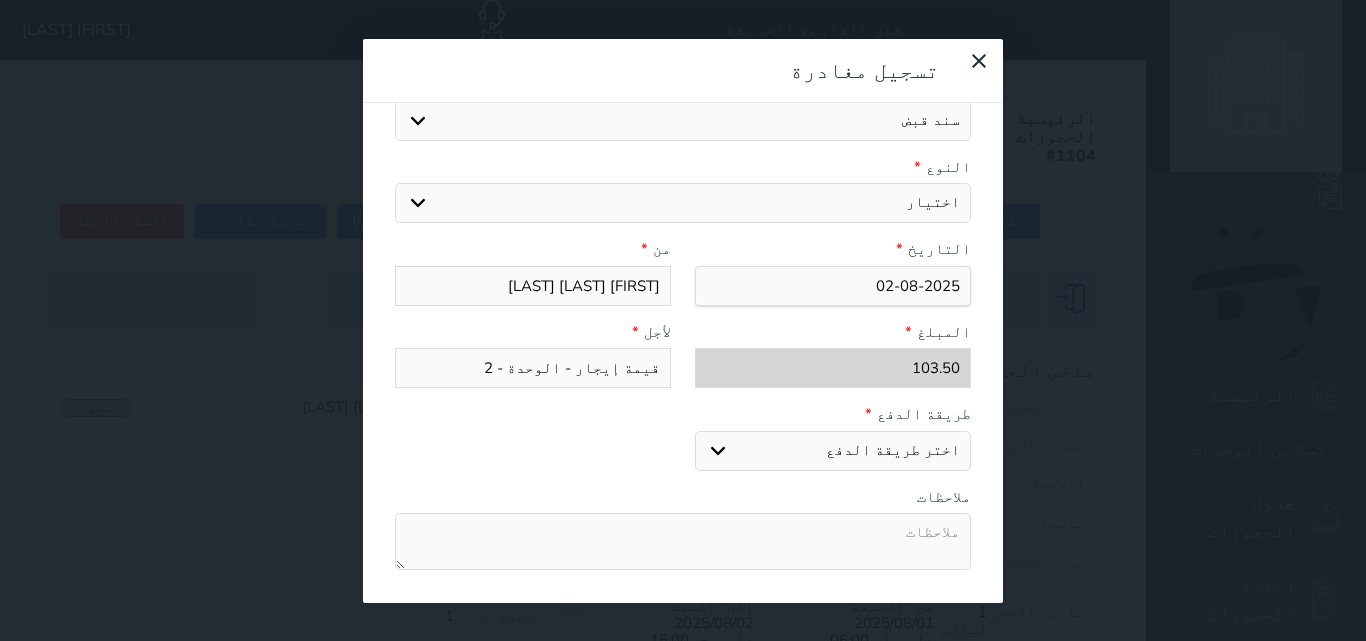 scroll, scrollTop: 200, scrollLeft: 0, axis: vertical 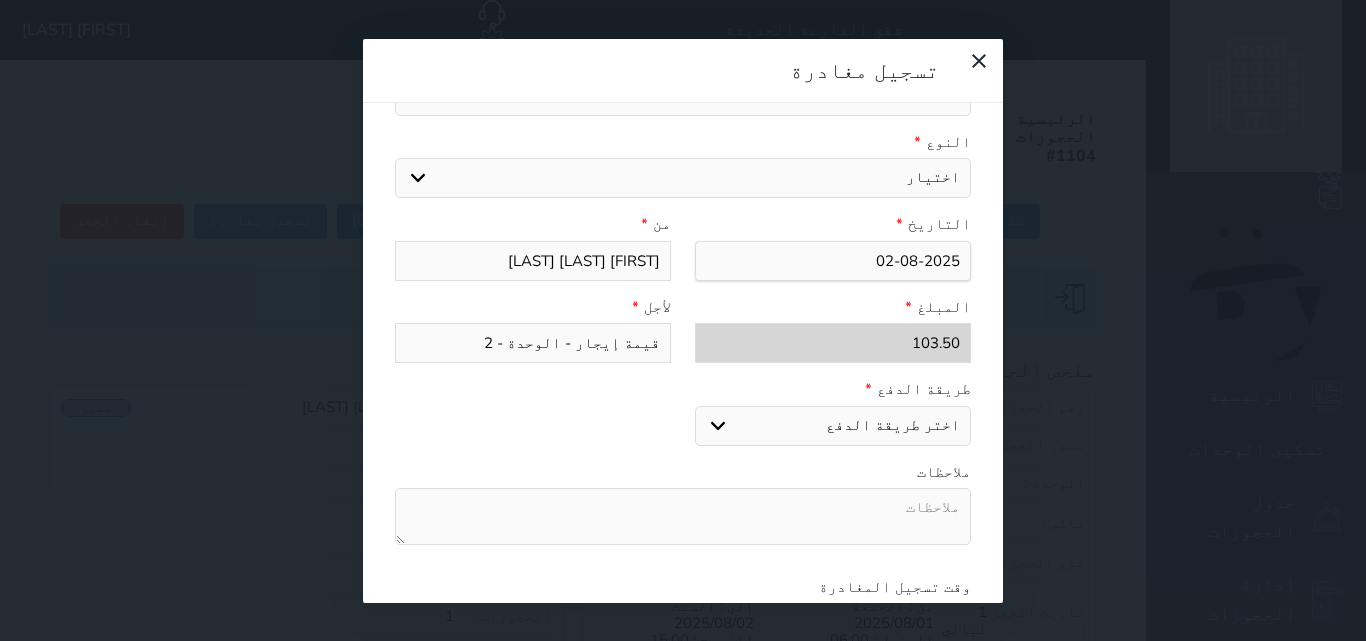 click on "اختر طريقة الدفع   دفع نقدى   تحويل بنكى   مدى   بطاقة ائتمان" at bounding box center (833, 426) 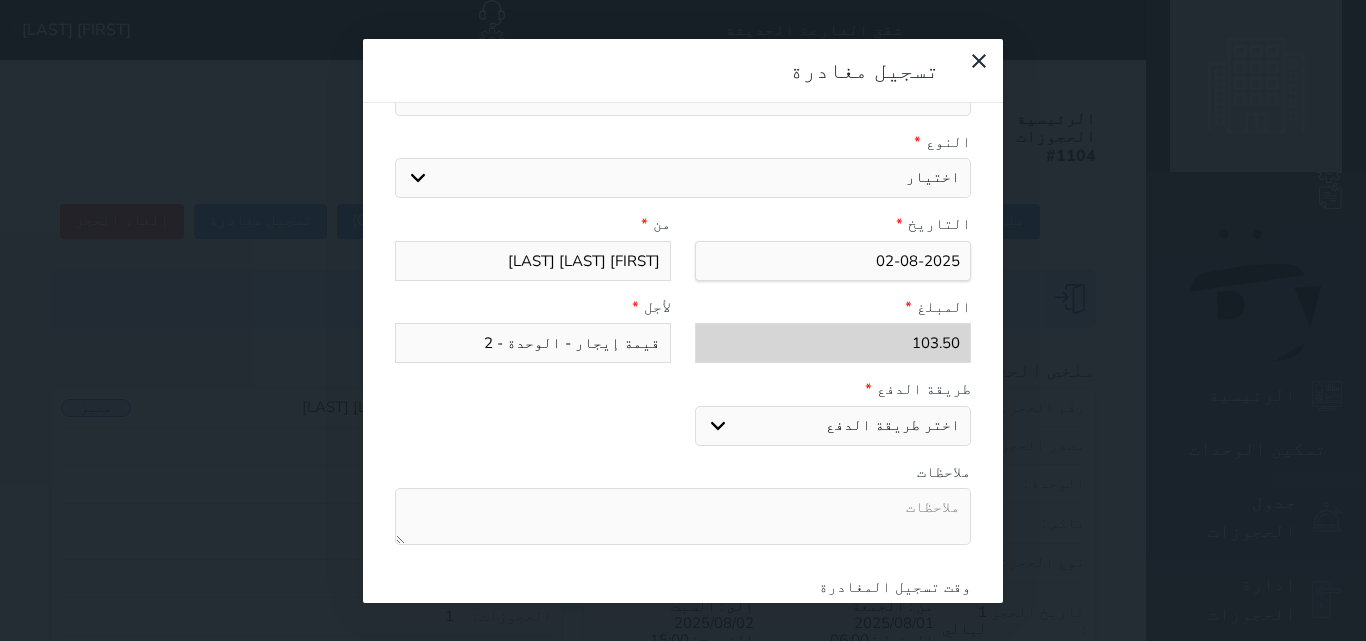 select on "bank-transfer" 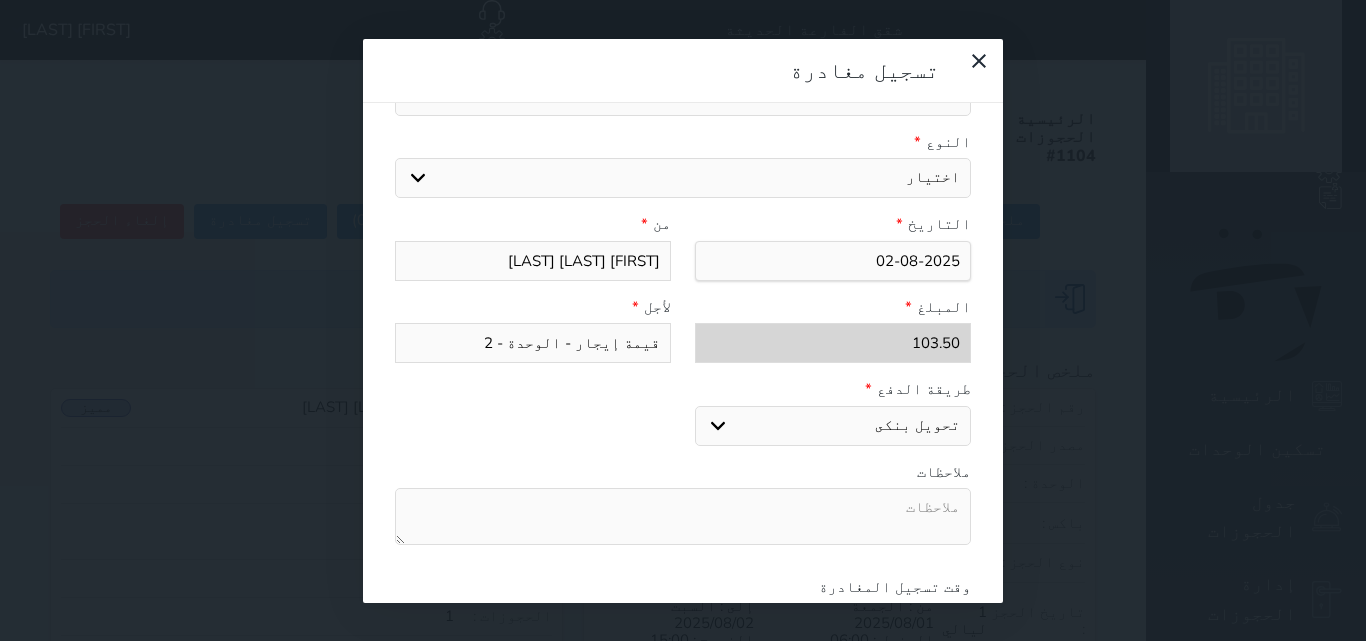 click on "اختر طريقة الدفع   دفع نقدى   تحويل بنكى   مدى   بطاقة ائتمان" at bounding box center [833, 426] 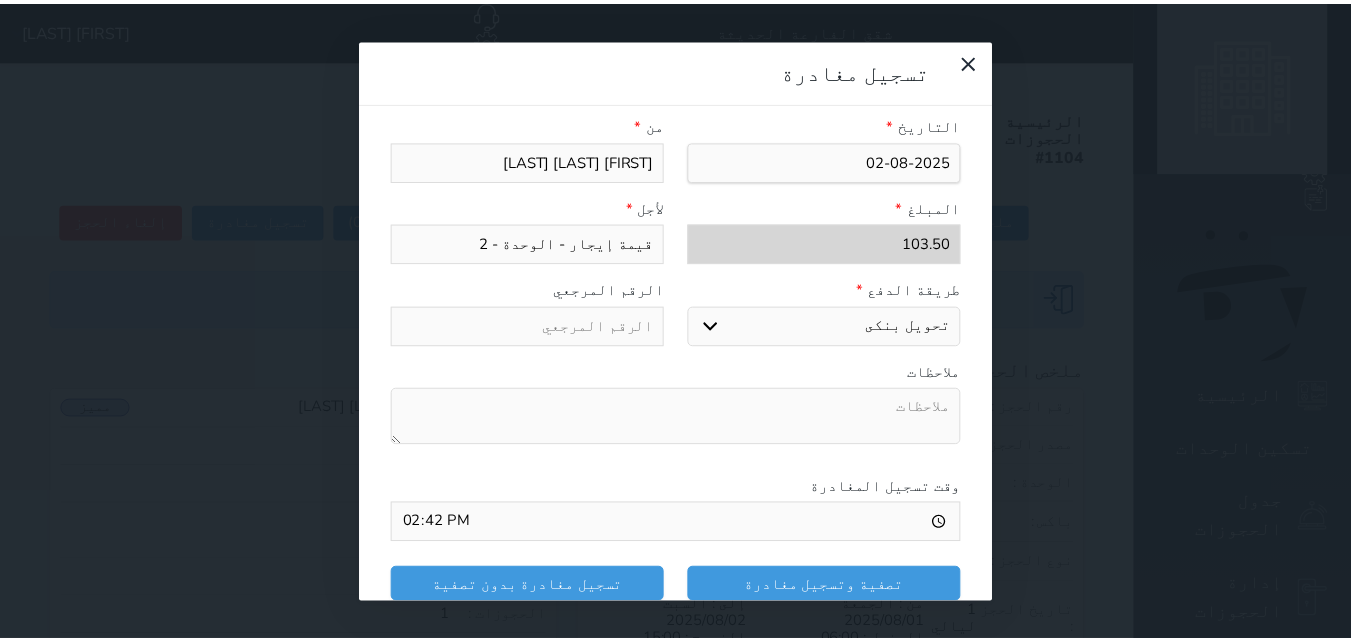 scroll, scrollTop: 309, scrollLeft: 0, axis: vertical 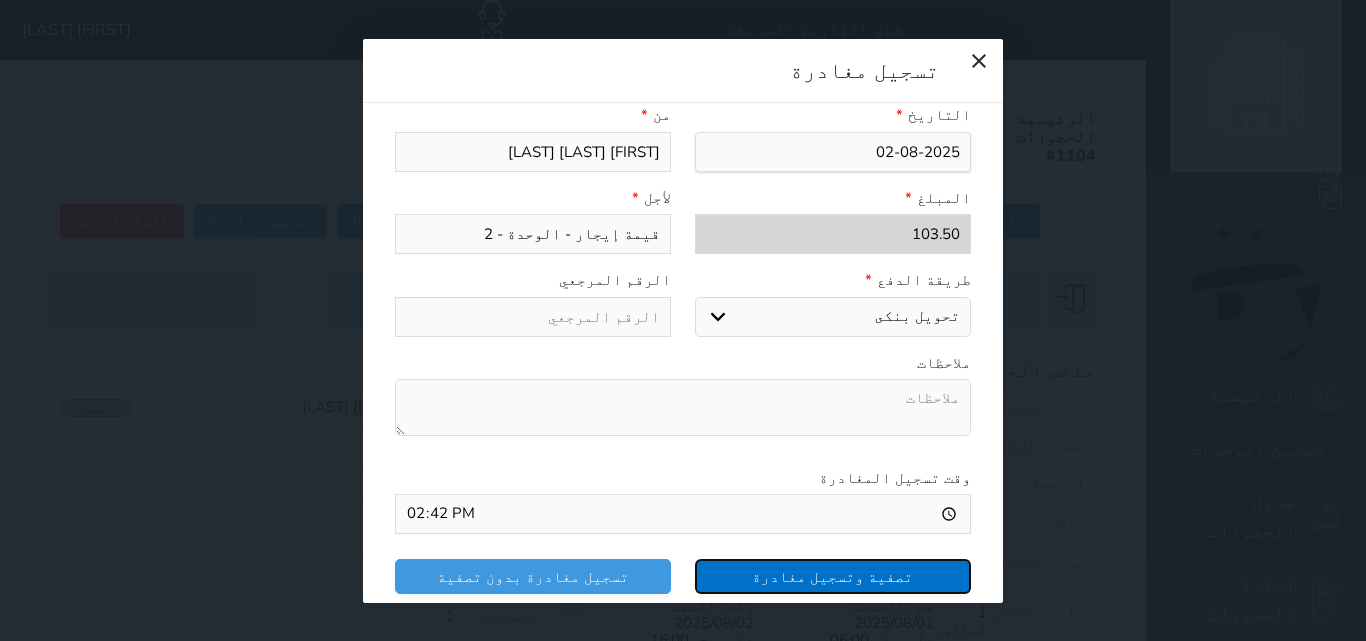 click on "تصفية وتسجيل مغادرة" at bounding box center (833, 576) 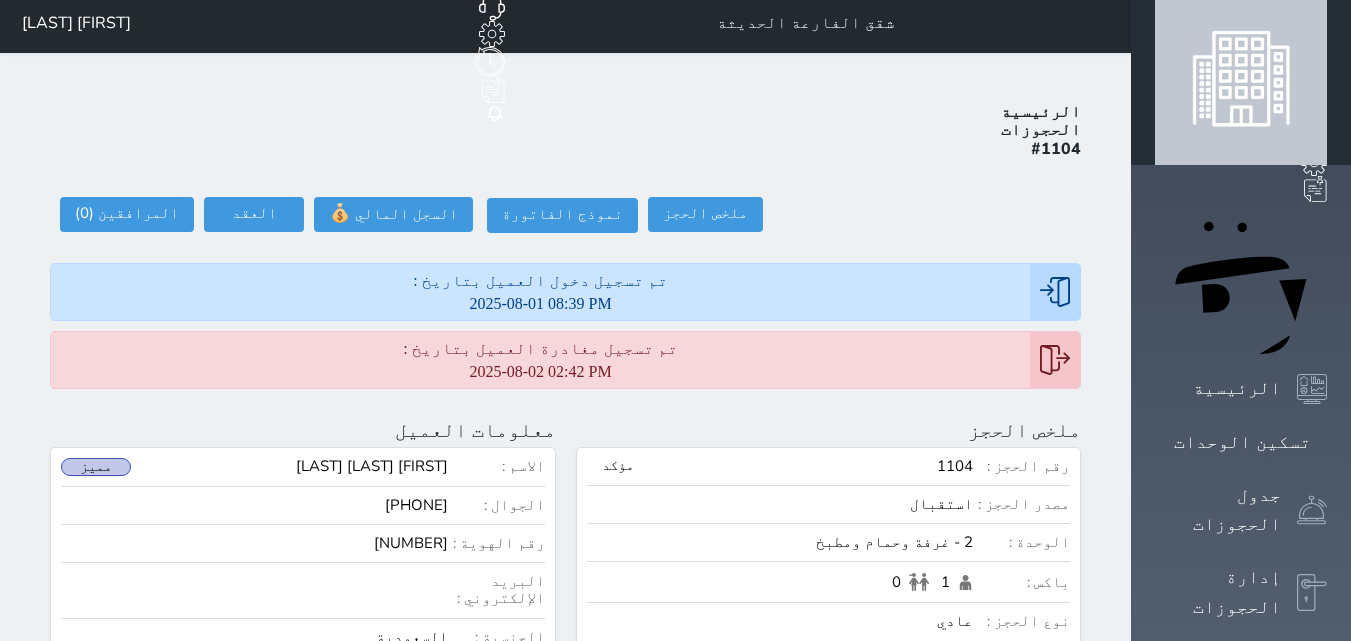scroll, scrollTop: 0, scrollLeft: 0, axis: both 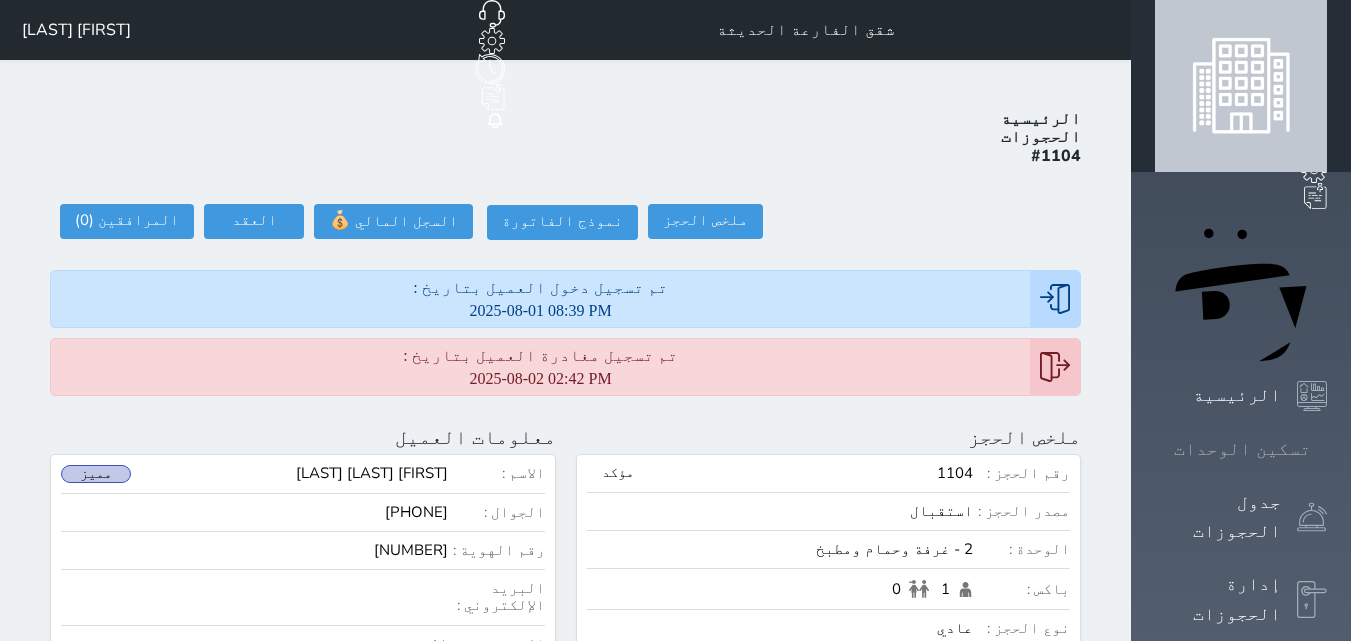 click 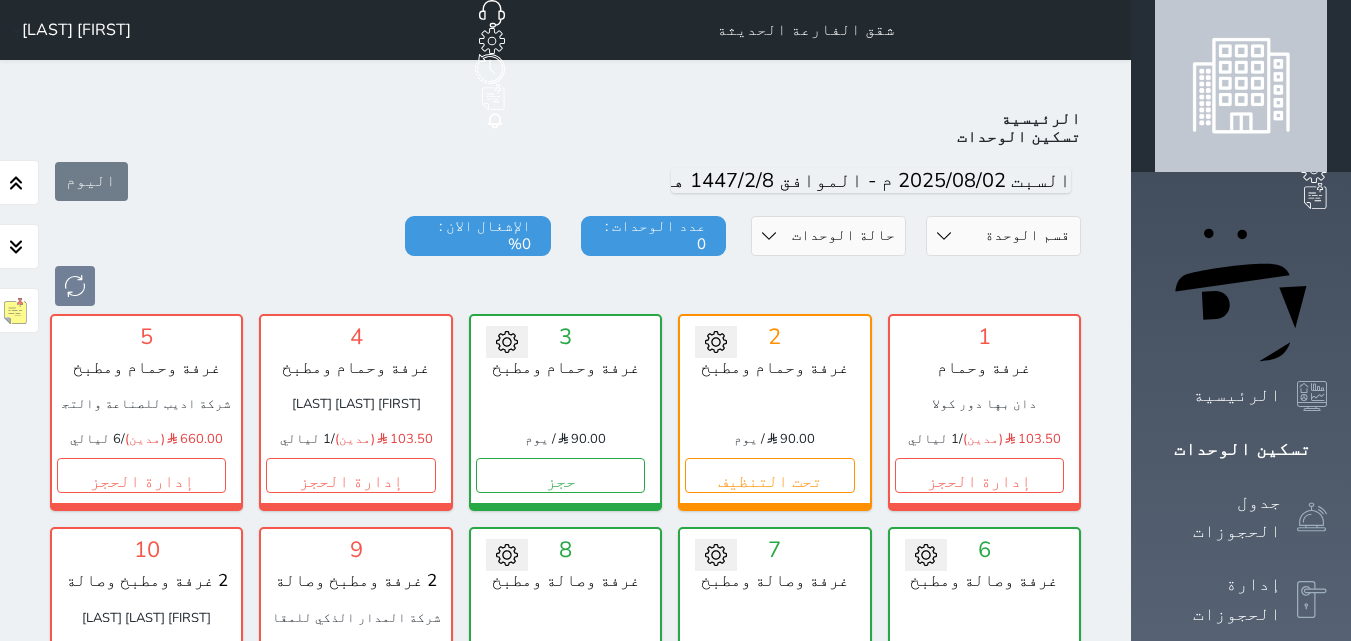 scroll, scrollTop: 78, scrollLeft: 0, axis: vertical 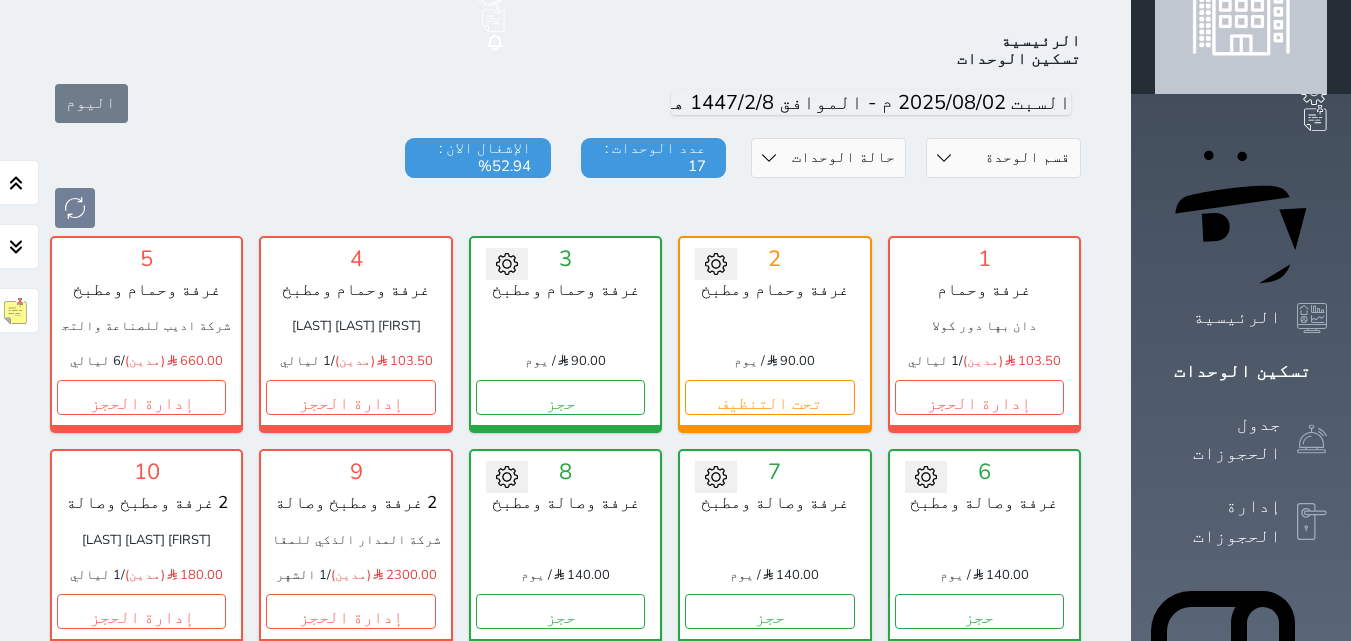click on "إدارة الحجز" at bounding box center (979, 824) 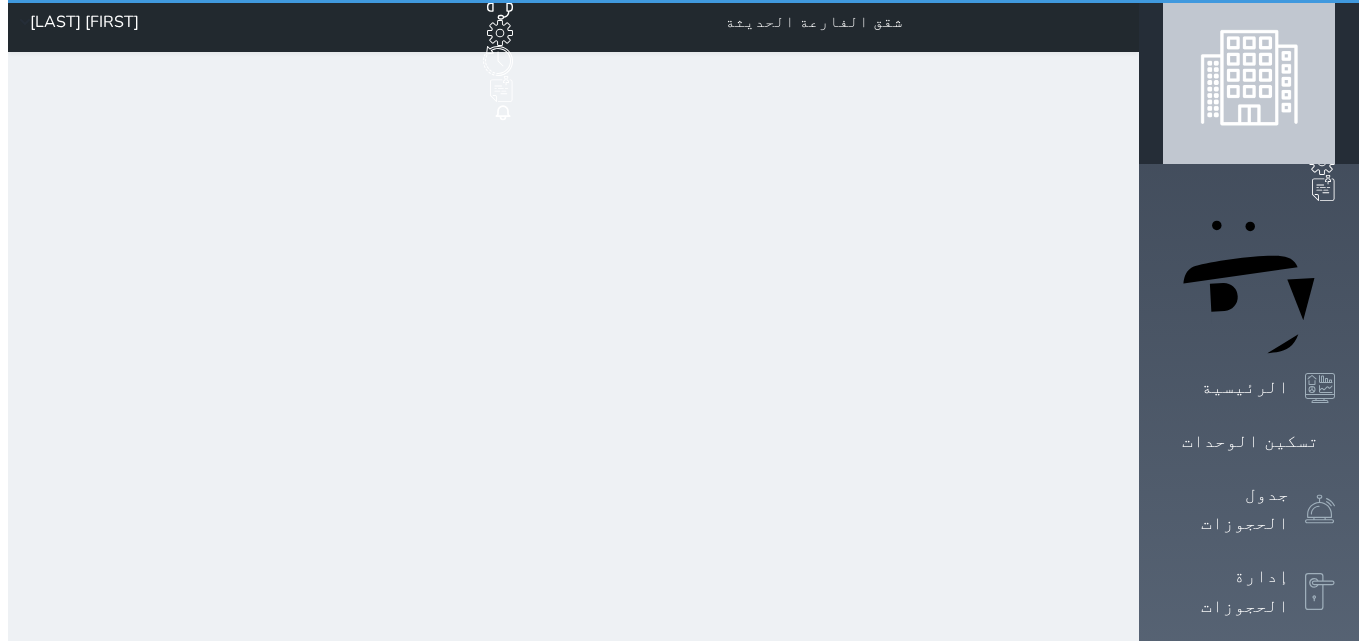 scroll, scrollTop: 0, scrollLeft: 0, axis: both 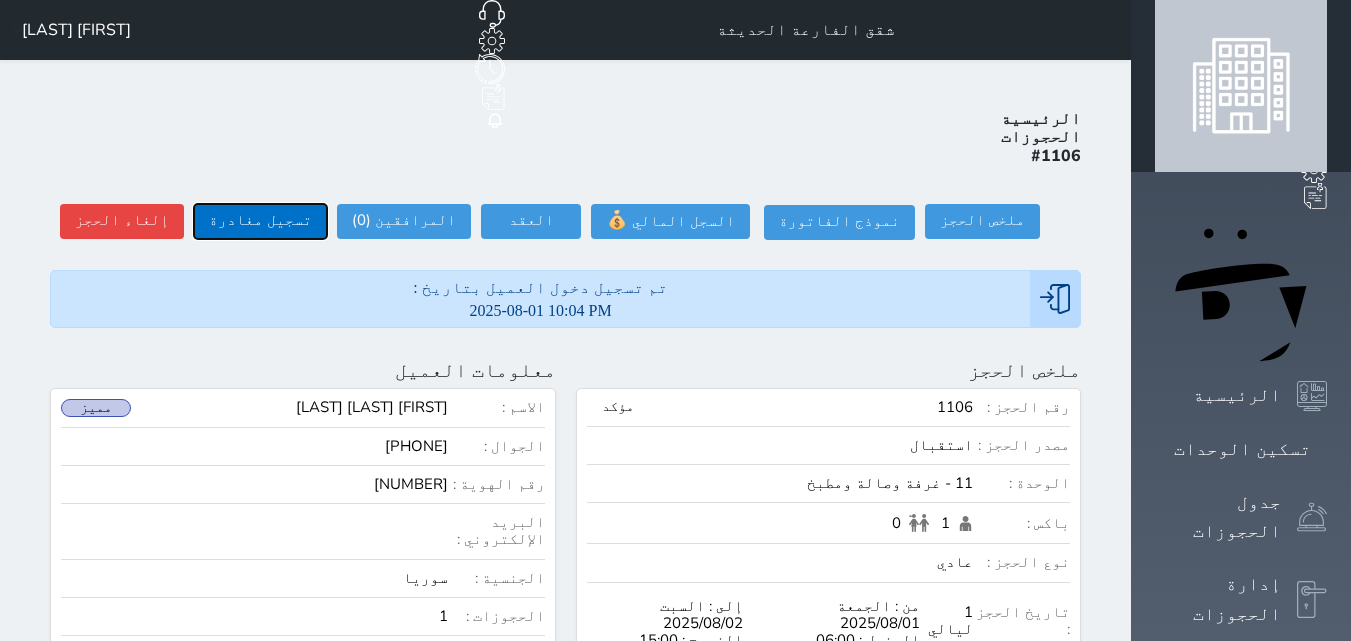 click on "تسجيل مغادرة" at bounding box center (260, 221) 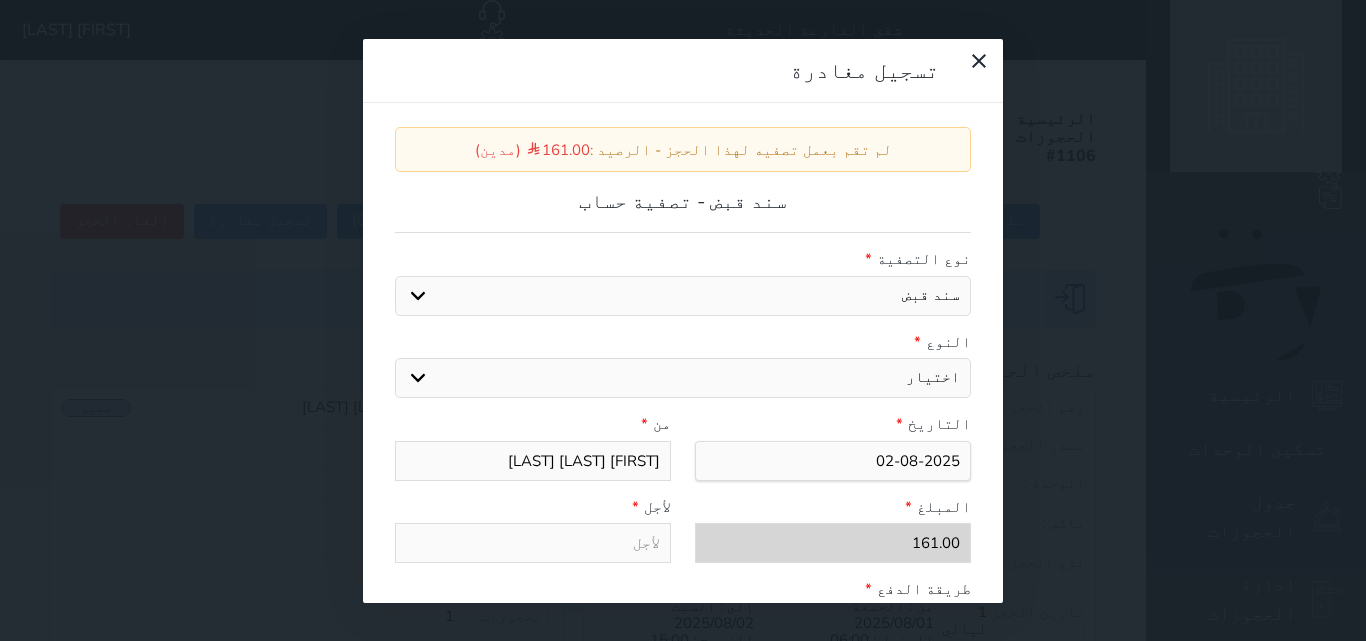click on "اختيار   مقبوضات عامة
قيمة إيجار
فواتير
عربون
لا ينطبق
آخر
مغسلة
واي فاي - الإنترنت
مواقف السيارات
طعام
الأغذية والمشروبات
مشروبات
المشروبات الباردة
المشروبات الساخنة
الإفطار
غداء
عشاء
مخبز و كعك
حمام سباحة
الصالة الرياضية
سبا و خدمات الجمال
اختيار وإسقاط (خدمات النقل)
ميني بار
كابل - تلفزيون
سرير إضافي
تصفيف الشعر
التسوق" at bounding box center (683, 378) 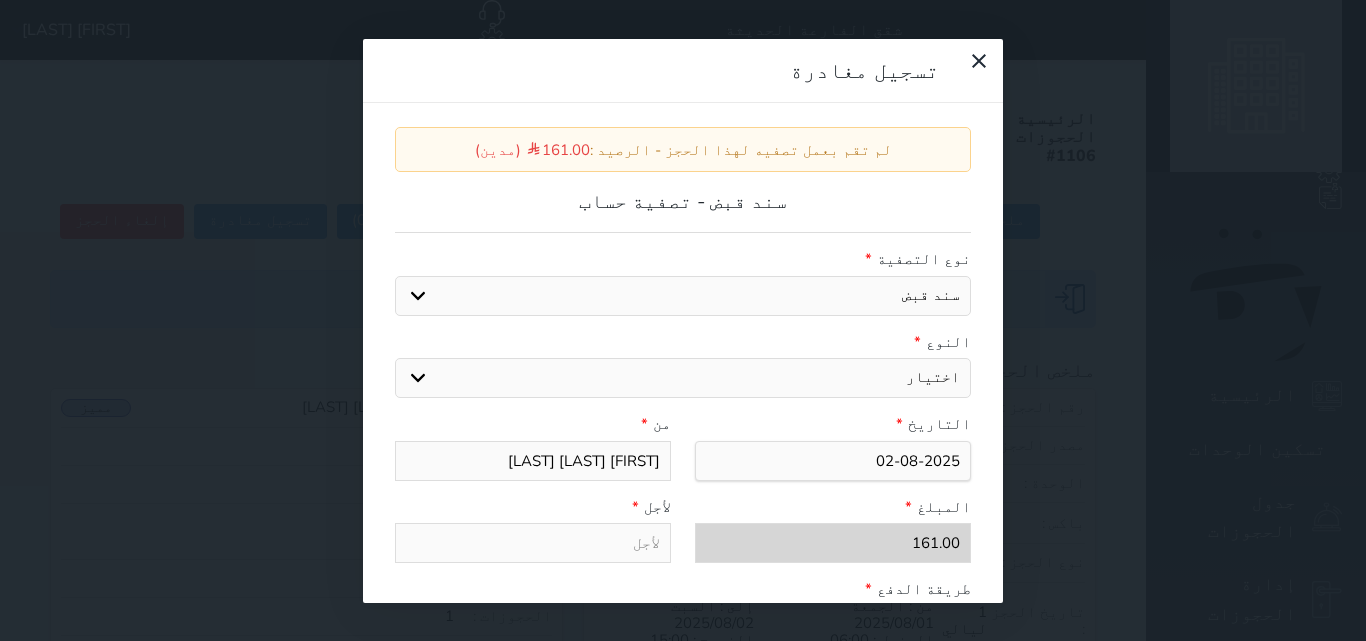 select on "[NUMBER]" 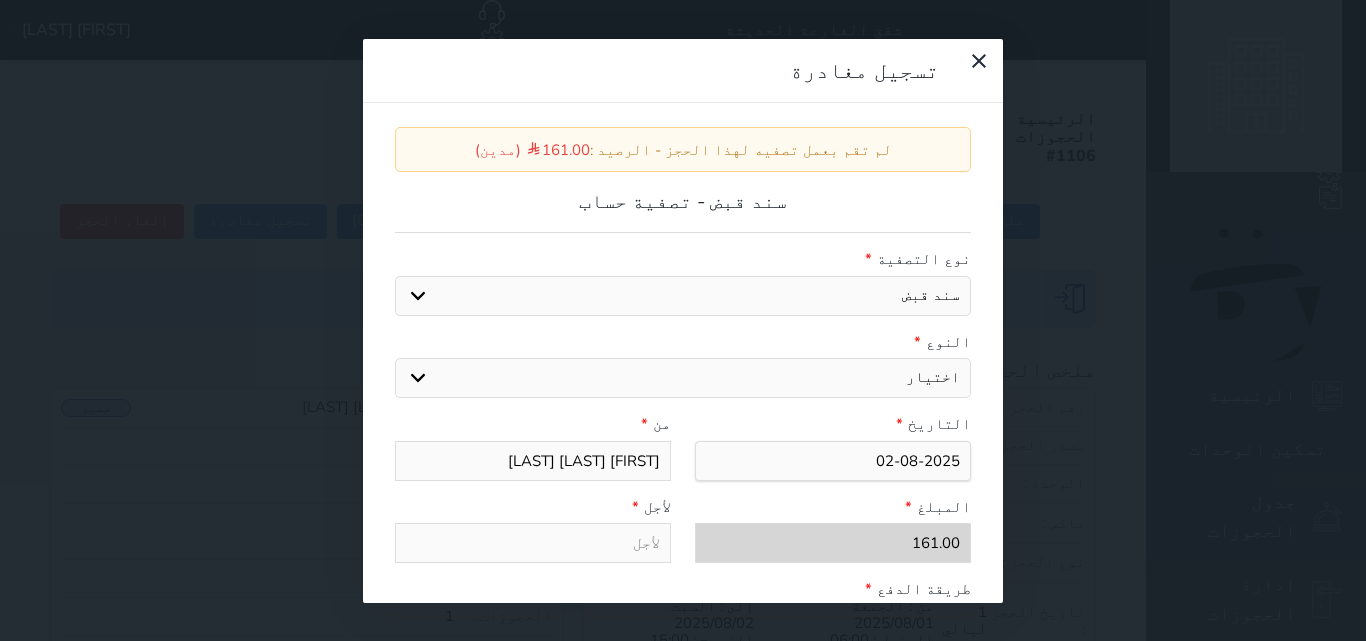 click on "اختيار   مقبوضات عامة
قيمة إيجار
فواتير
عربون
لا ينطبق
آخر
مغسلة
واي فاي - الإنترنت
مواقف السيارات
طعام
الأغذية والمشروبات
مشروبات
المشروبات الباردة
المشروبات الساخنة
الإفطار
غداء
عشاء
مخبز و كعك
حمام سباحة
الصالة الرياضية
سبا و خدمات الجمال
اختيار وإسقاط (خدمات النقل)
ميني بار
كابل - تلفزيون
سرير إضافي
تصفيف الشعر
التسوق" at bounding box center [683, 378] 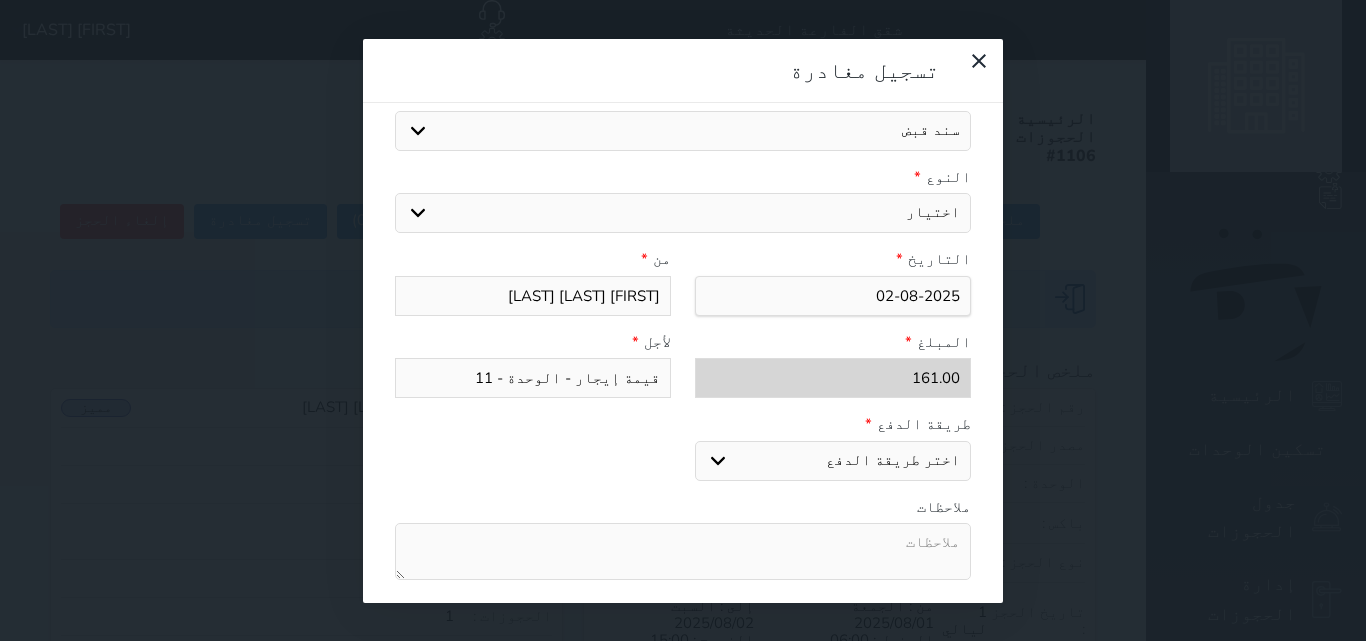 scroll, scrollTop: 200, scrollLeft: 0, axis: vertical 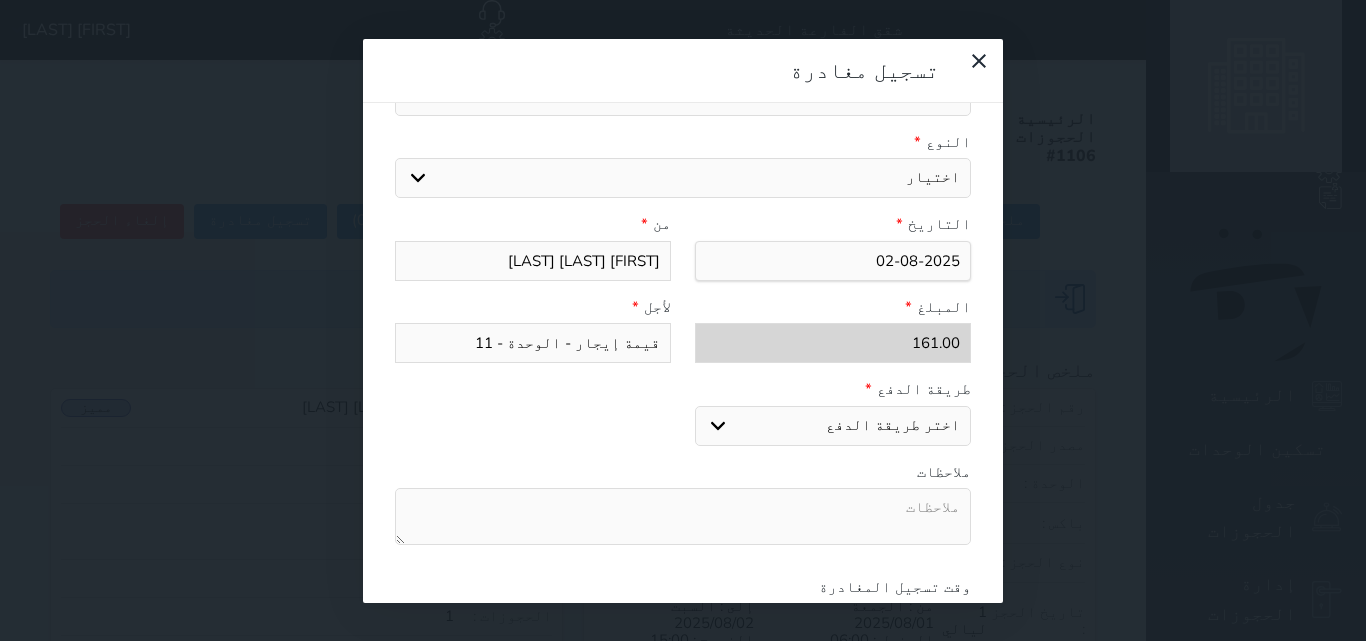 click on "اختر طريقة الدفع   دفع نقدى   تحويل بنكى   مدى   بطاقة ائتمان" at bounding box center (833, 426) 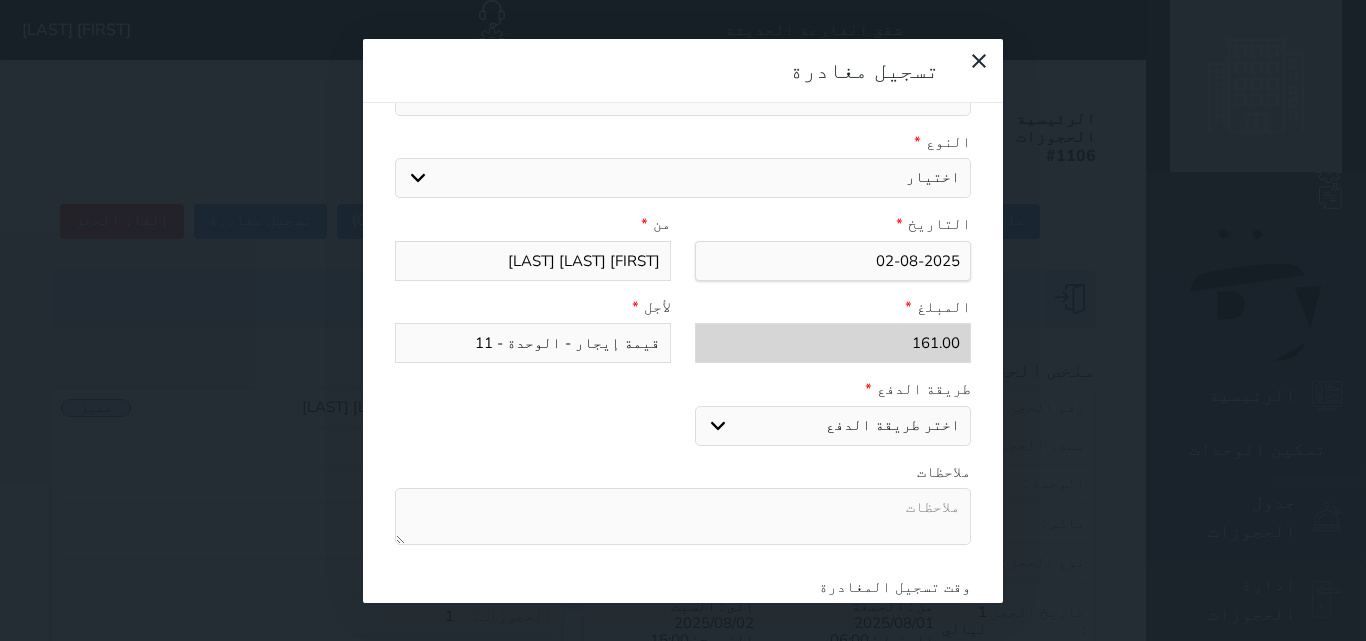 select on "bank-transfer" 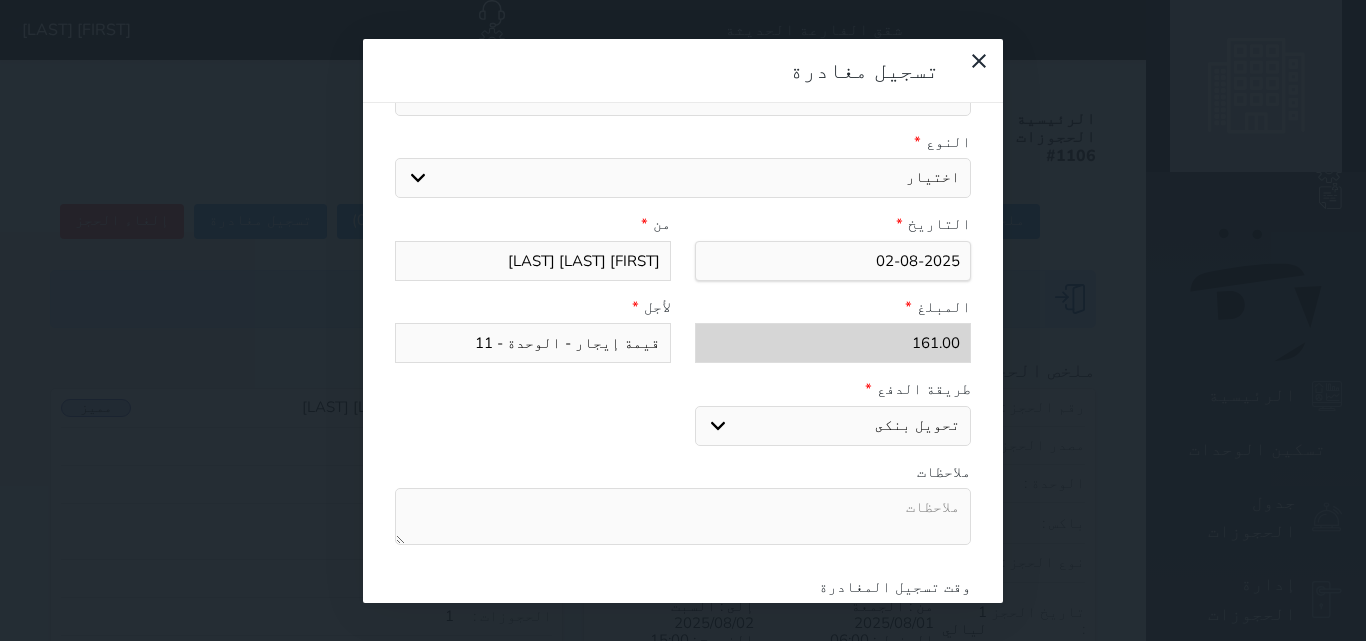 click on "اختر طريقة الدفع   دفع نقدى   تحويل بنكى   مدى   بطاقة ائتمان" at bounding box center (833, 426) 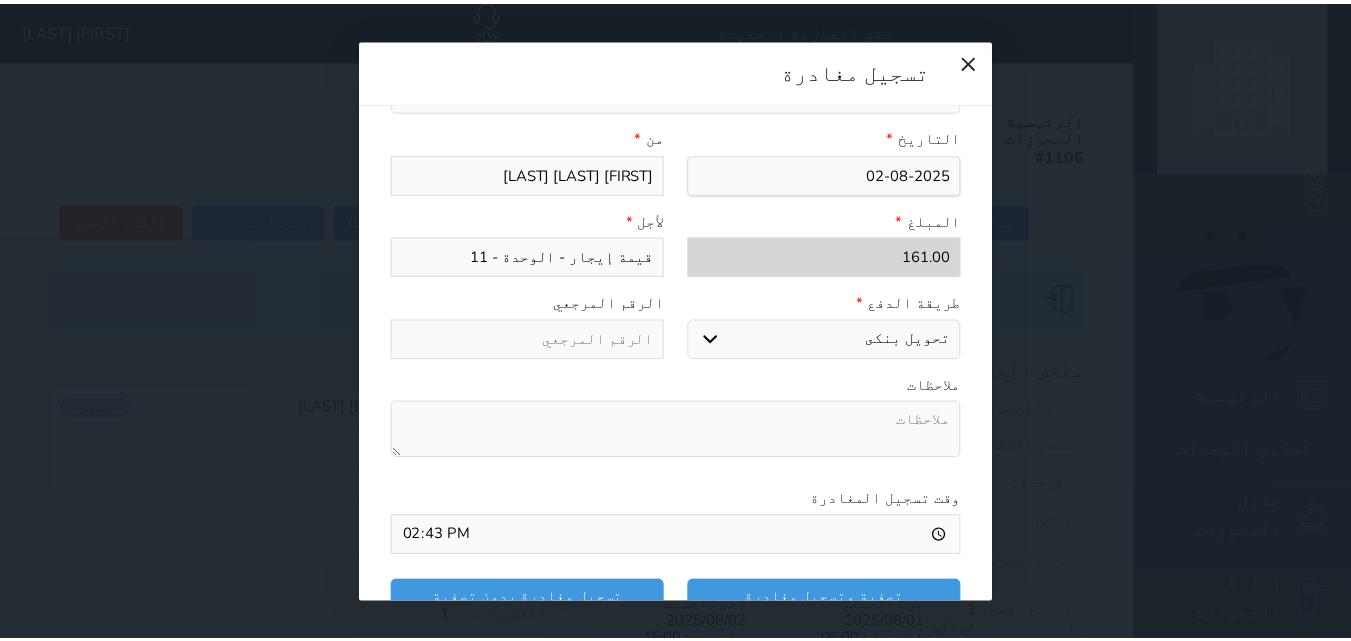 scroll, scrollTop: 309, scrollLeft: 0, axis: vertical 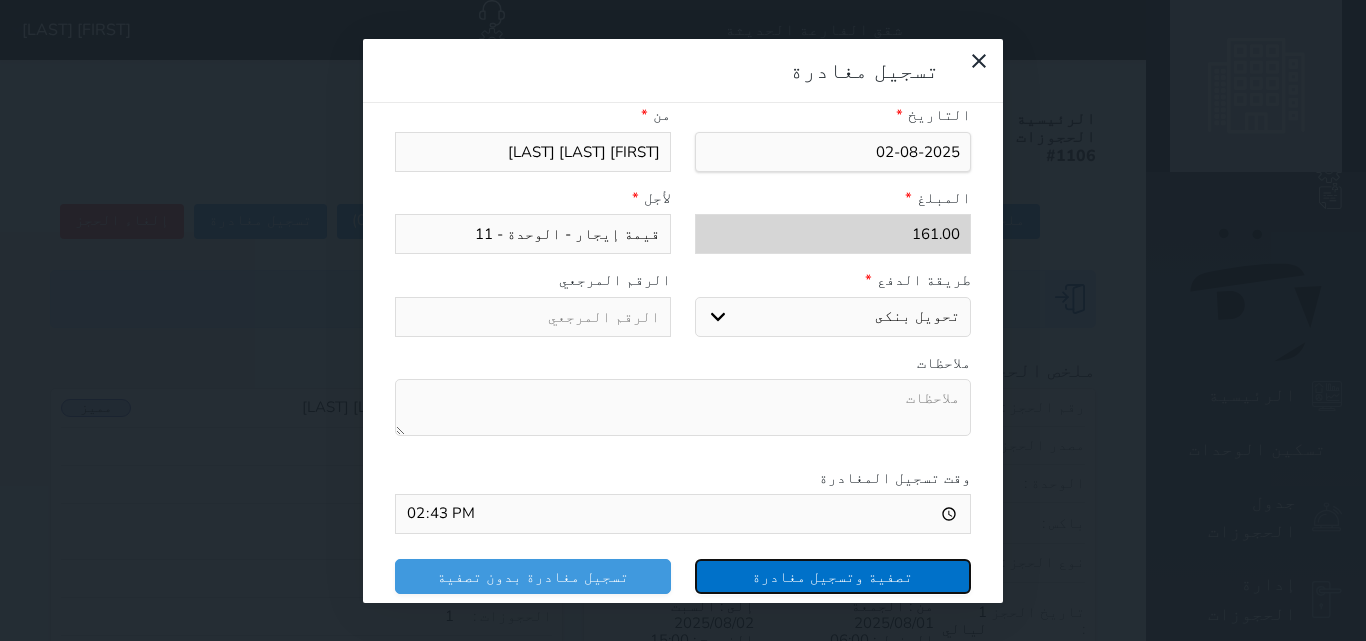 click on "تصفية وتسجيل مغادرة" at bounding box center (833, 576) 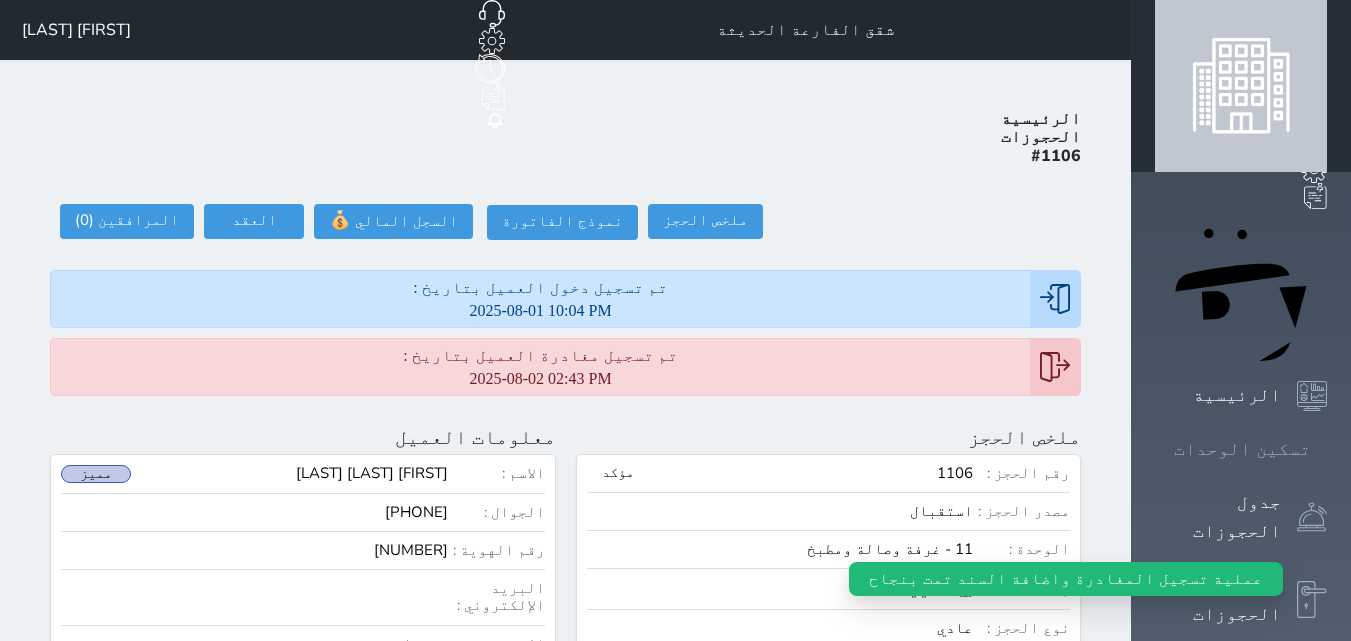 click 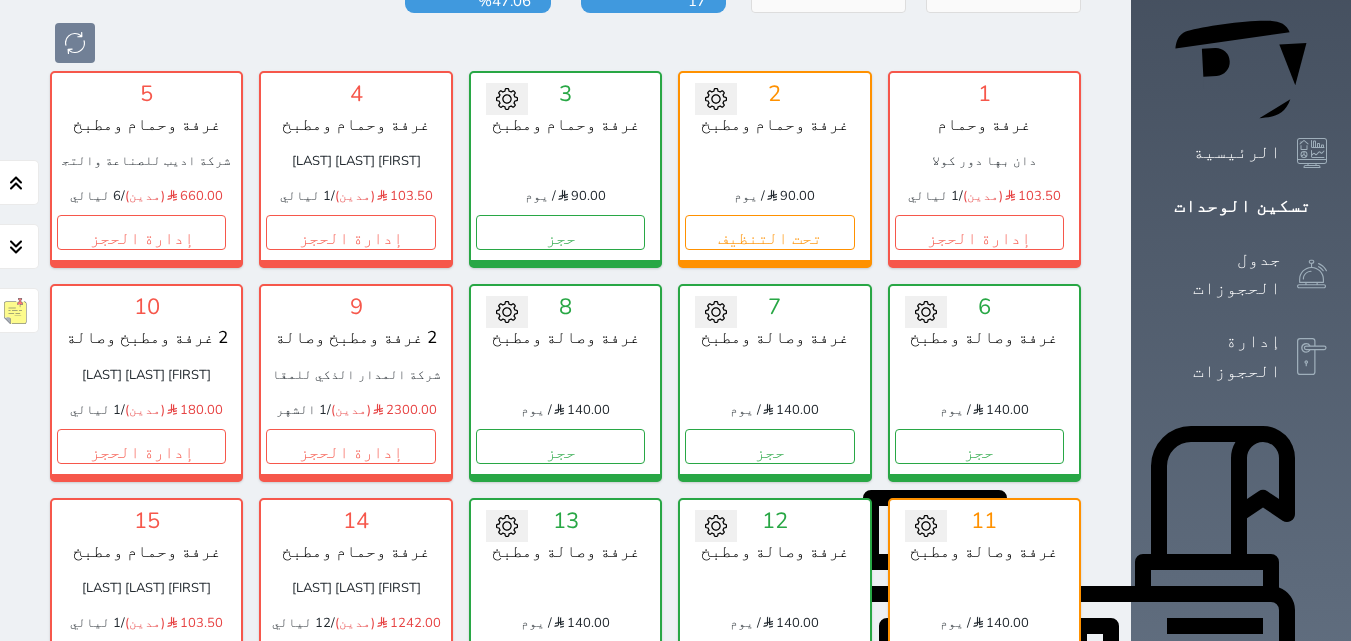 scroll, scrollTop: 278, scrollLeft: 0, axis: vertical 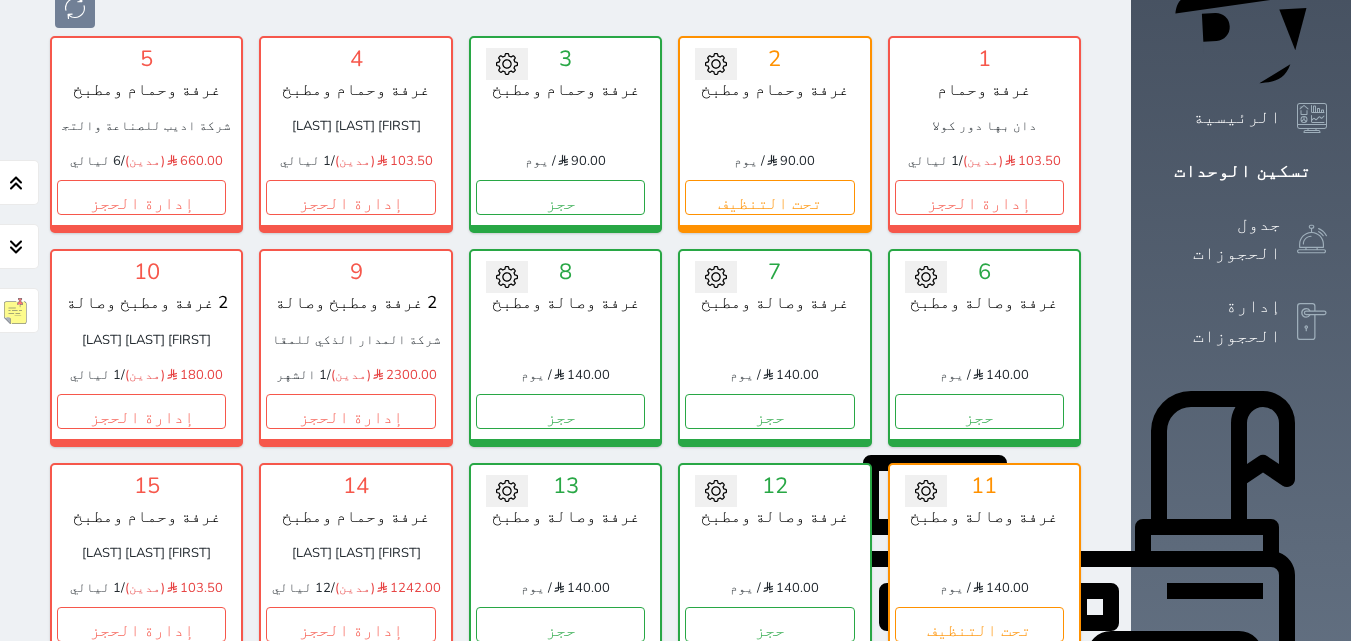 click on "إدارة الحجز" at bounding box center (769, 838) 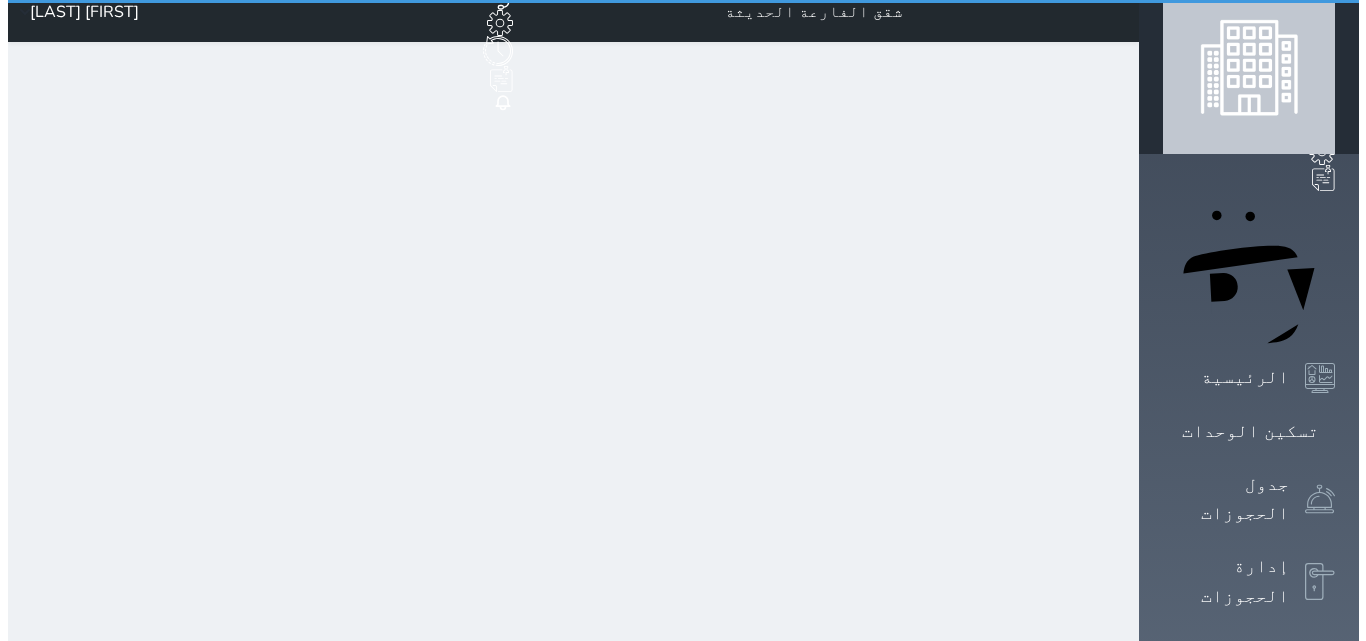 scroll, scrollTop: 0, scrollLeft: 0, axis: both 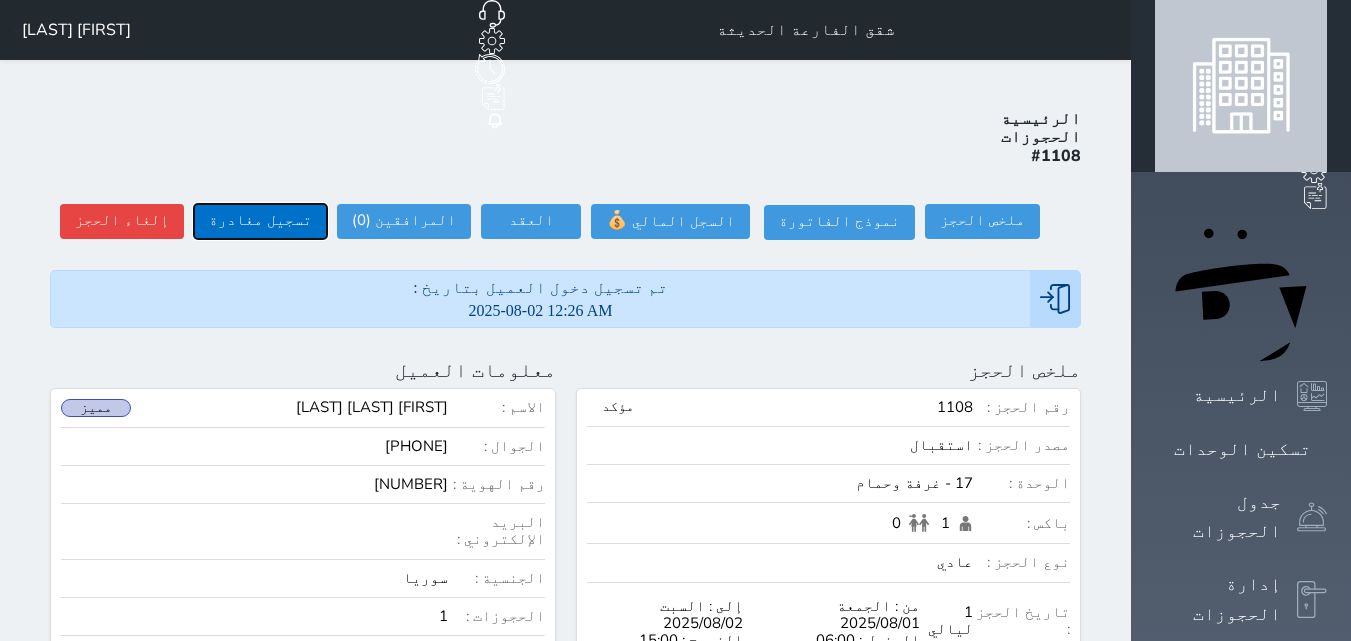 click on "تسجيل مغادرة" at bounding box center [260, 221] 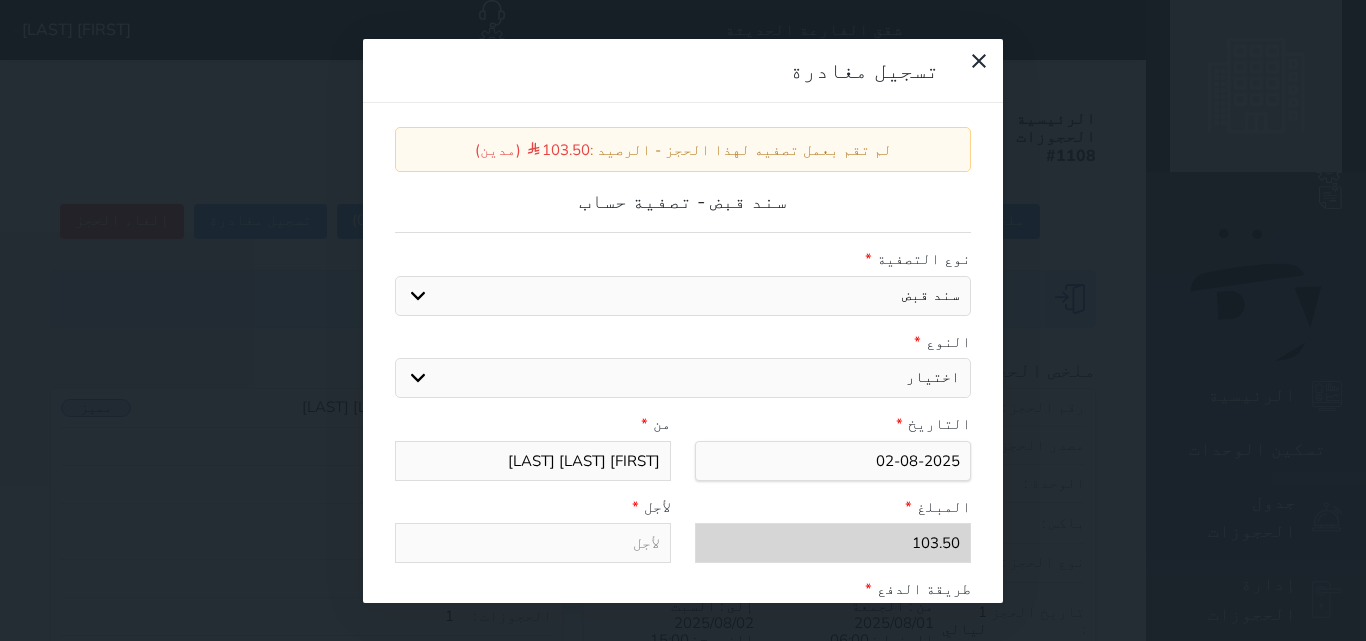 click on "اختيار   مقبوضات عامة
قيمة إيجار
فواتير
عربون
لا ينطبق
آخر
مغسلة
واي فاي - الإنترنت
مواقف السيارات
طعام
الأغذية والمشروبات
مشروبات
المشروبات الباردة
المشروبات الساخنة
الإفطار
غداء
عشاء
مخبز و كعك
حمام سباحة
الصالة الرياضية
سبا و خدمات الجمال
اختيار وإسقاط (خدمات النقل)
ميني بار
كابل - تلفزيون
سرير إضافي
تصفيف الشعر
التسوق" at bounding box center [683, 378] 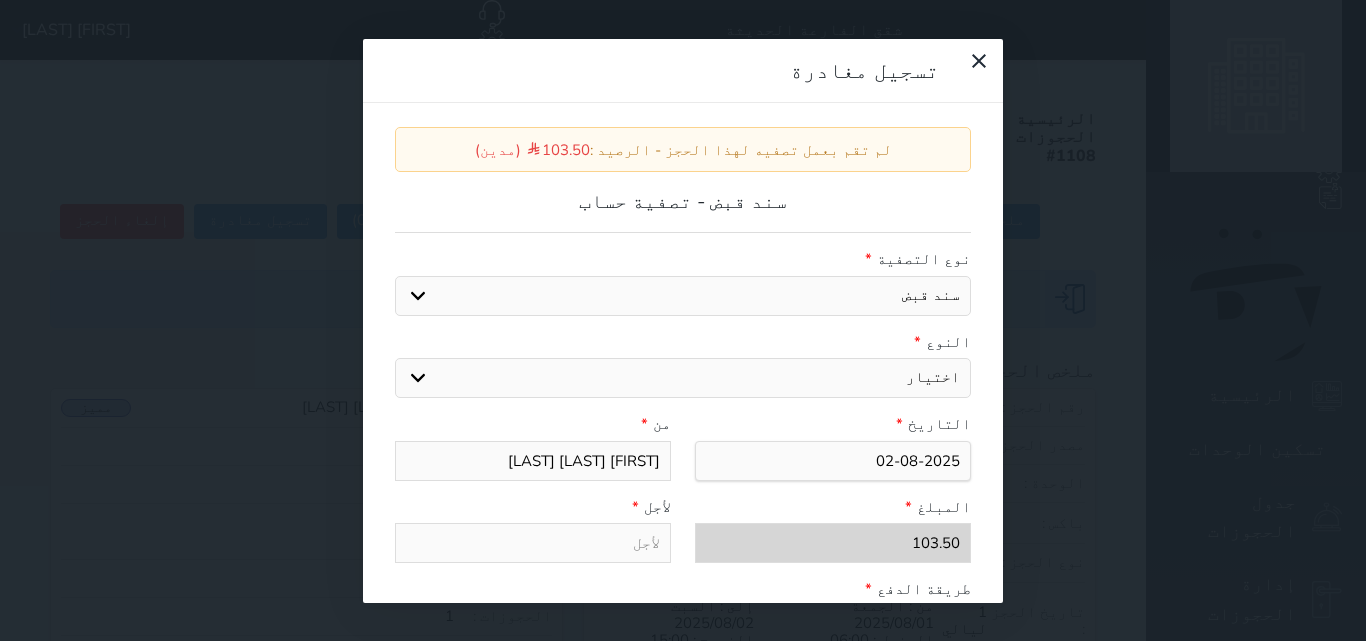 select on "[NUMBER]" 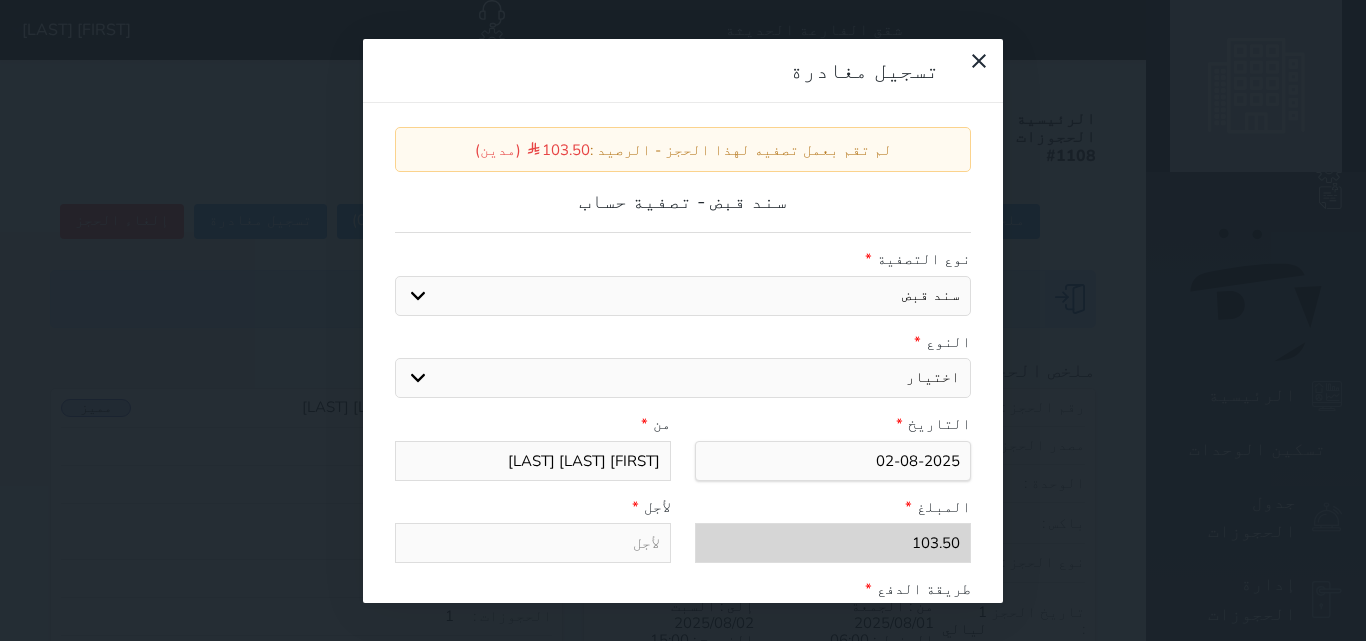 click on "اختيار   مقبوضات عامة
قيمة إيجار
فواتير
عربون
لا ينطبق
آخر
مغسلة
واي فاي - الإنترنت
مواقف السيارات
طعام
الأغذية والمشروبات
مشروبات
المشروبات الباردة
المشروبات الساخنة
الإفطار
غداء
عشاء
مخبز و كعك
حمام سباحة
الصالة الرياضية
سبا و خدمات الجمال
اختيار وإسقاط (خدمات النقل)
ميني بار
كابل - تلفزيون
سرير إضافي
تصفيف الشعر
التسوق" at bounding box center [683, 378] 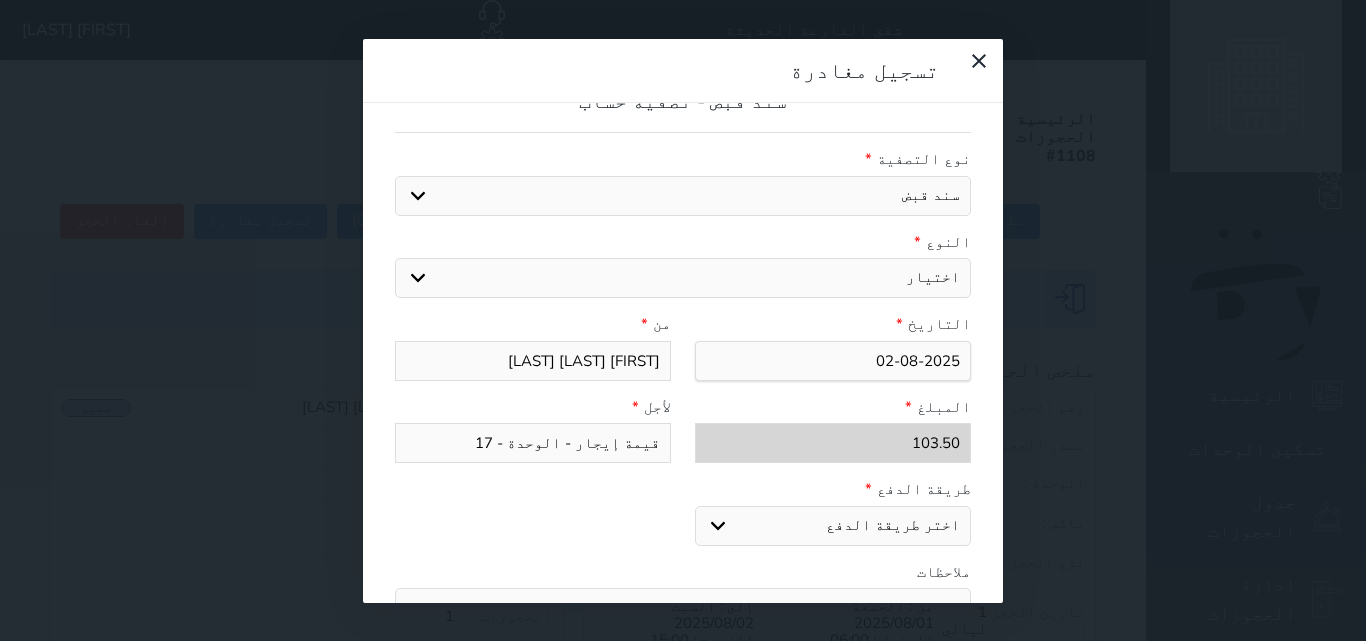 scroll, scrollTop: 200, scrollLeft: 0, axis: vertical 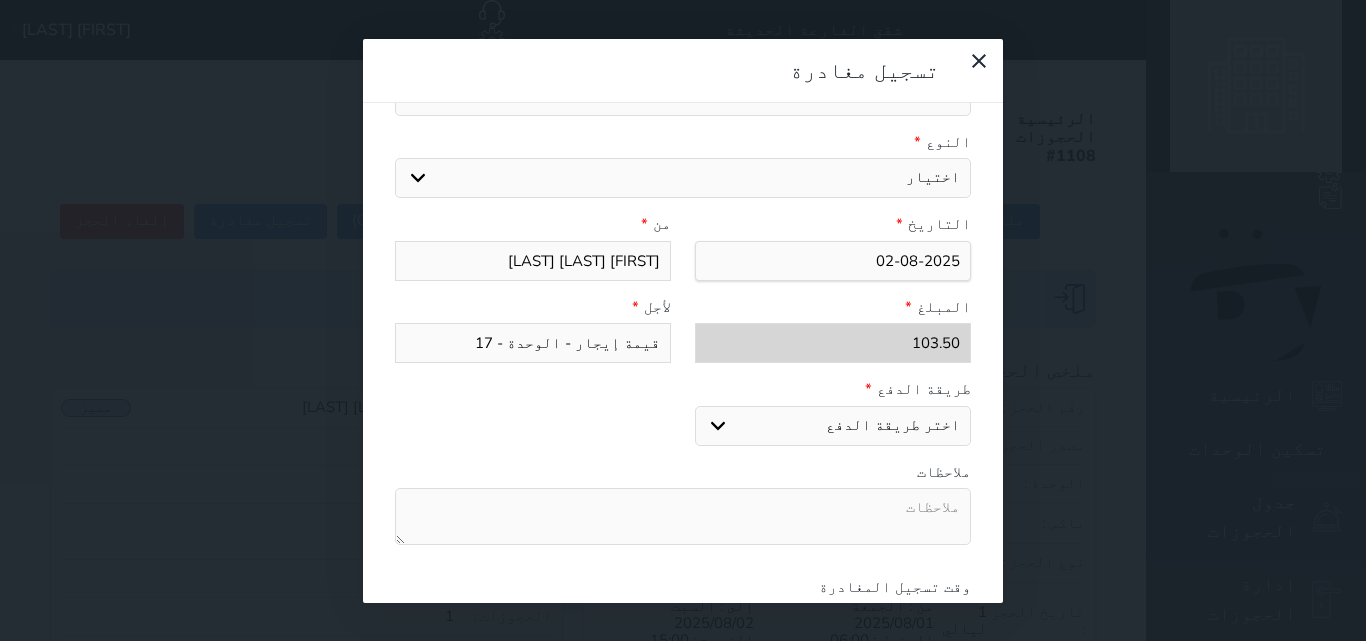 click on "اختر طريقة الدفع   دفع نقدى   تحويل بنكى   مدى   بطاقة ائتمان" at bounding box center (833, 426) 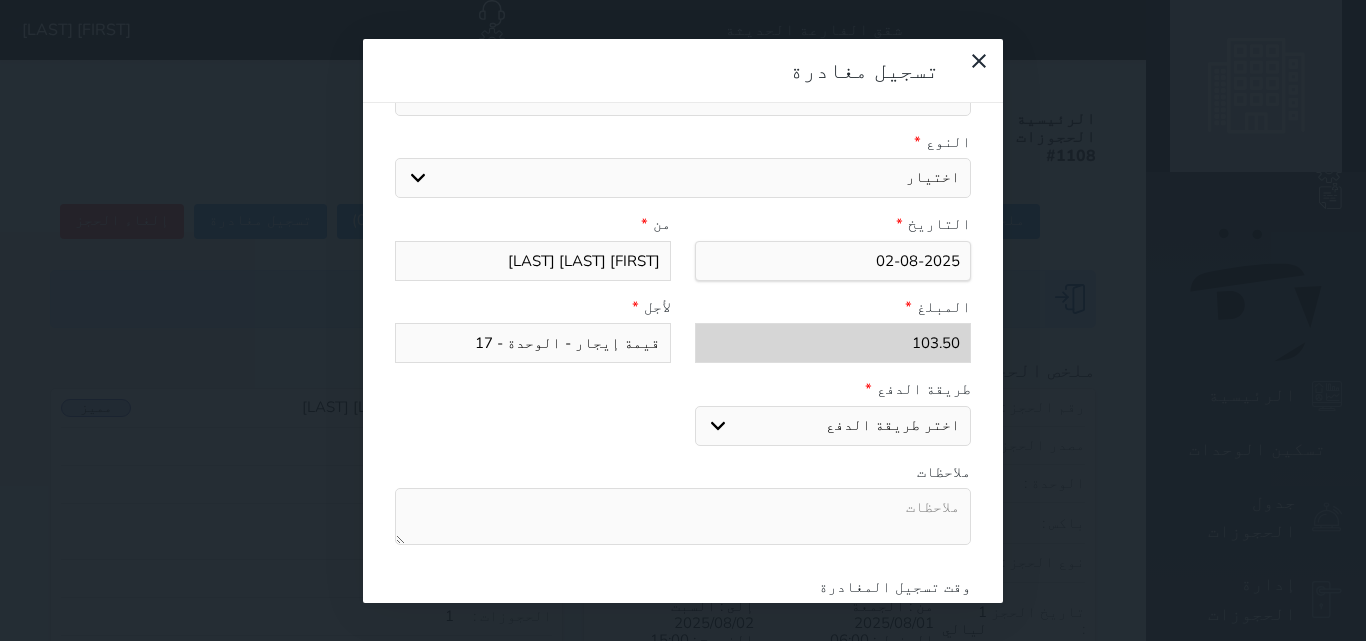 select on "bank-transfer" 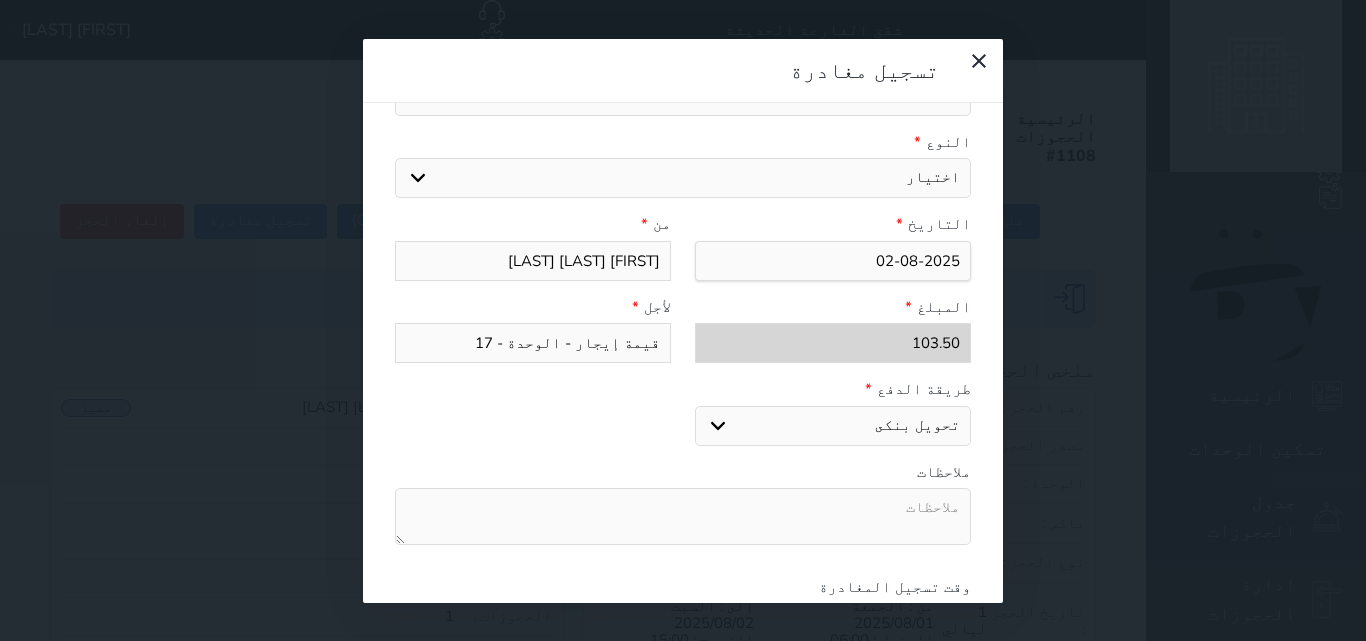 click on "اختر طريقة الدفع   دفع نقدى   تحويل بنكى   مدى   بطاقة ائتمان" at bounding box center [833, 426] 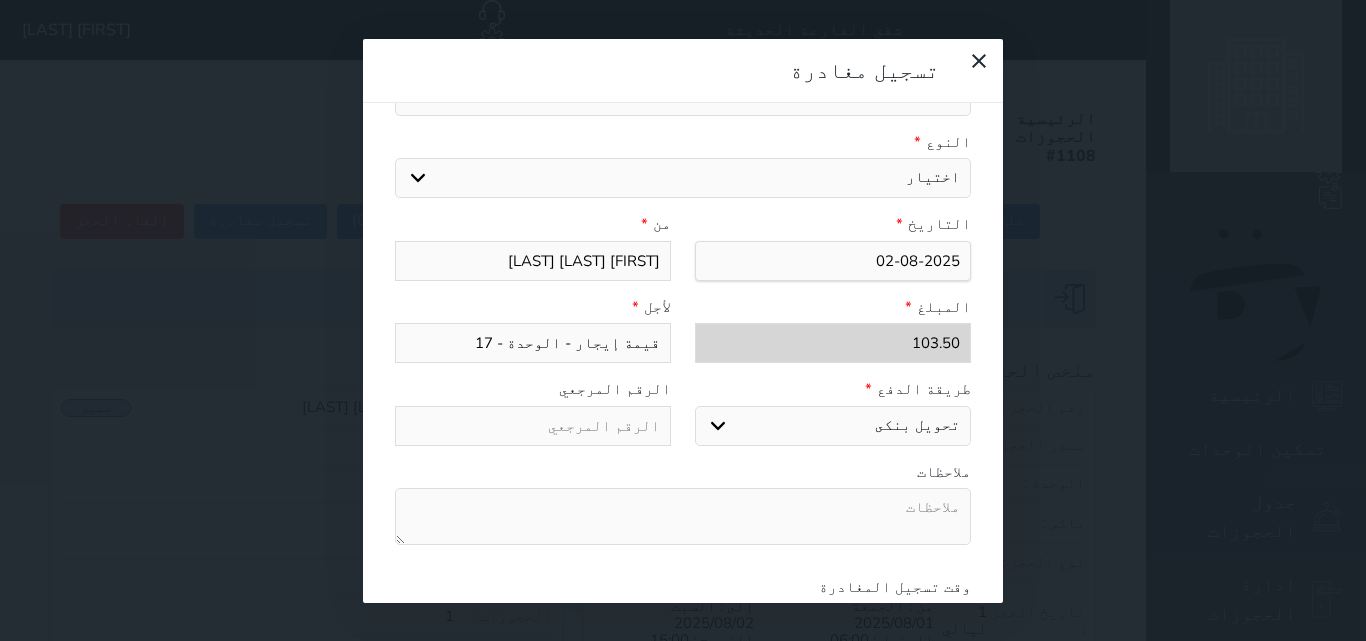 click at bounding box center (683, 516) 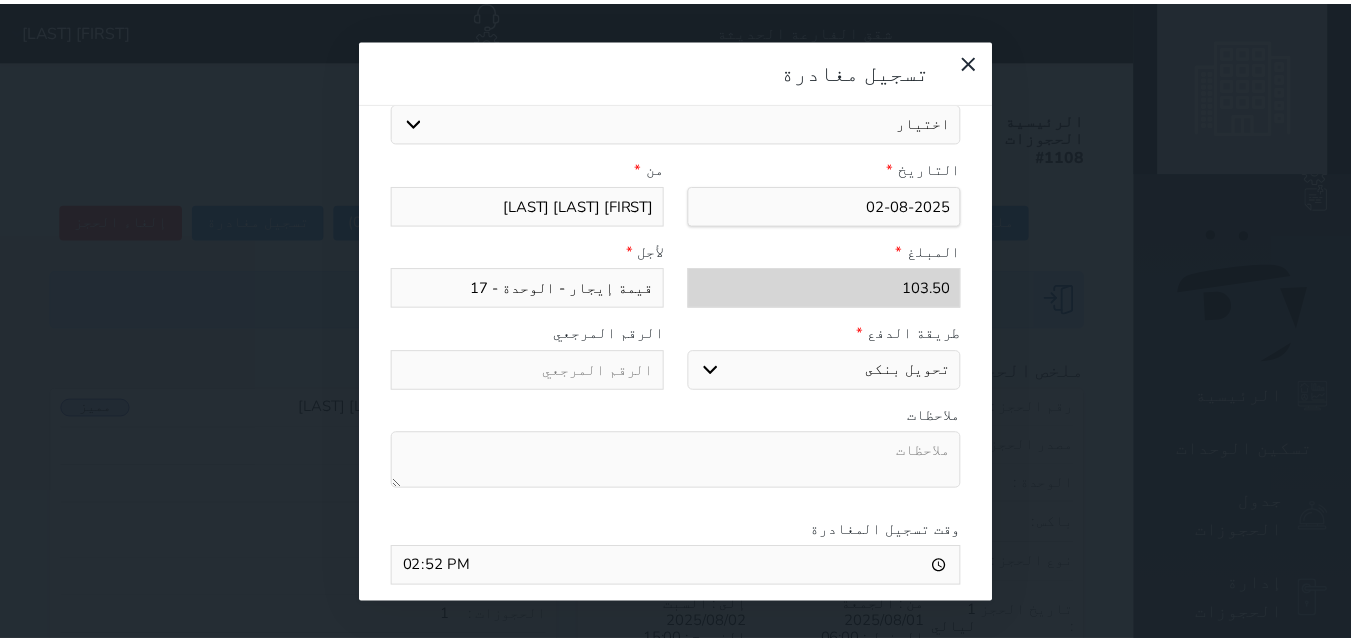 scroll, scrollTop: 309, scrollLeft: 0, axis: vertical 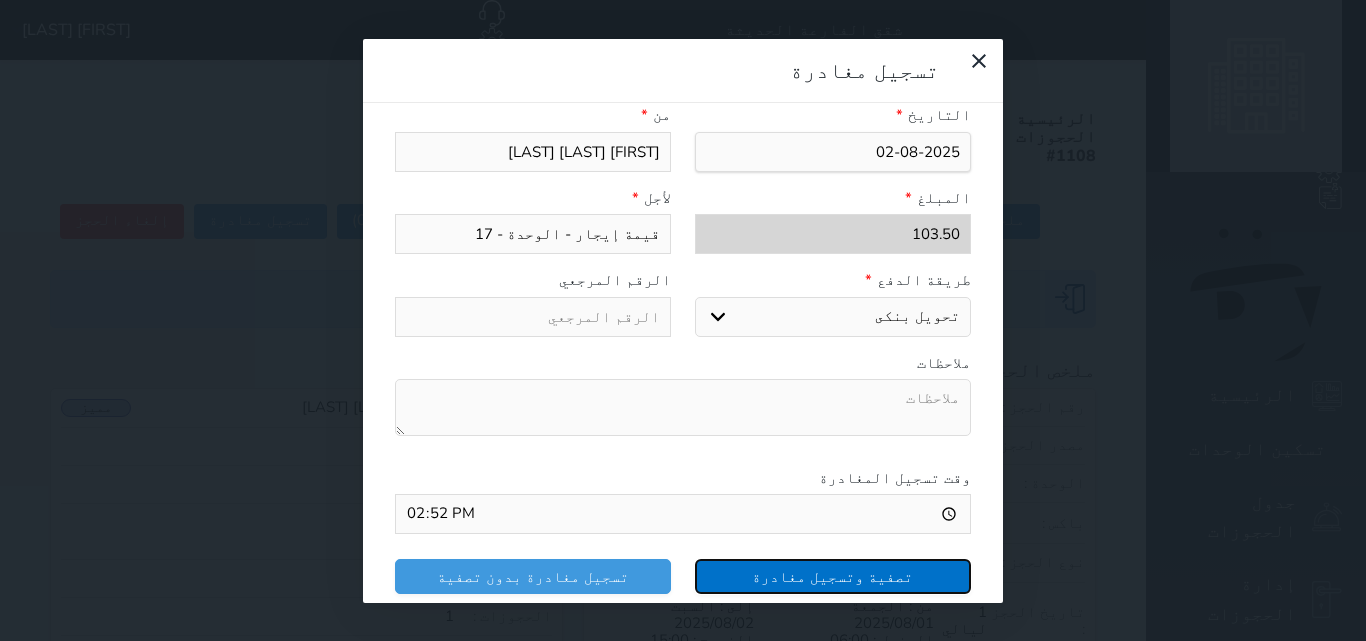 click on "تصفية وتسجيل مغادرة" at bounding box center (833, 576) 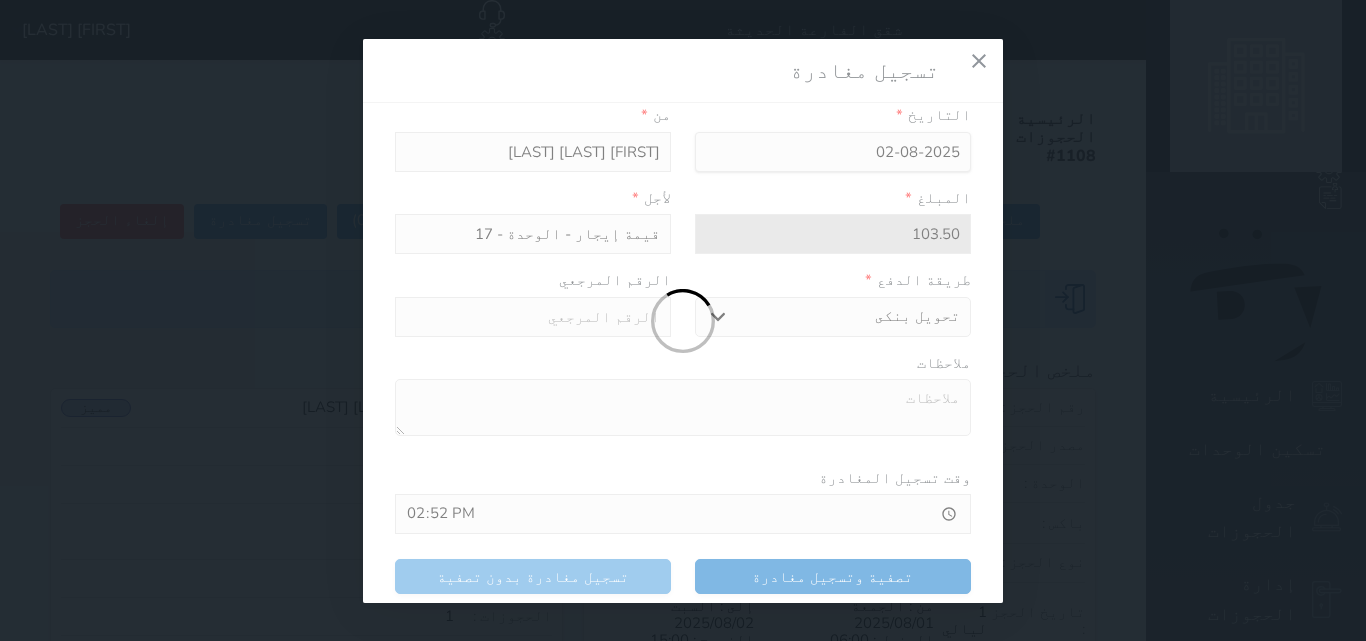 click at bounding box center [683, 321] 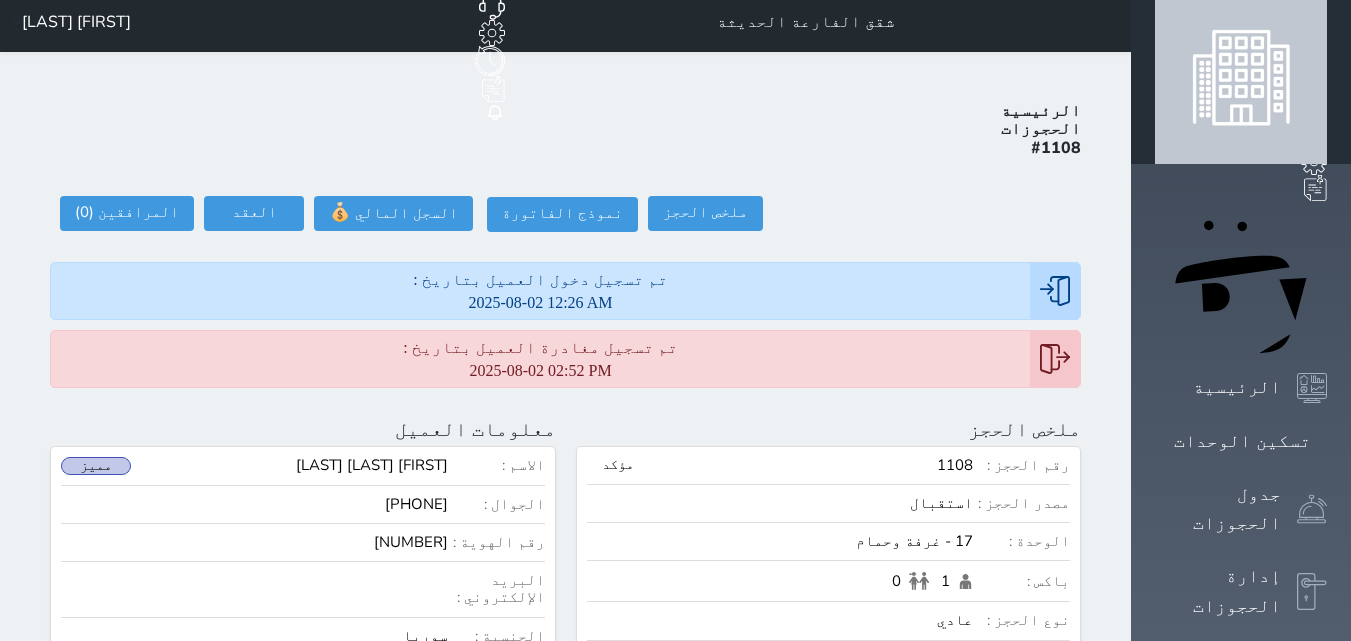 scroll, scrollTop: 0, scrollLeft: 0, axis: both 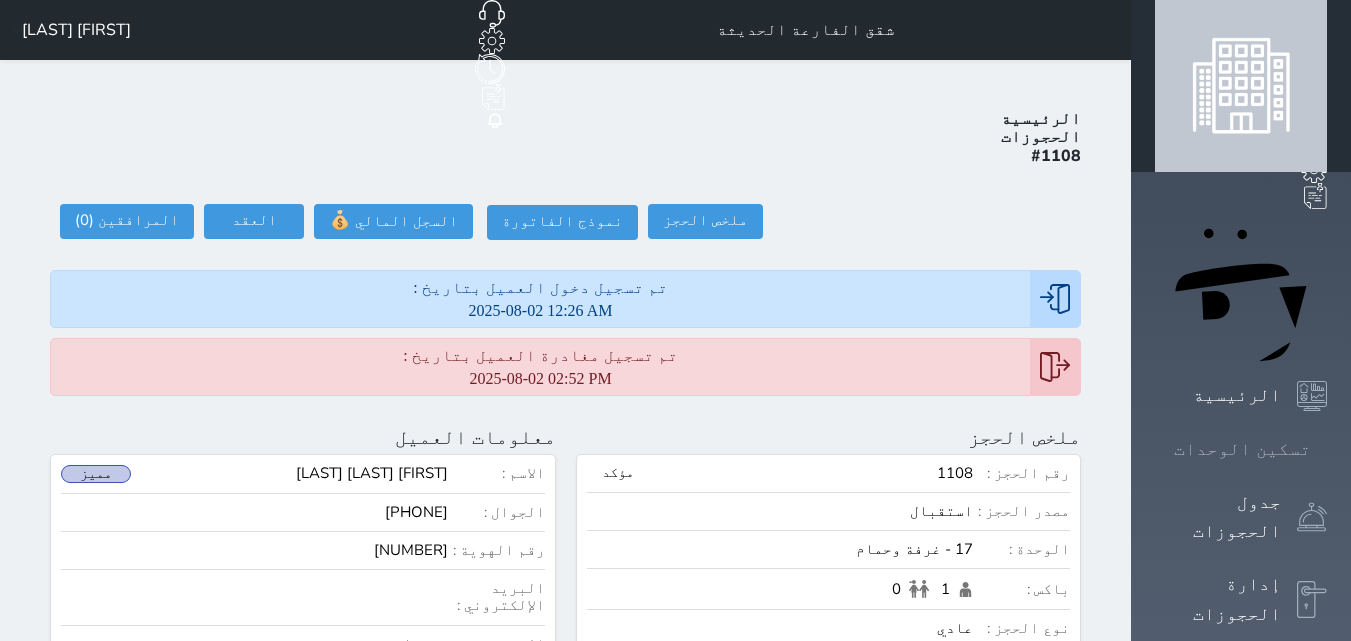 click on "تسكين الوحدات" at bounding box center [1241, 449] 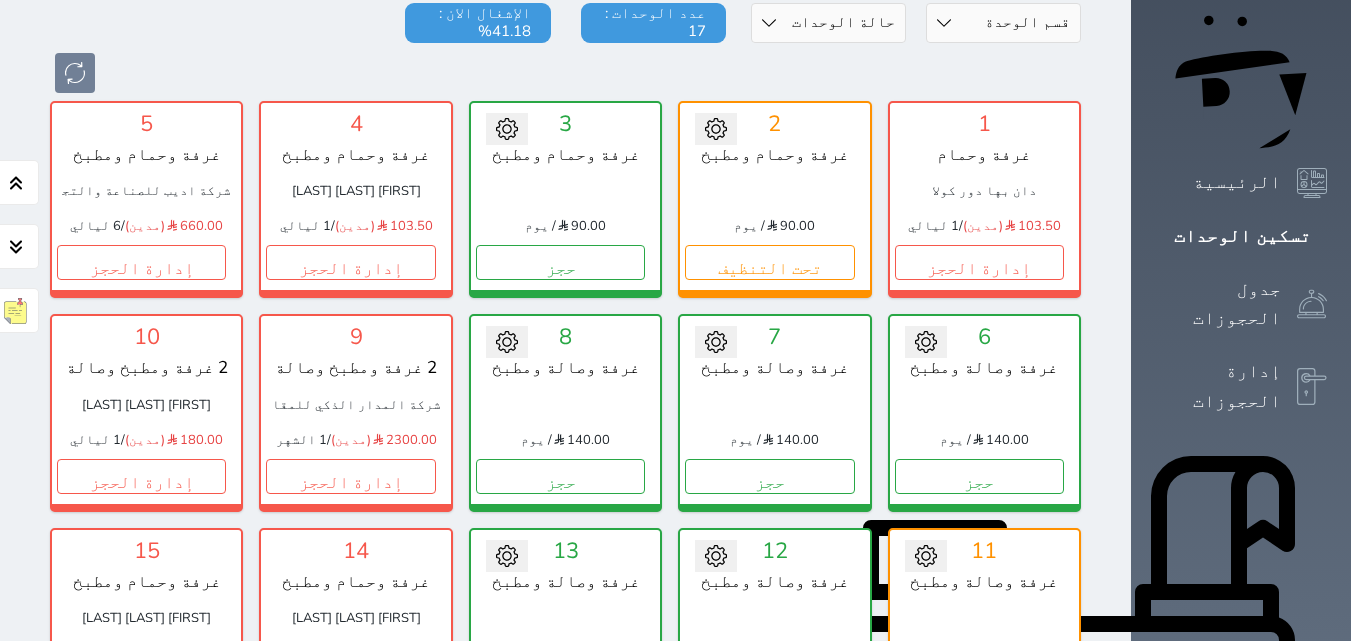 scroll, scrollTop: 178, scrollLeft: 0, axis: vertical 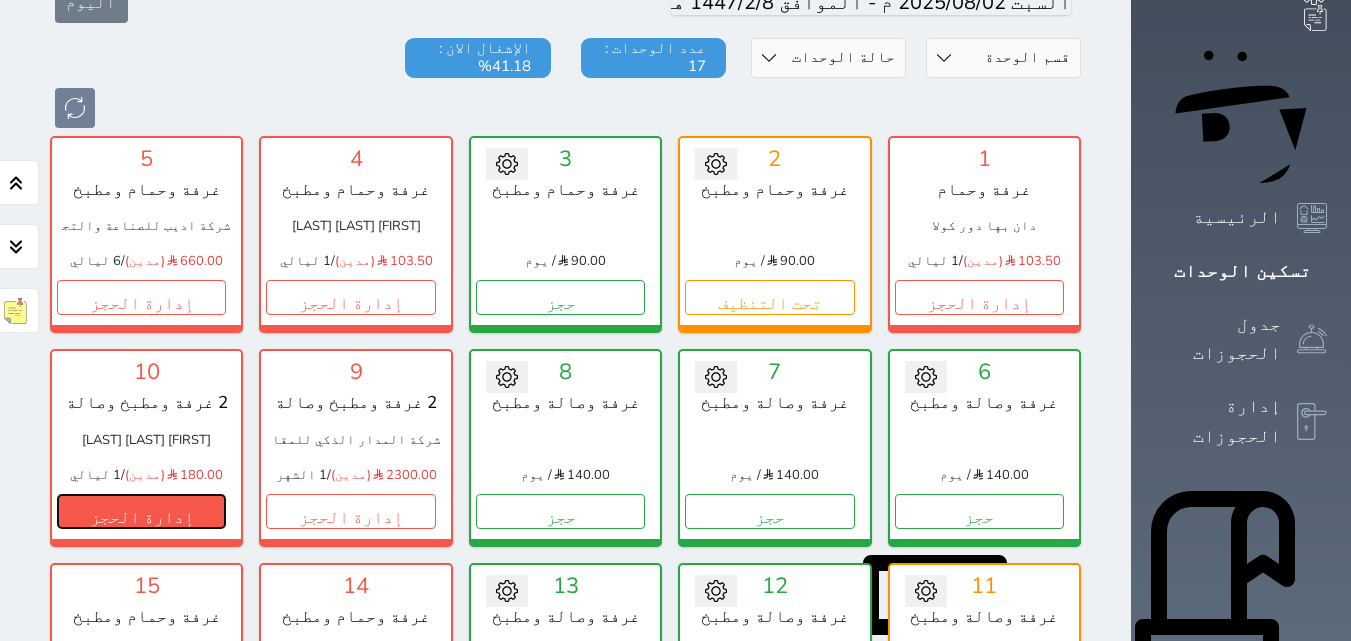 click on "إدارة الحجز" at bounding box center [141, 511] 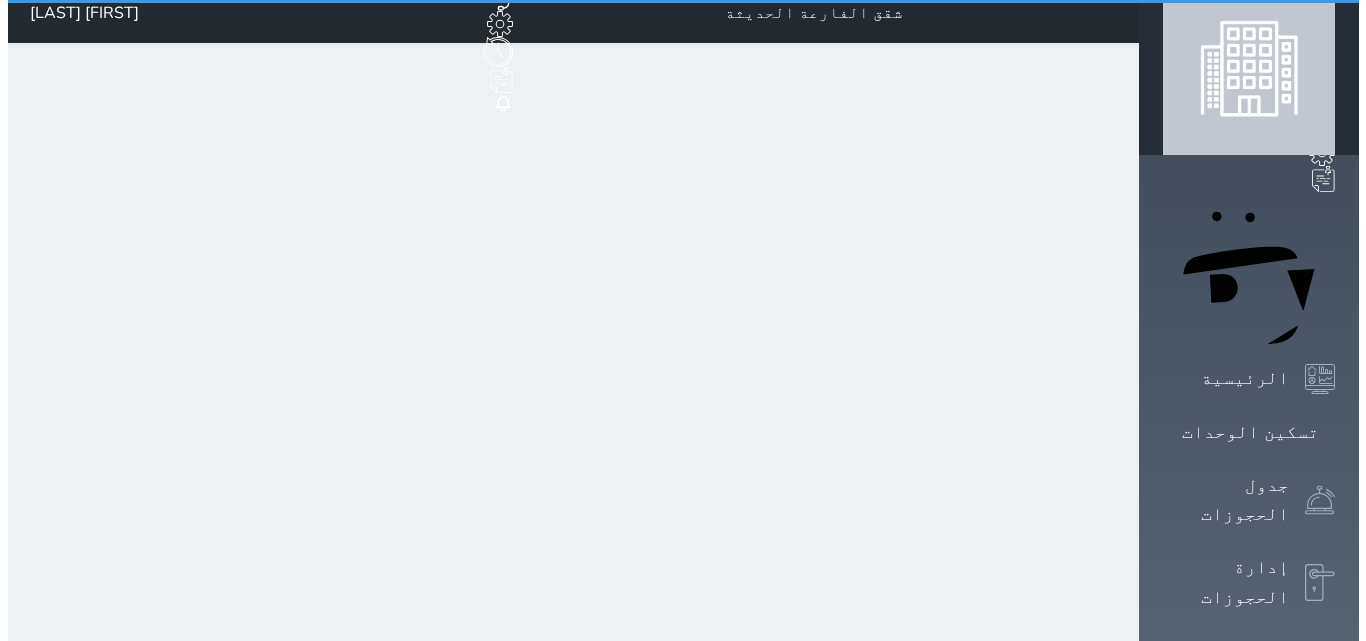 scroll, scrollTop: 0, scrollLeft: 0, axis: both 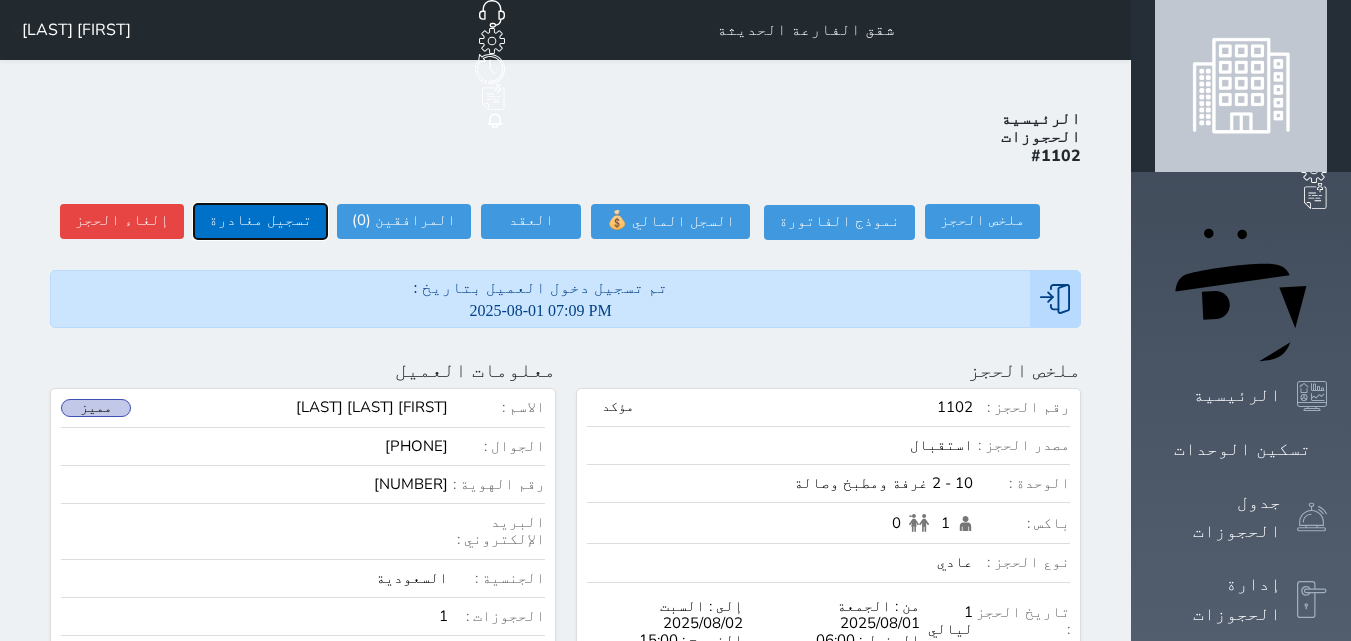 click on "تسجيل مغادرة" at bounding box center (260, 221) 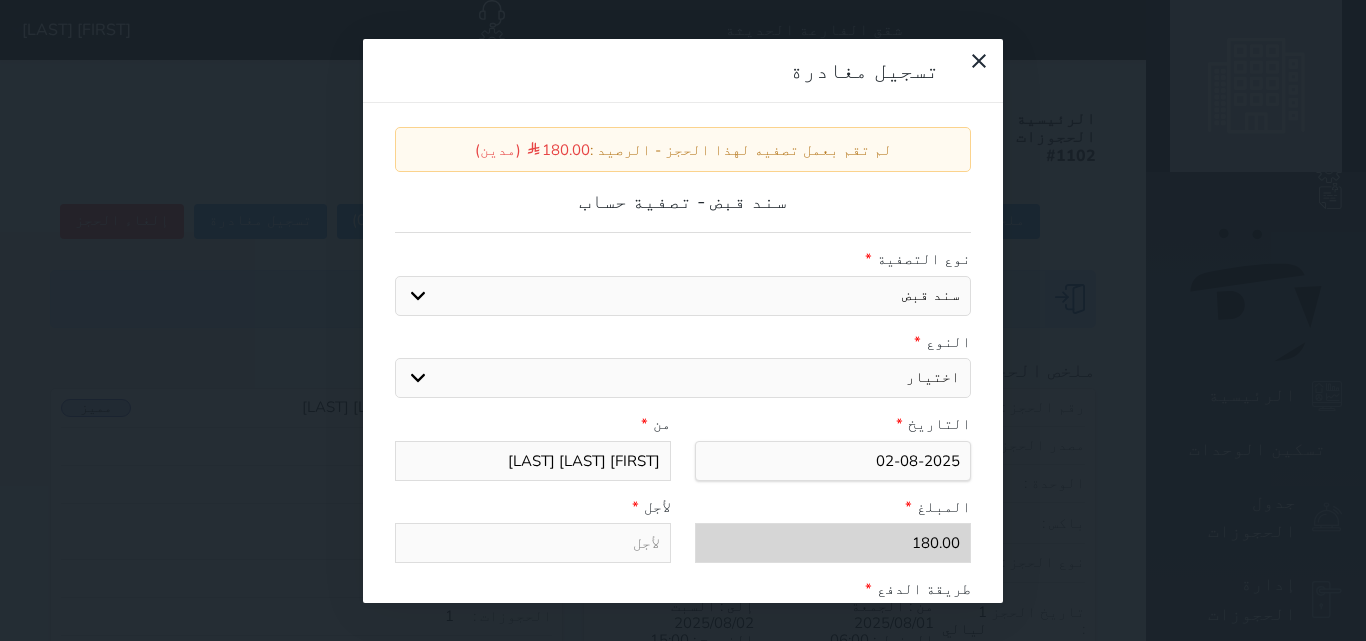 click on "اختيار   مقبوضات عامة
قيمة إيجار
فواتير
عربون
لا ينطبق
آخر
مغسلة
واي فاي - الإنترنت
مواقف السيارات
طعام
الأغذية والمشروبات
مشروبات
المشروبات الباردة
المشروبات الساخنة
الإفطار
غداء
عشاء
مخبز و كعك
حمام سباحة
الصالة الرياضية
سبا و خدمات الجمال
اختيار وإسقاط (خدمات النقل)
ميني بار
كابل - تلفزيون
سرير إضافي
تصفيف الشعر
التسوق" at bounding box center [683, 378] 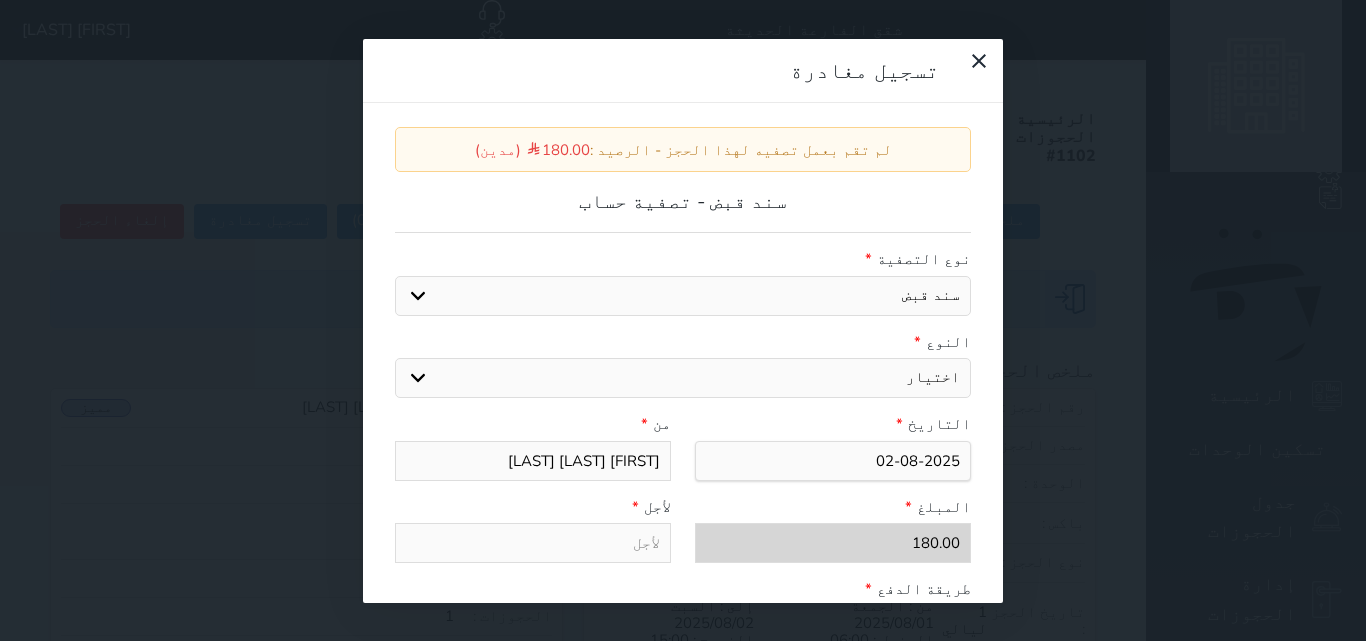 select on "[NUMBER]" 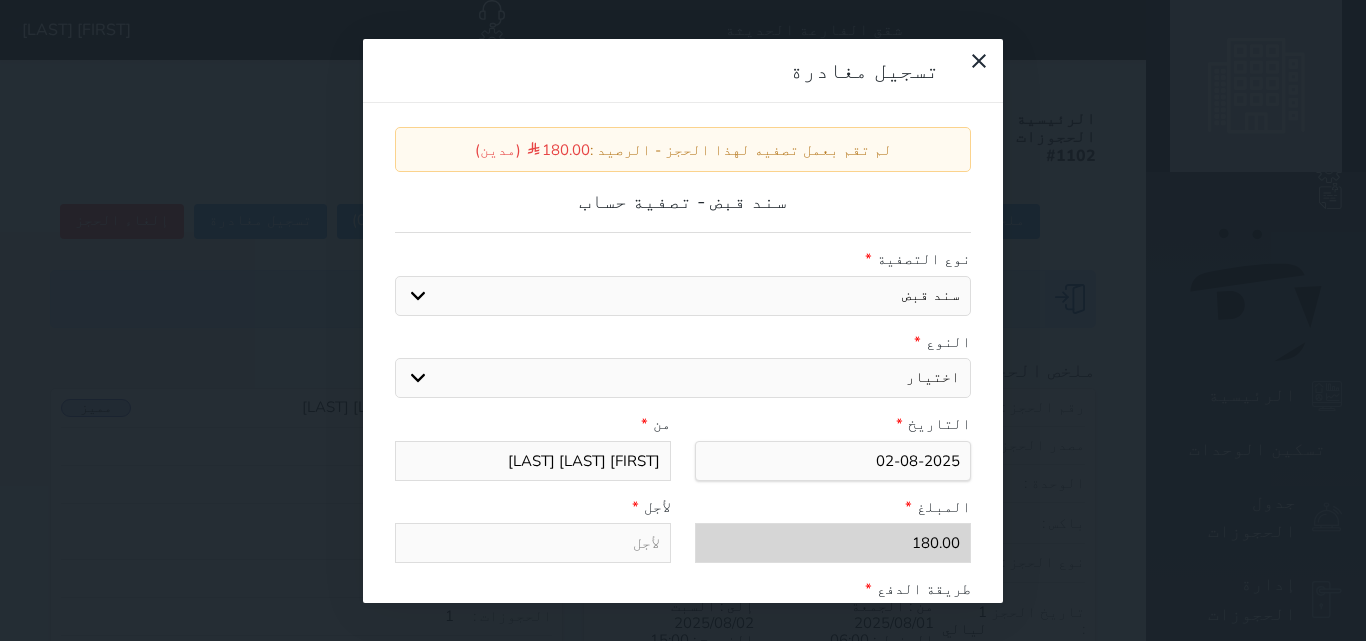 click on "اختيار   مقبوضات عامة
قيمة إيجار
فواتير
عربون
لا ينطبق
آخر
مغسلة
واي فاي - الإنترنت
مواقف السيارات
طعام
الأغذية والمشروبات
مشروبات
المشروبات الباردة
المشروبات الساخنة
الإفطار
غداء
عشاء
مخبز و كعك
حمام سباحة
الصالة الرياضية
سبا و خدمات الجمال
اختيار وإسقاط (خدمات النقل)
ميني بار
كابل - تلفزيون
سرير إضافي
تصفيف الشعر
التسوق" at bounding box center [683, 378] 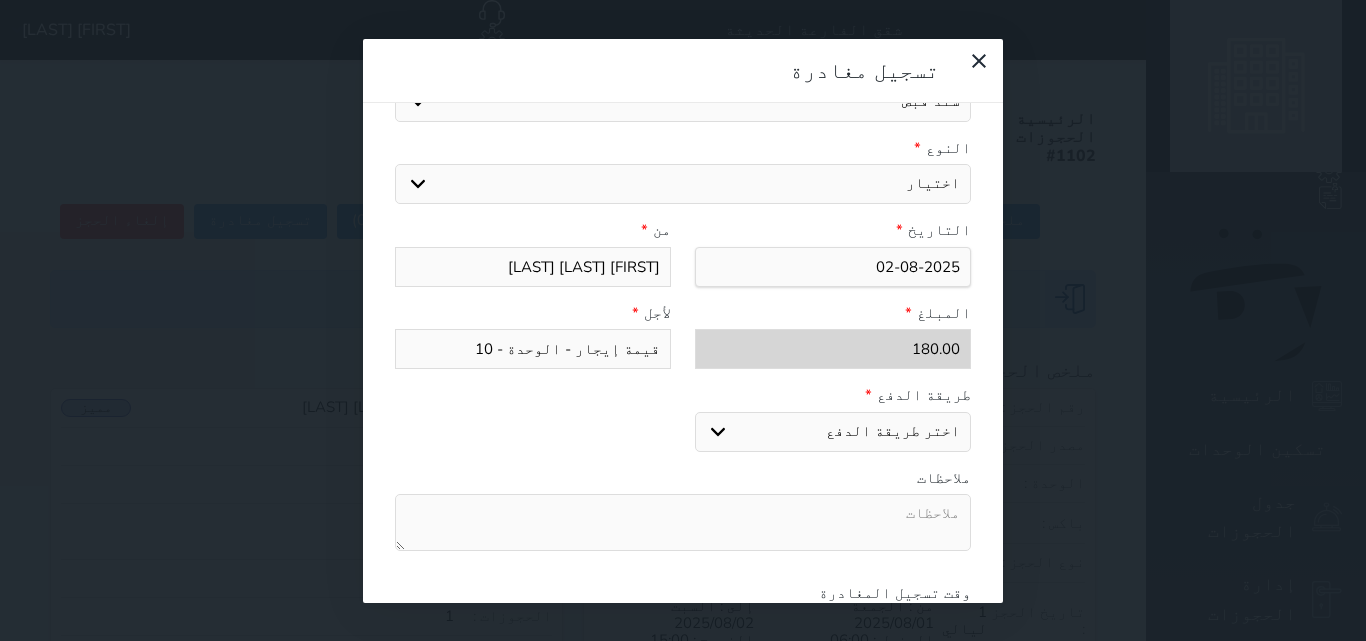 scroll, scrollTop: 200, scrollLeft: 0, axis: vertical 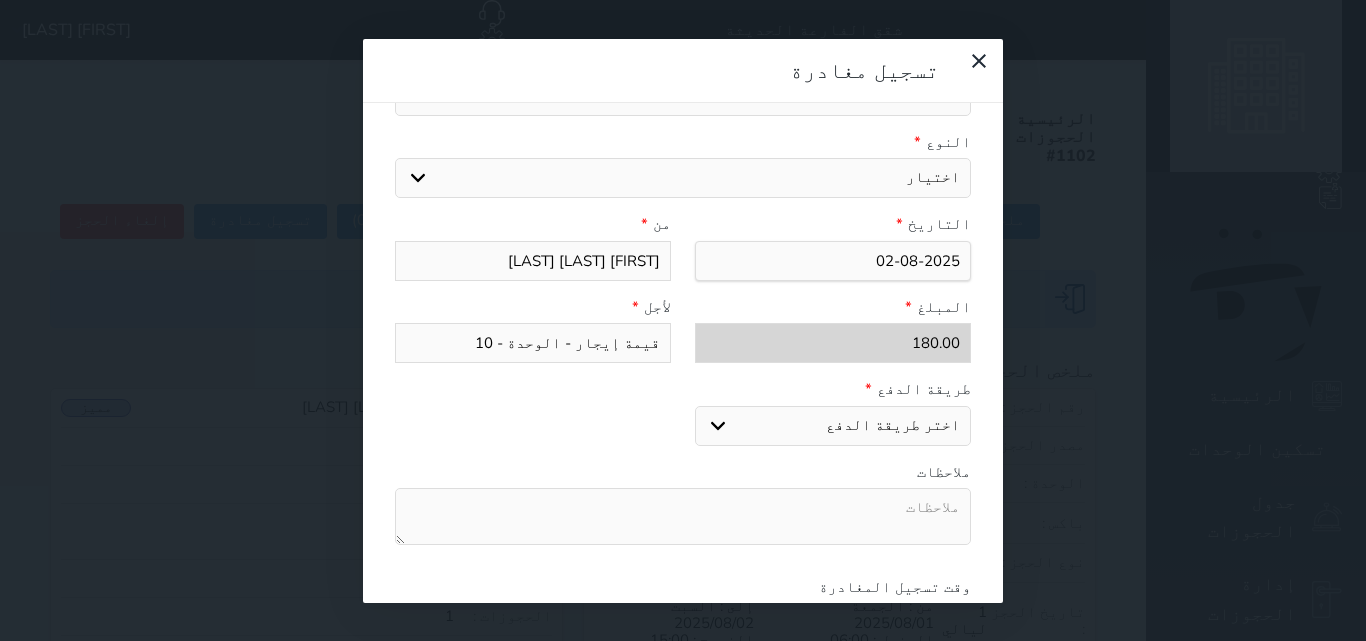 click on "اختر طريقة الدفع   دفع نقدى   تحويل بنكى   مدى   بطاقة ائتمان" at bounding box center [833, 426] 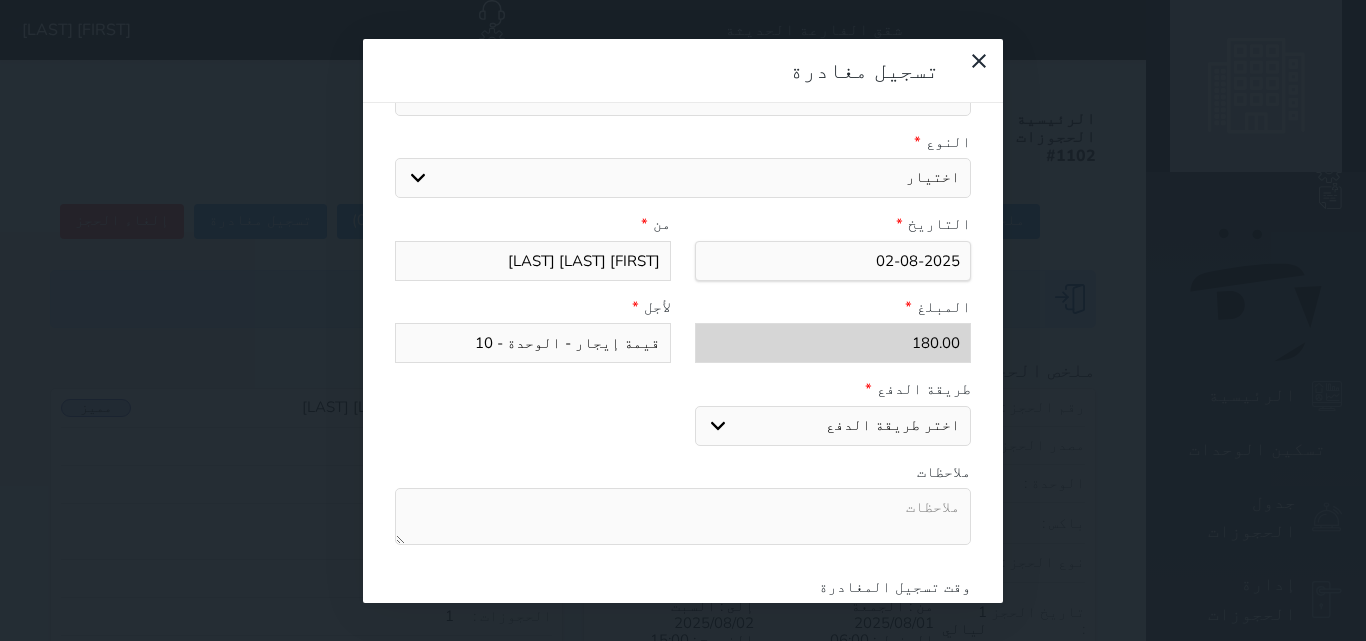 select on "cash" 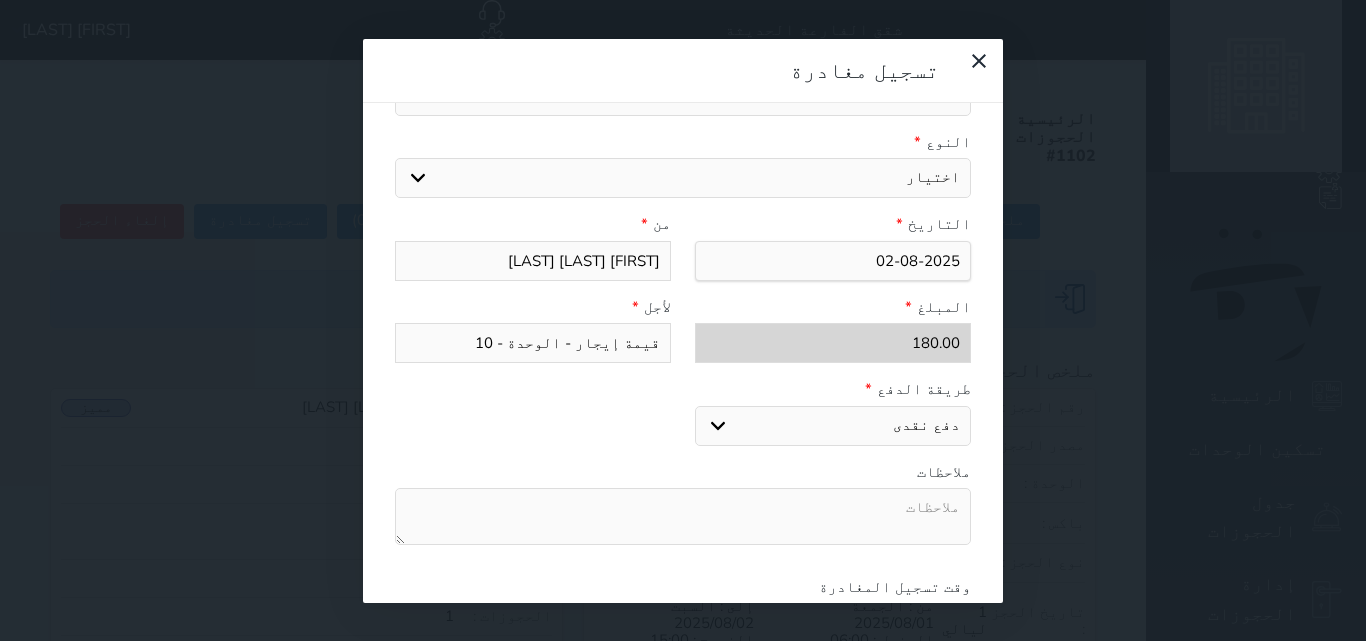 click on "اختر طريقة الدفع   دفع نقدى   تحويل بنكى   مدى   بطاقة ائتمان" at bounding box center [833, 426] 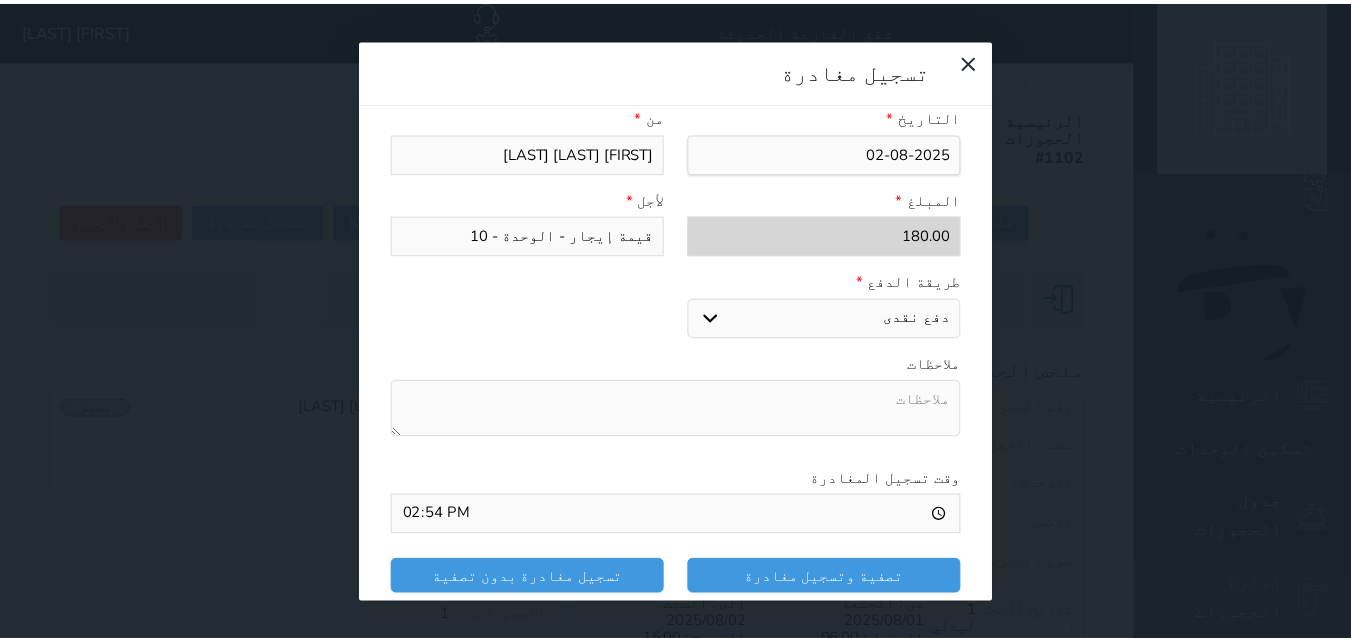 scroll, scrollTop: 309, scrollLeft: 0, axis: vertical 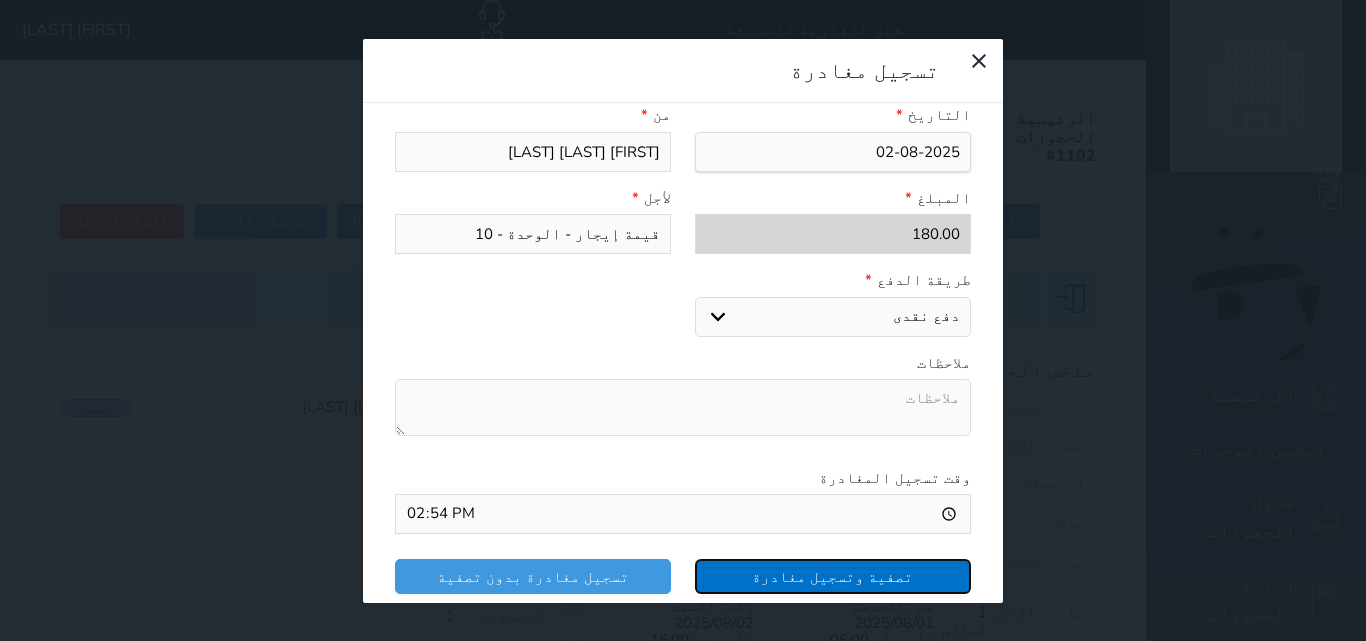 click on "تصفية وتسجيل مغادرة" at bounding box center [833, 576] 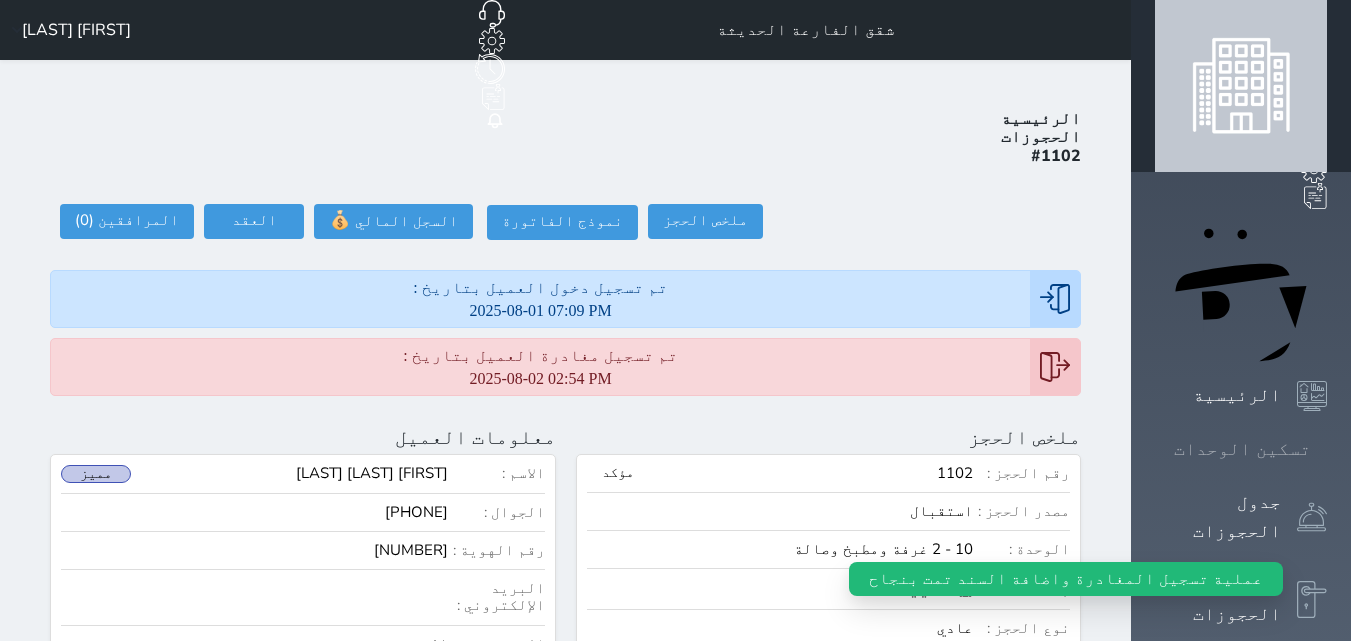 click 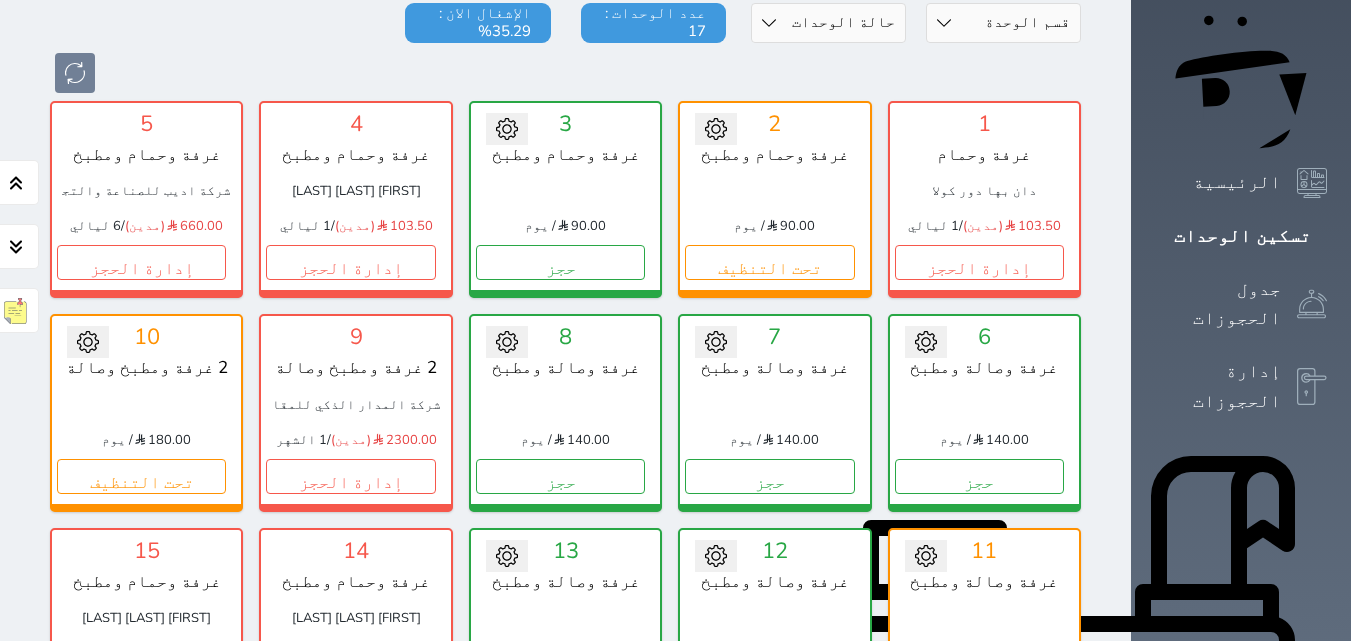 scroll, scrollTop: 178, scrollLeft: 0, axis: vertical 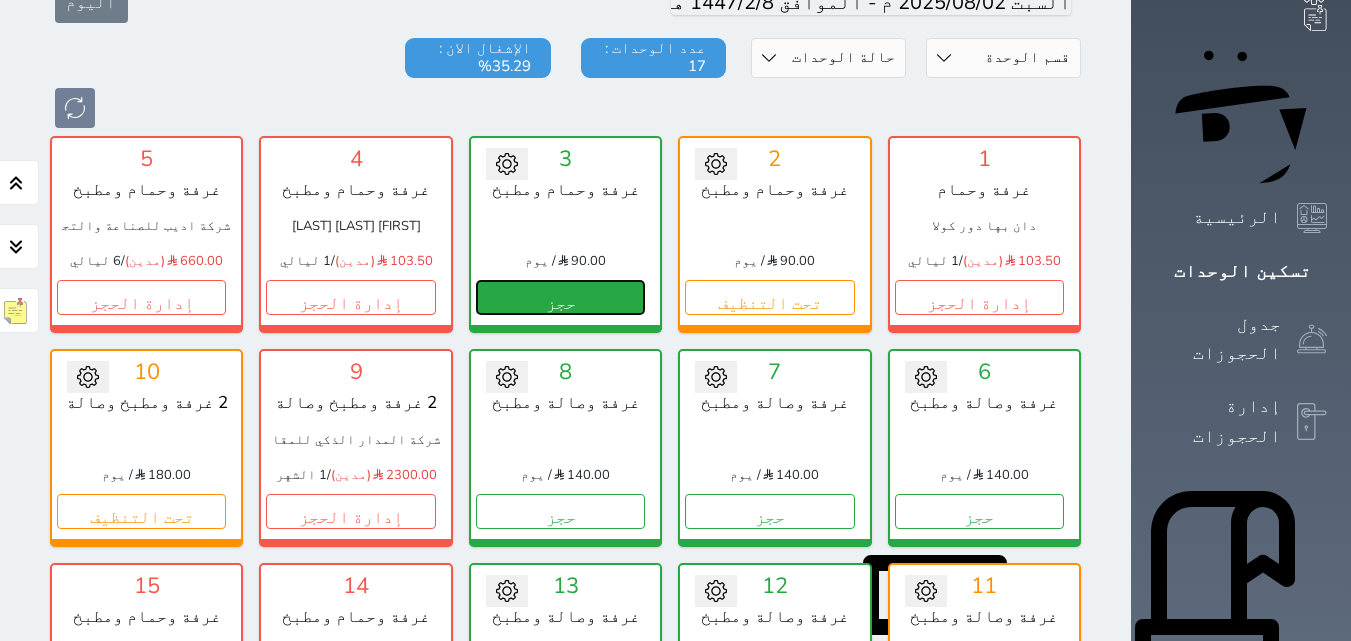click on "حجز" at bounding box center [560, 297] 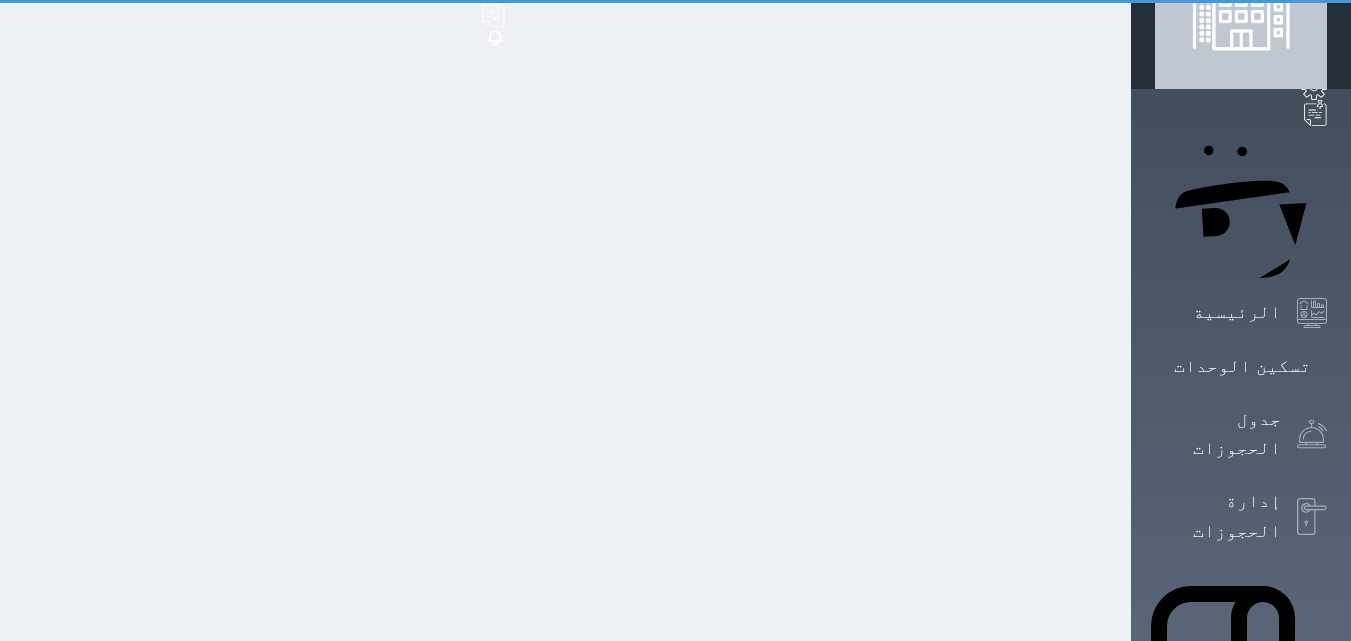 scroll, scrollTop: 0, scrollLeft: 0, axis: both 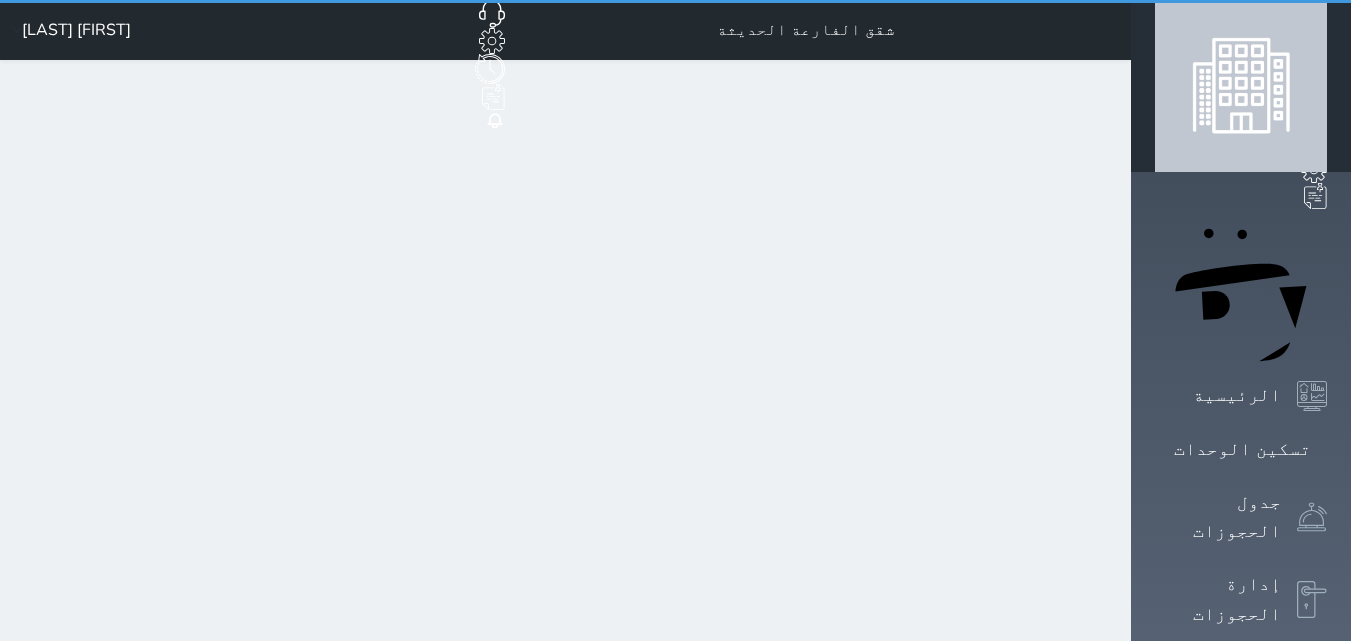 select on "1" 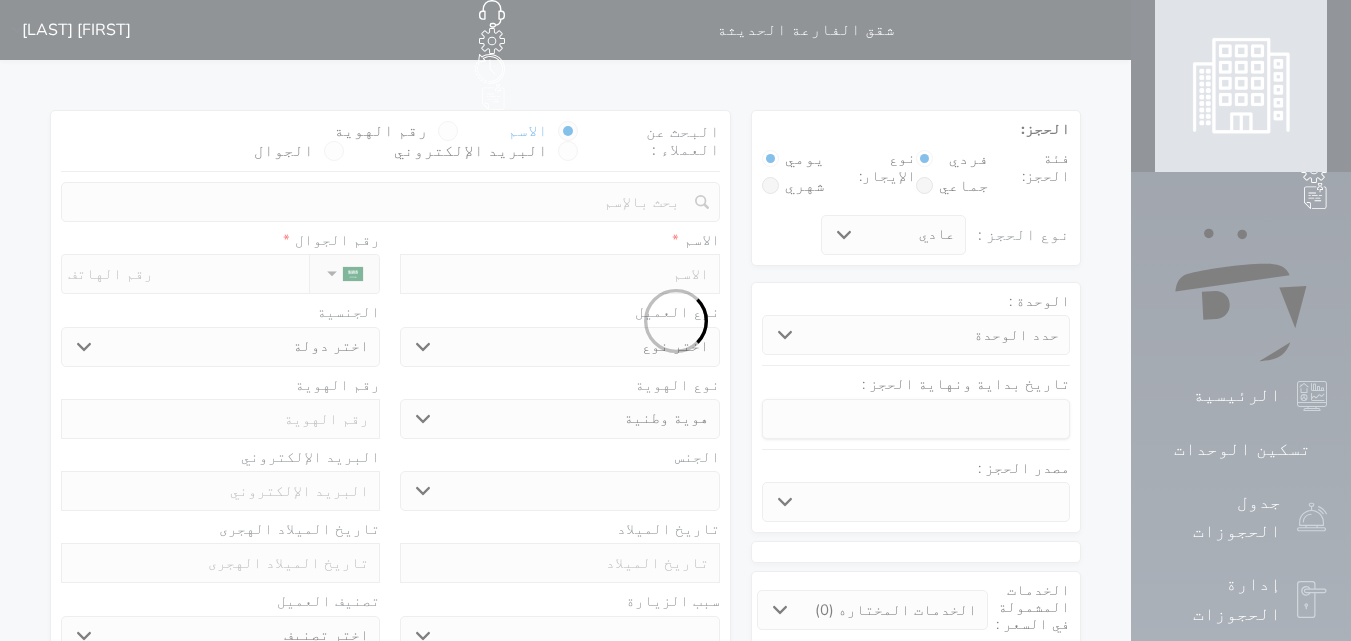 select 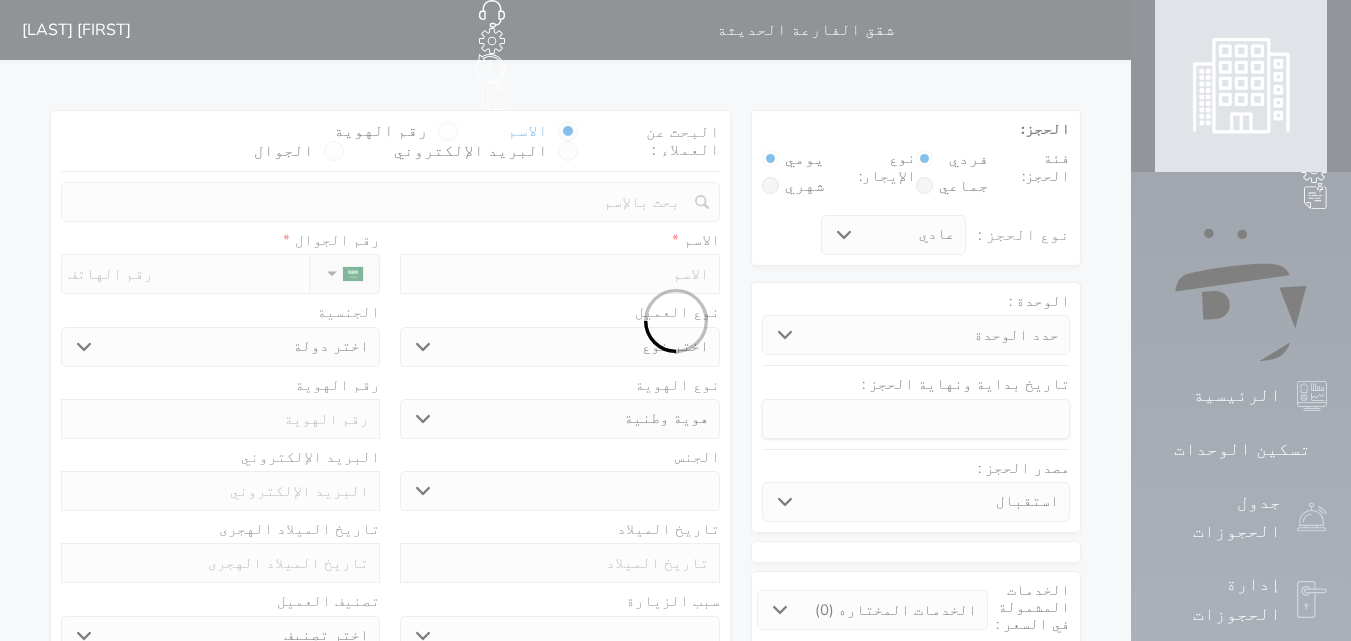 select 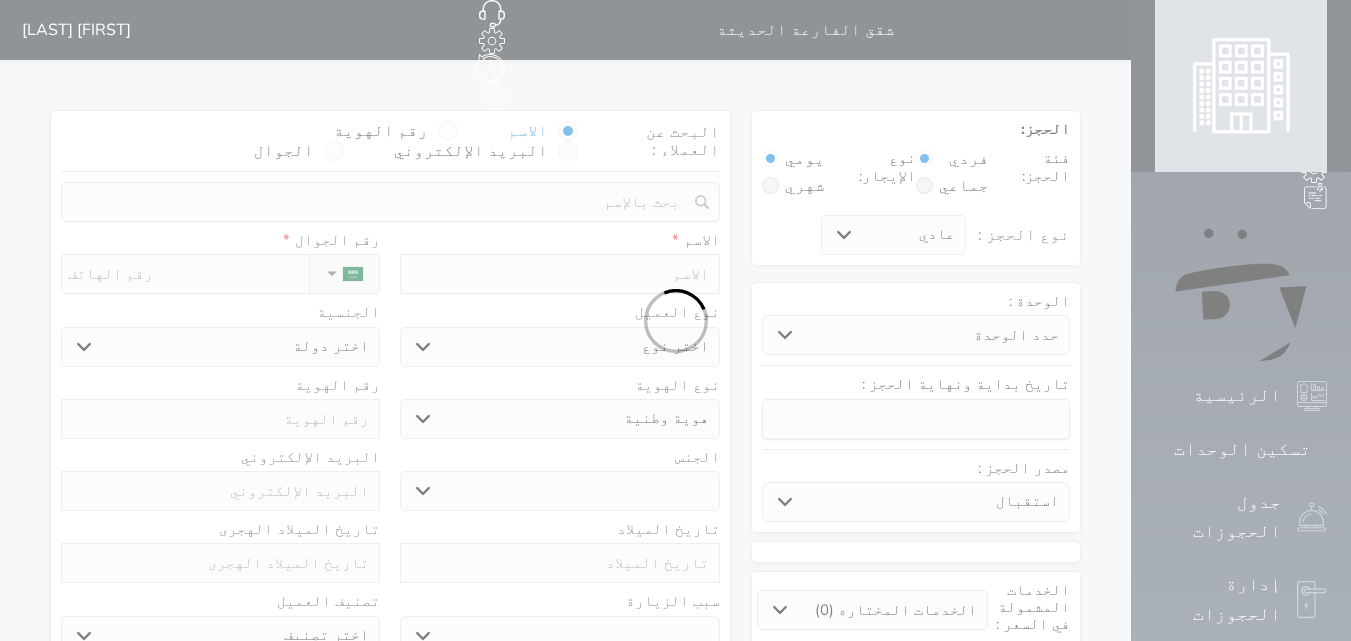 select 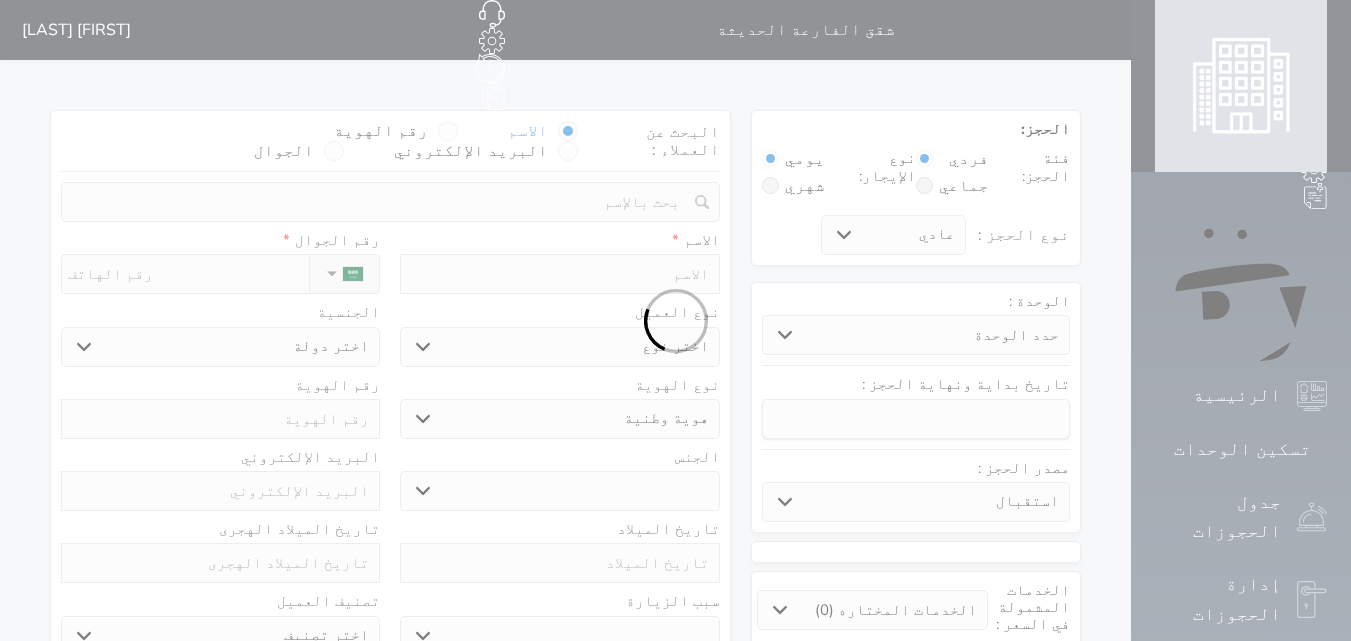 select 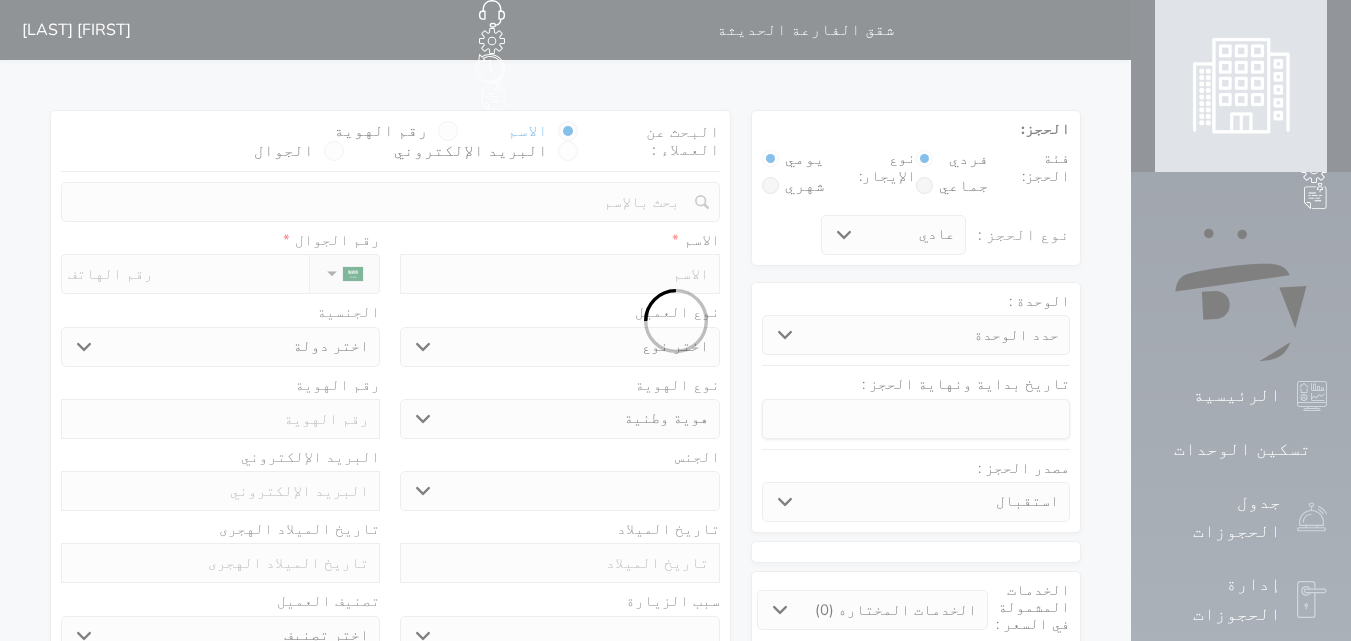 select 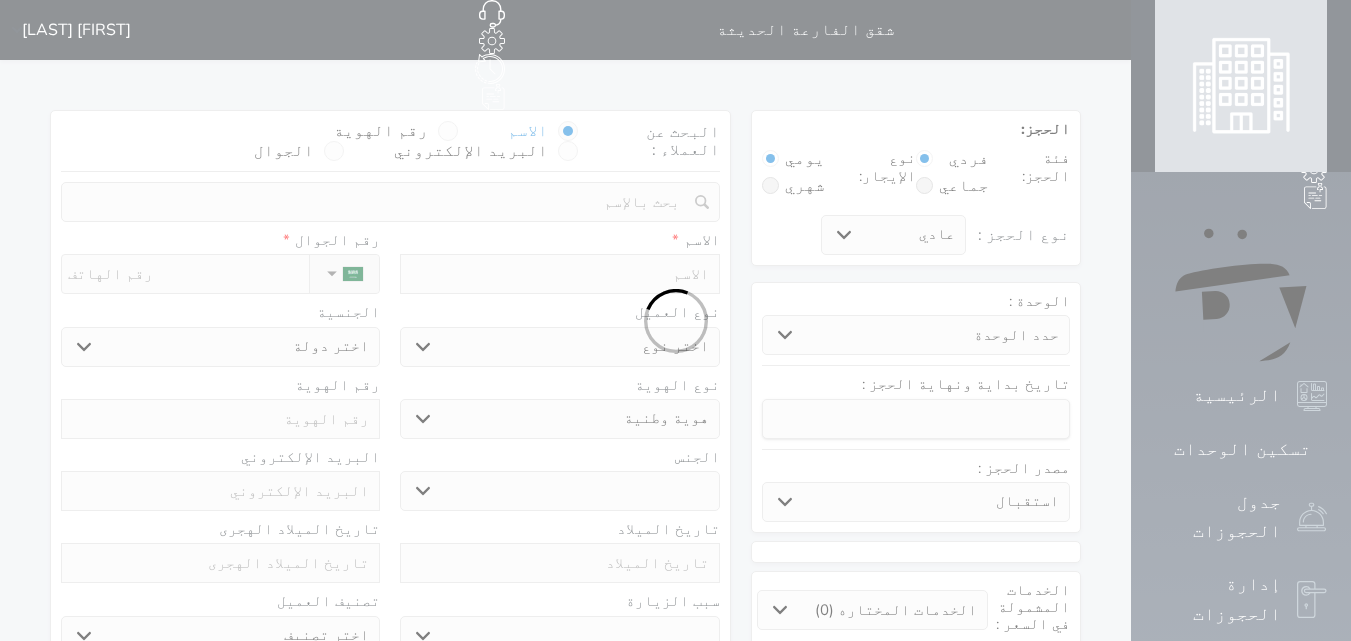 select 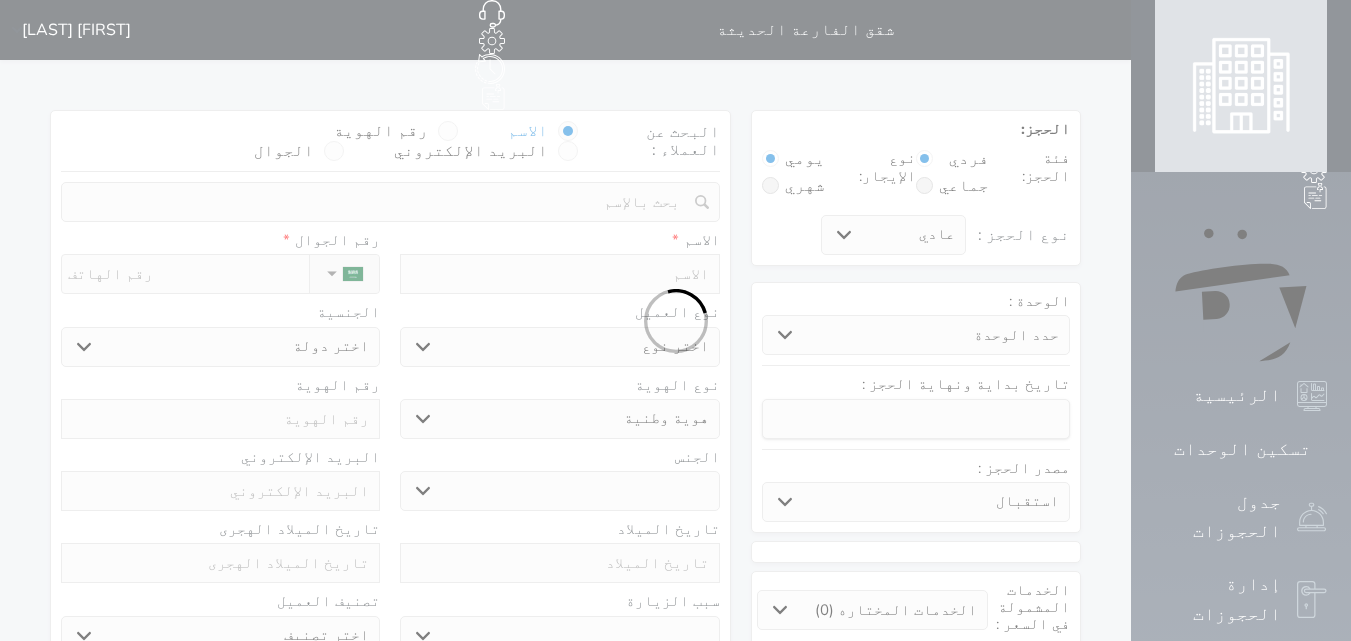 select 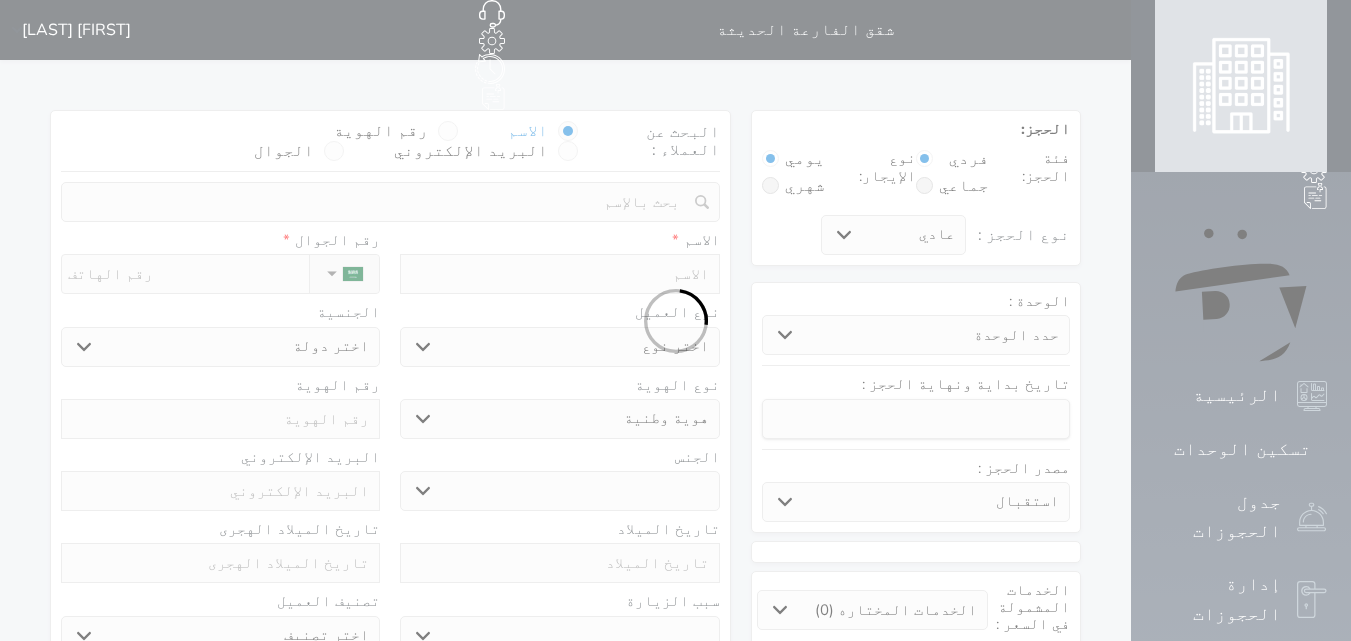 select 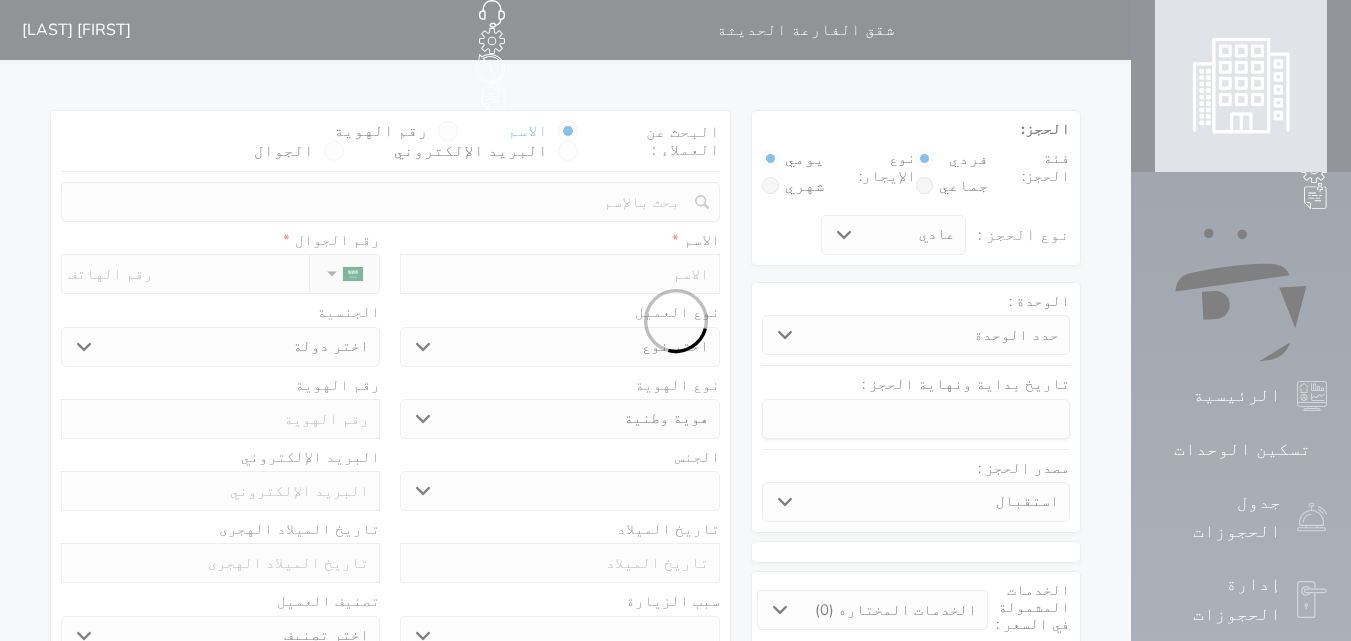 select 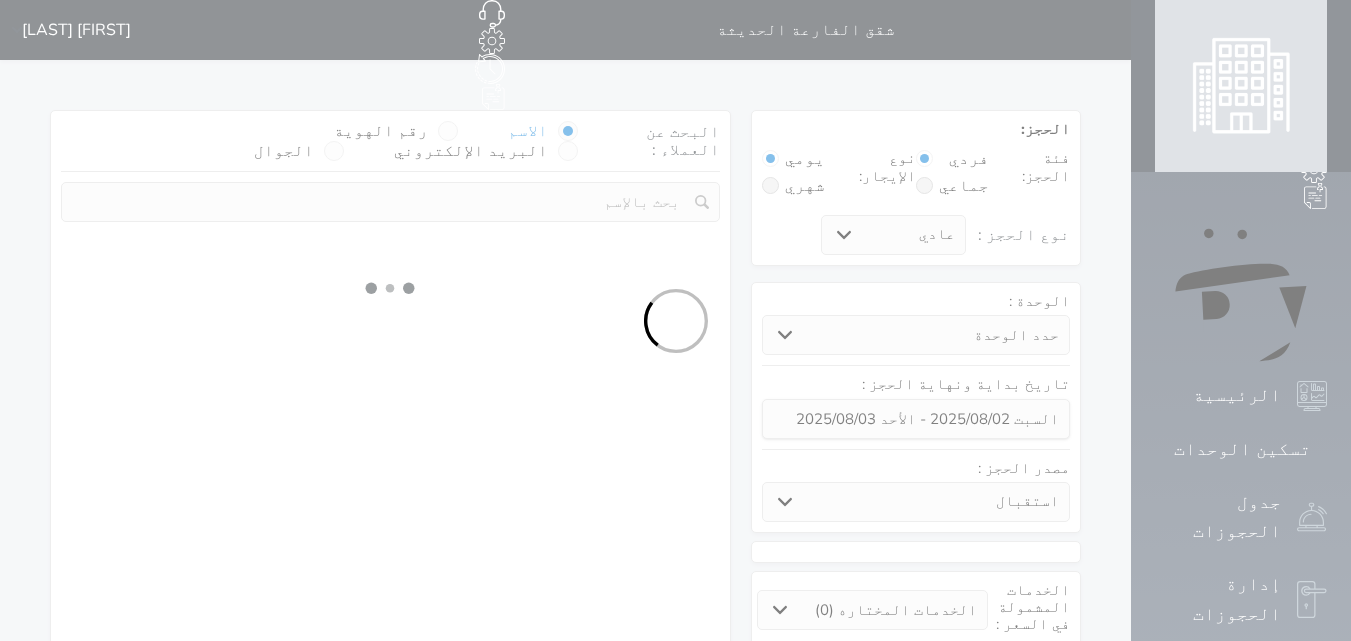select 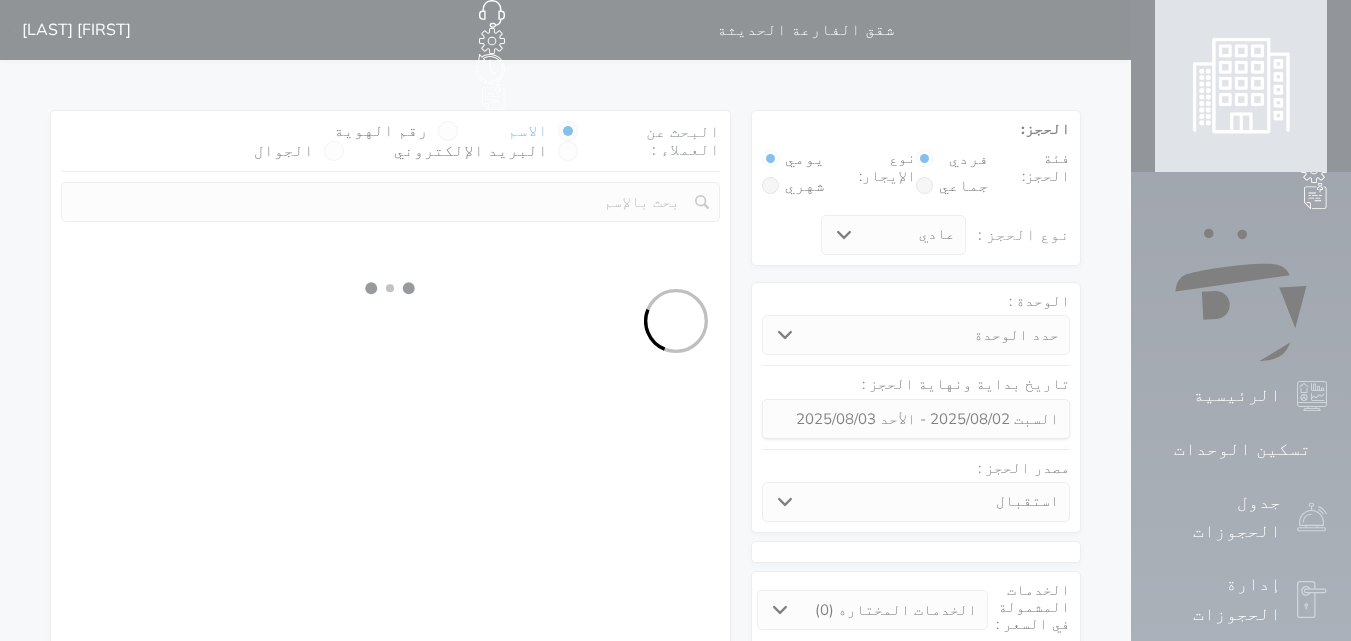 select on "1" 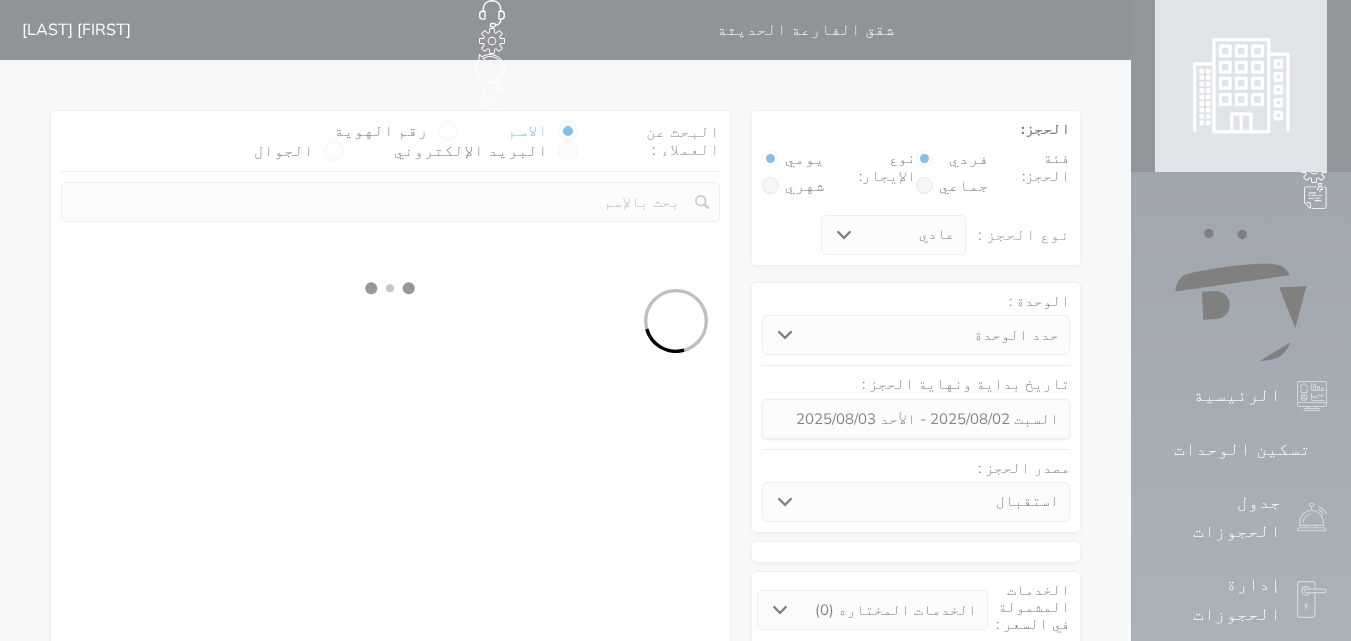 select on "113" 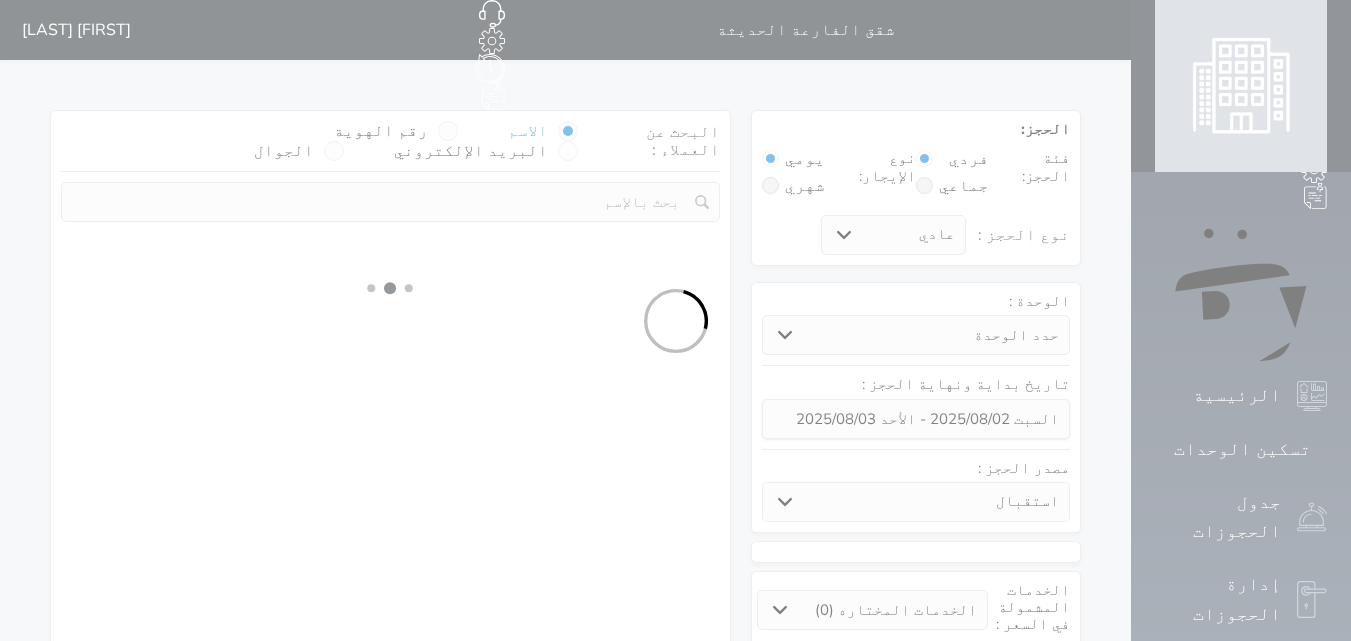select on "1" 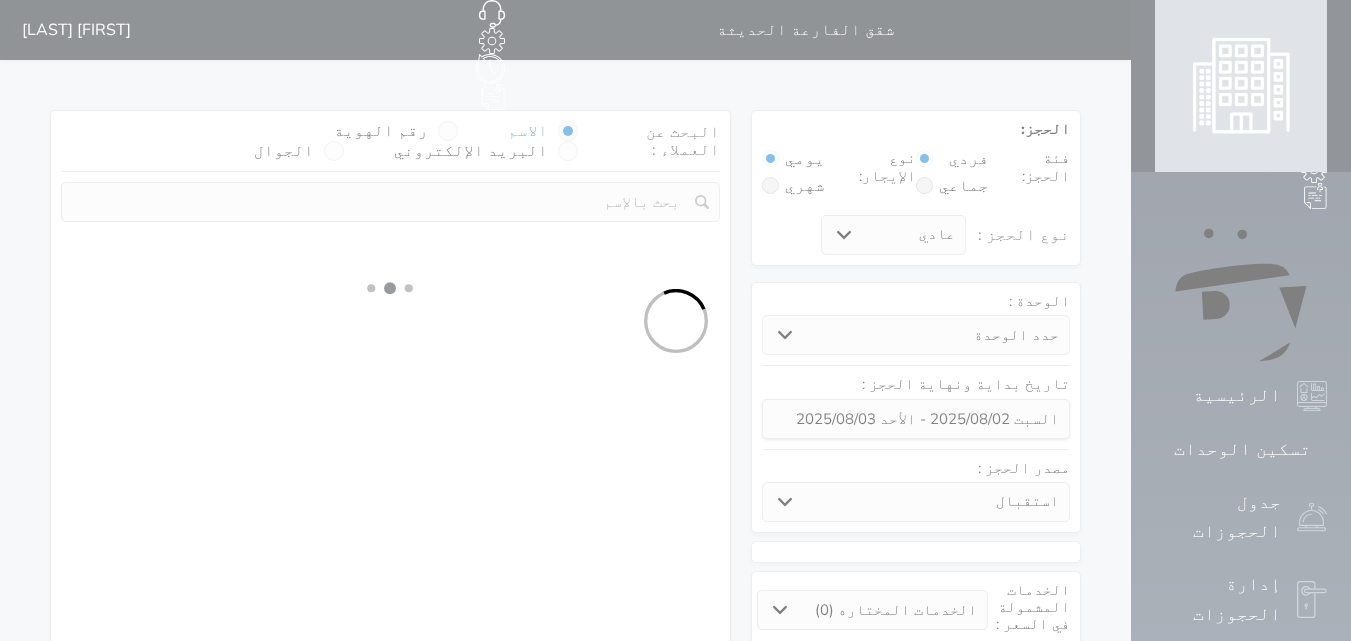 select 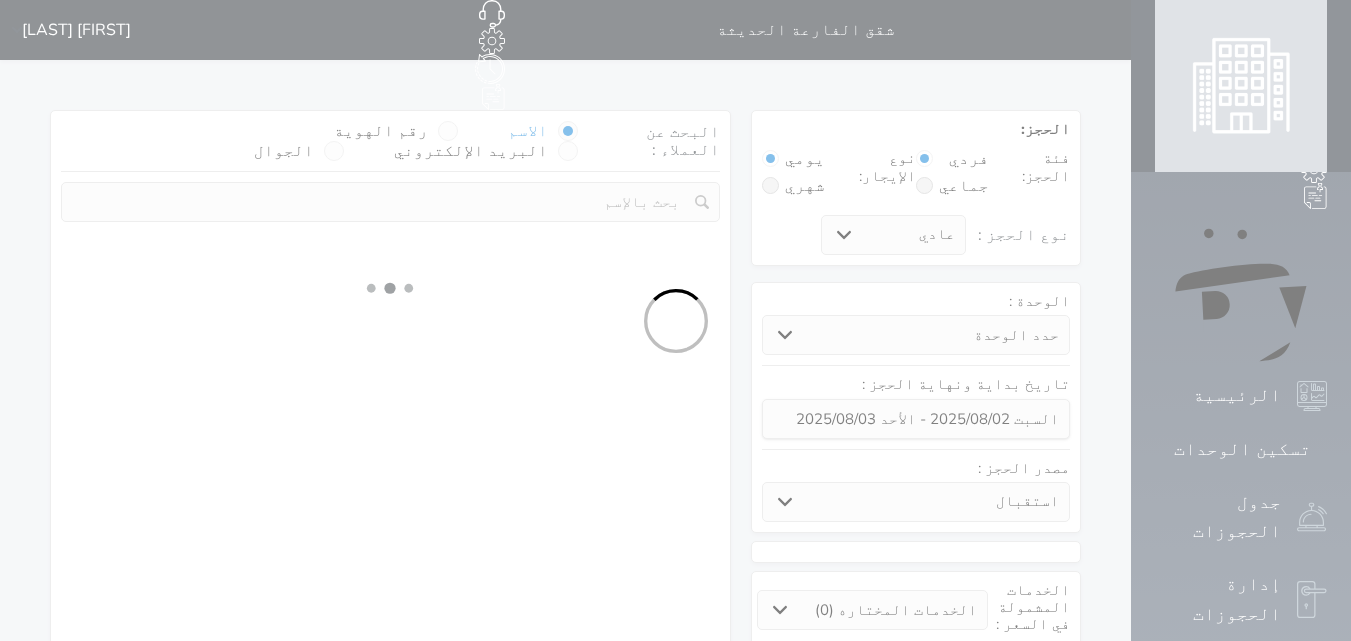 select on "7" 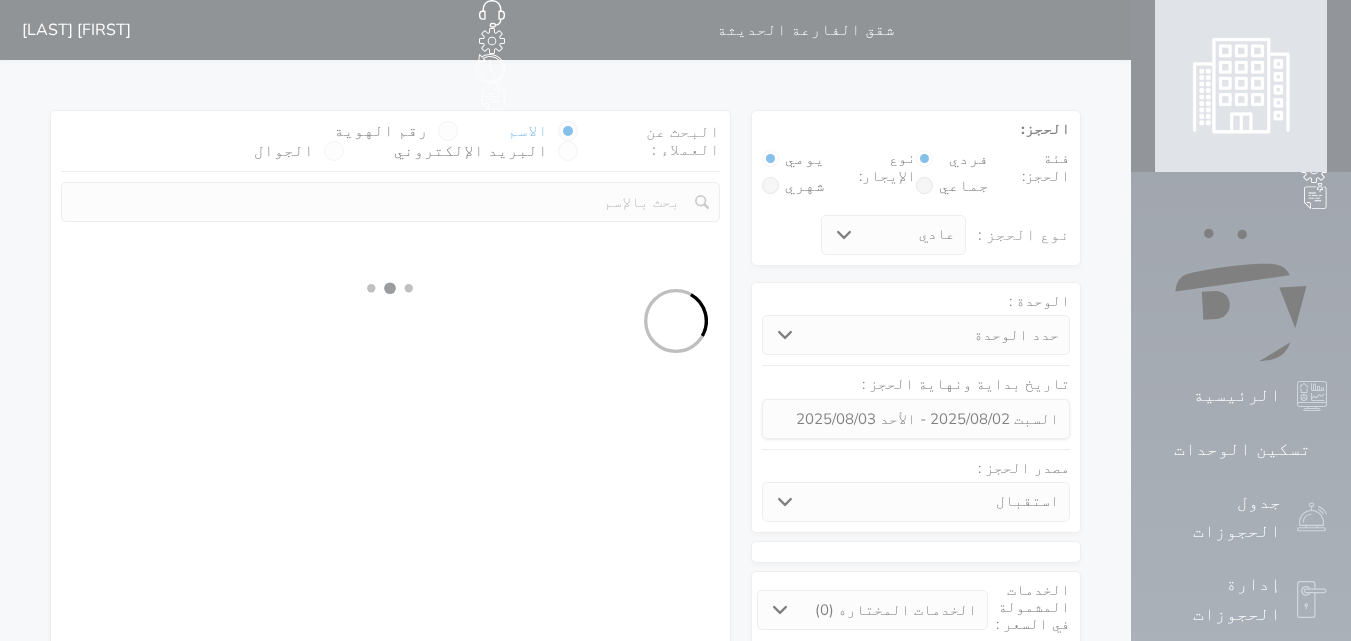 select 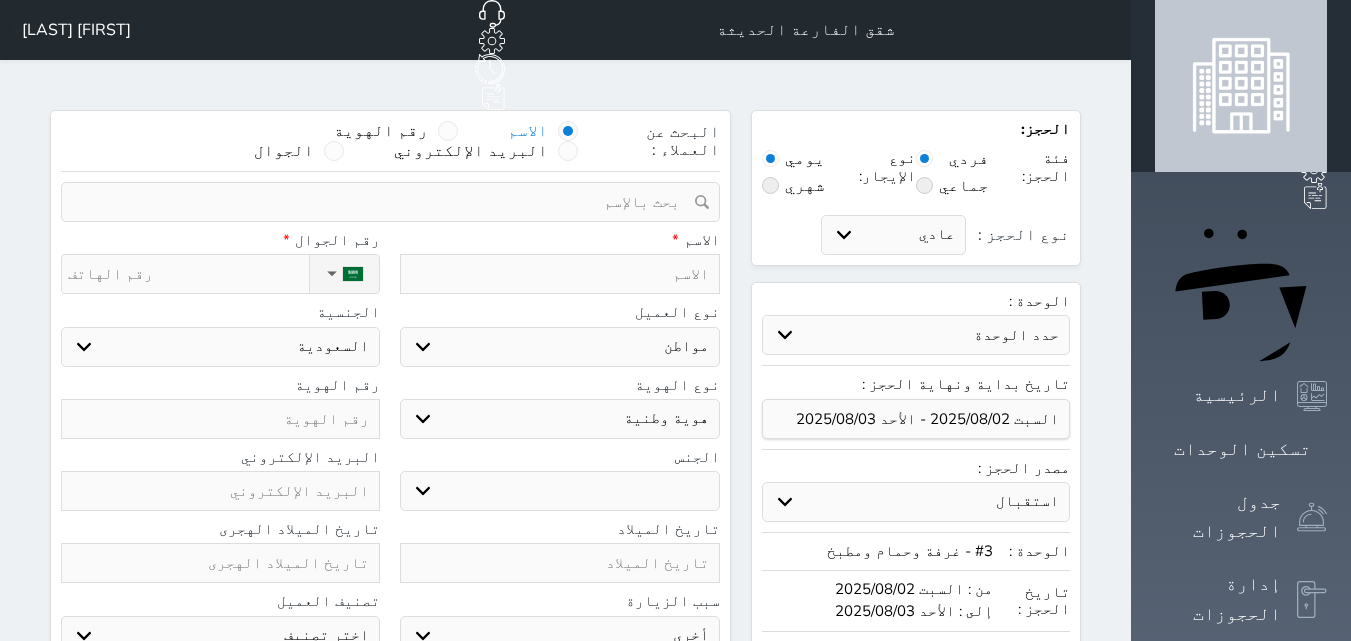 select 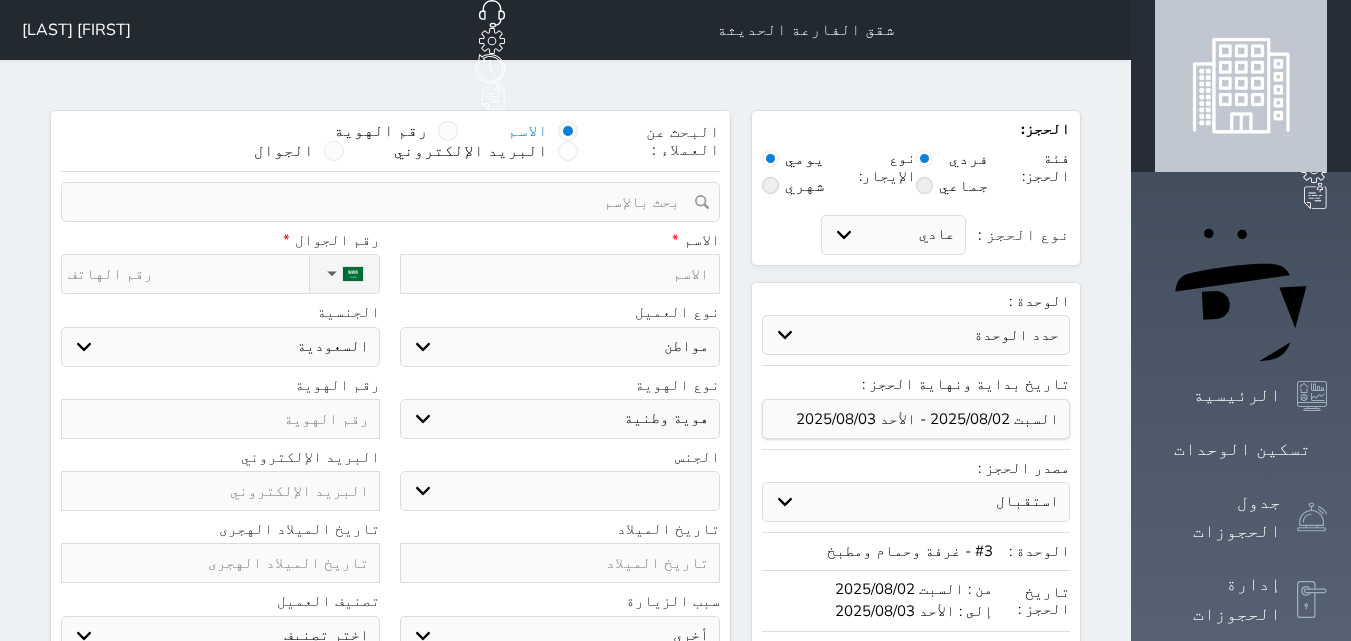select 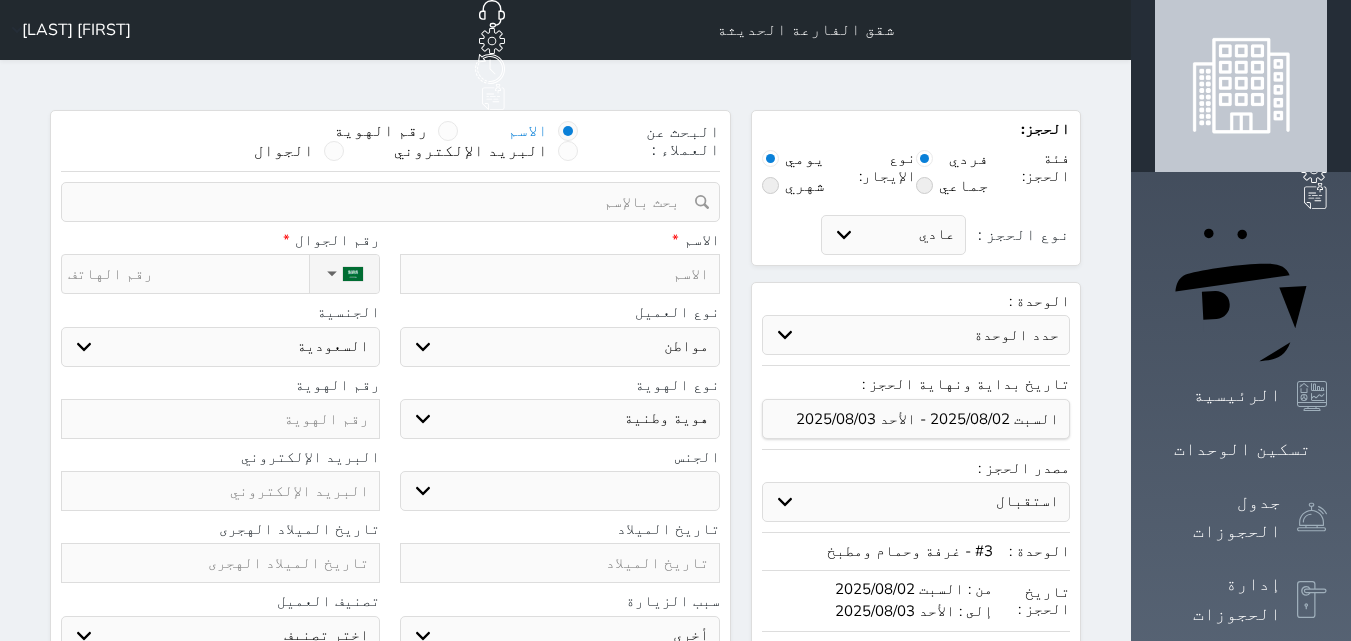 click at bounding box center (559, 274) 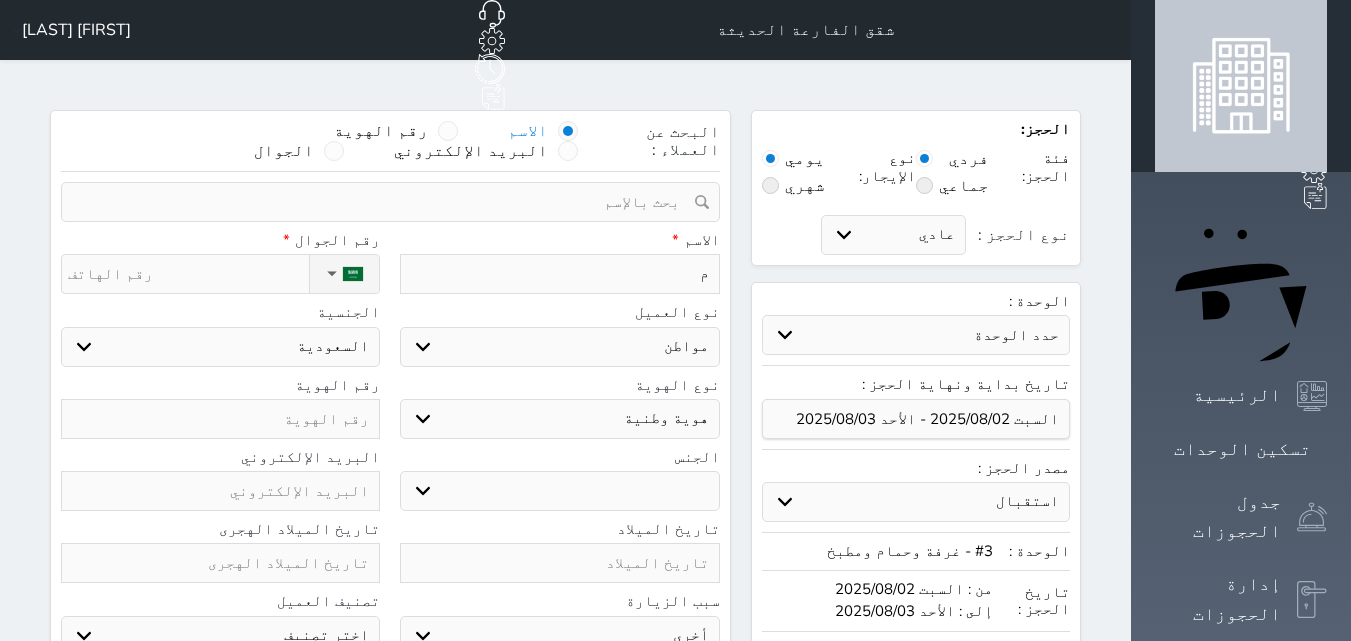 type on "مح" 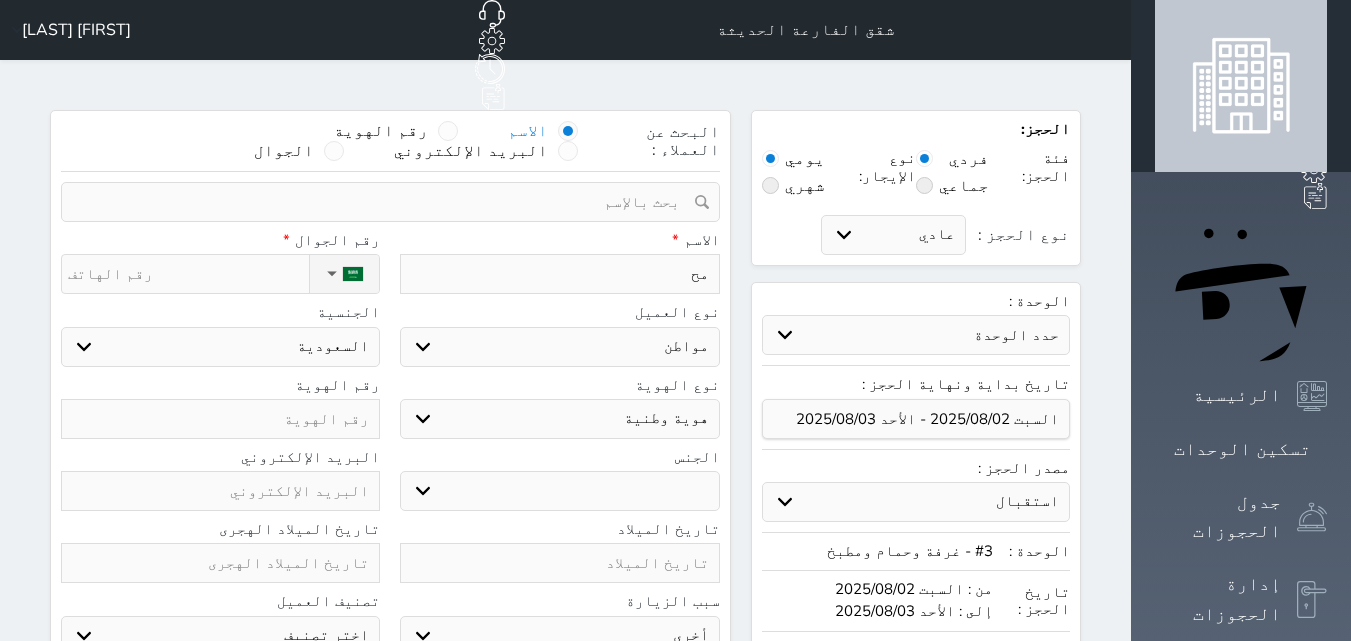 type on "[FIRST]" 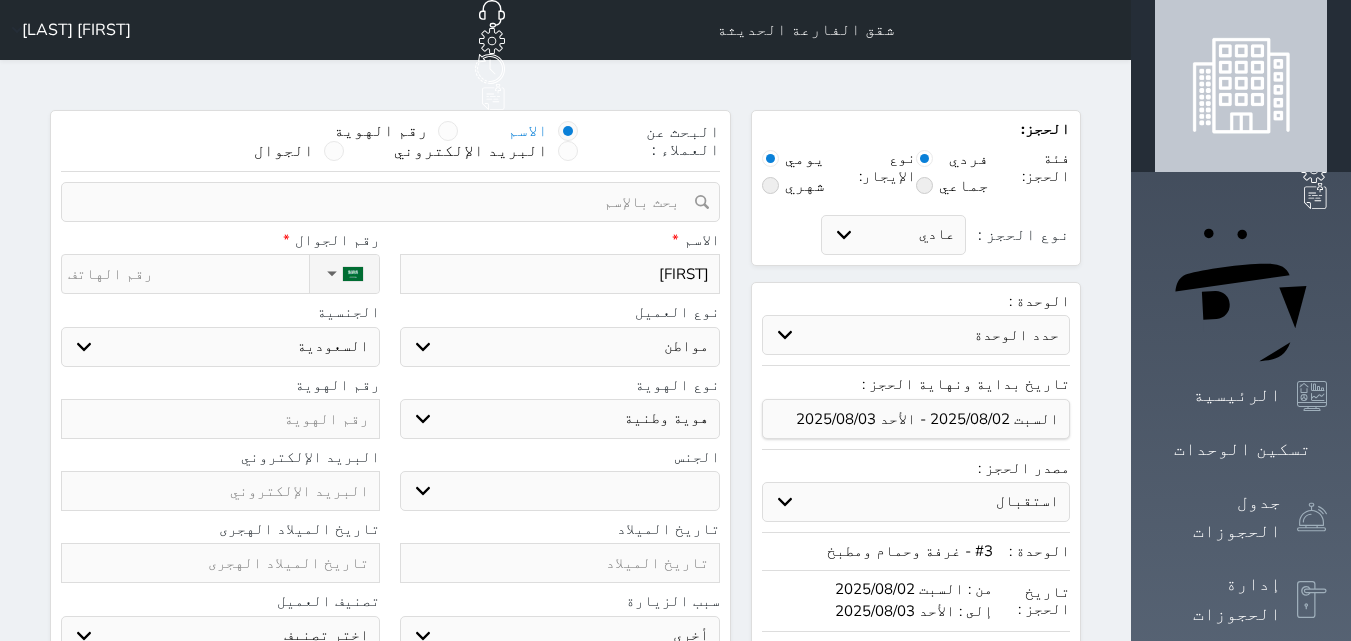 type on "[FIRST]" 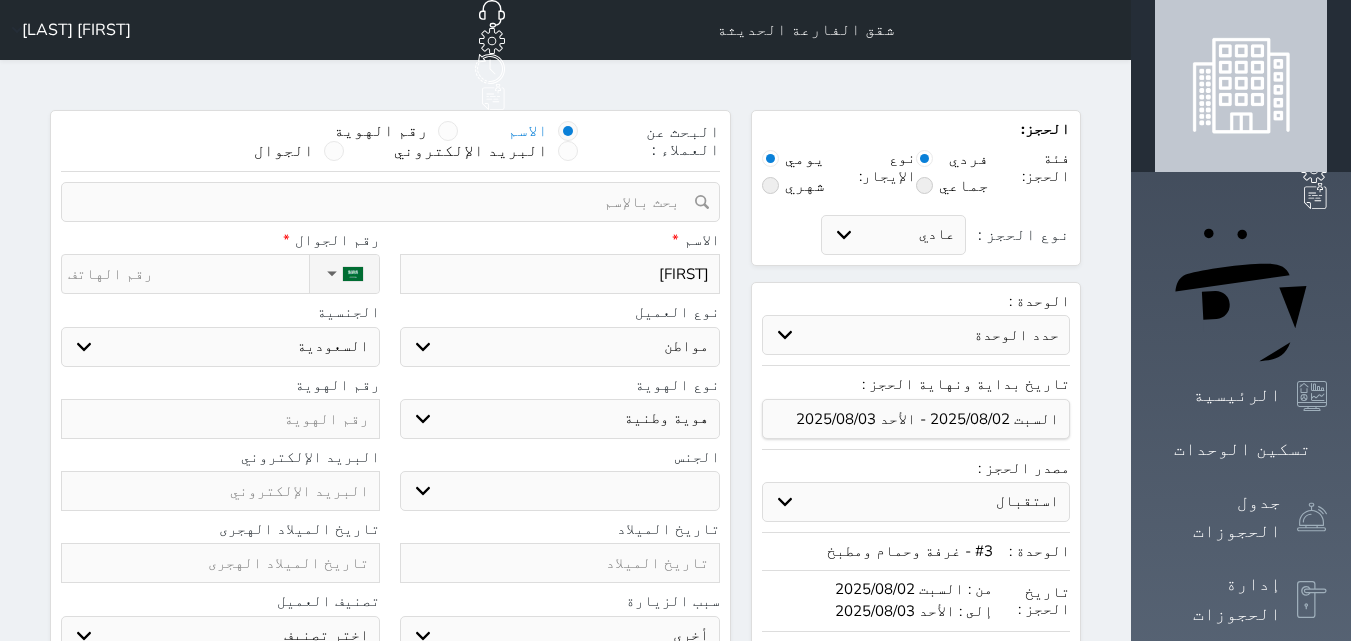 type on "[FIRST]" 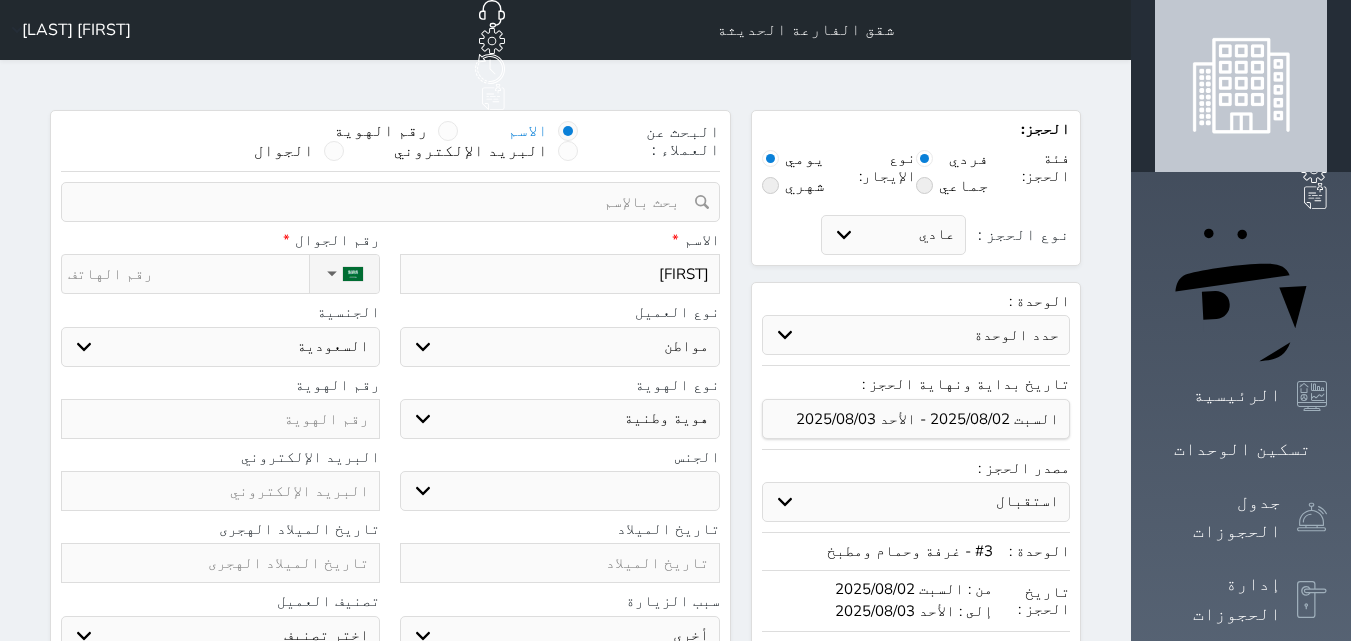 type on "[FIRST] [LAST]" 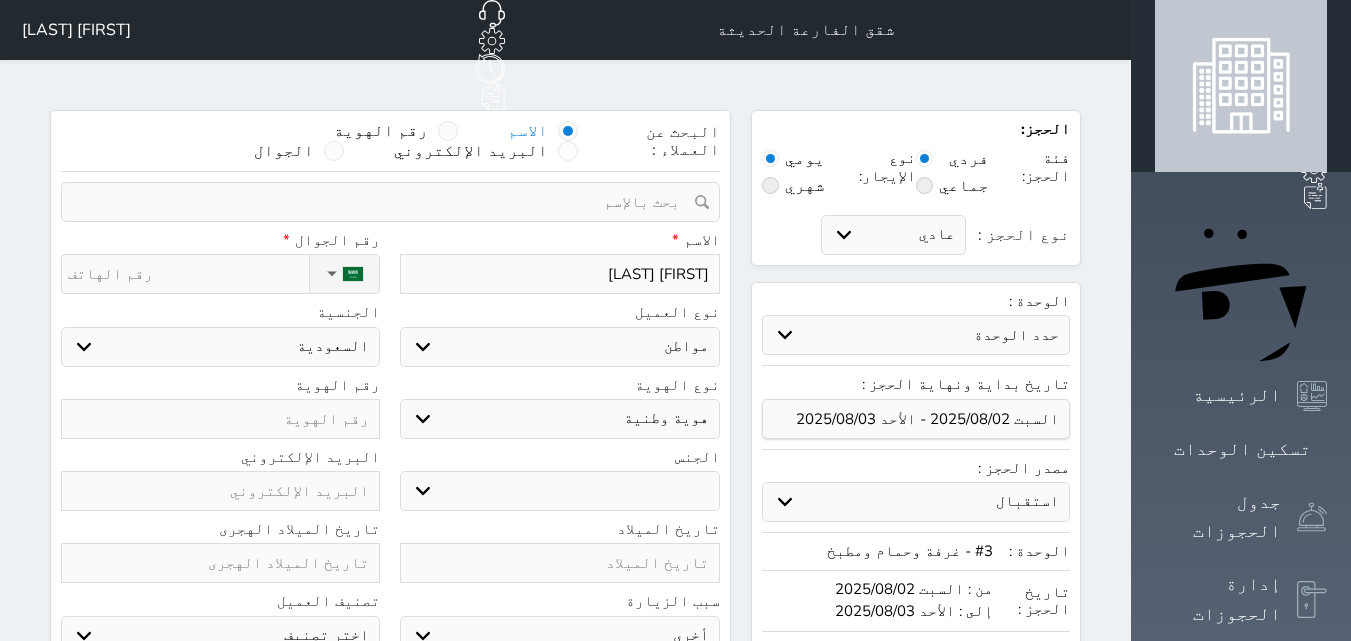 select 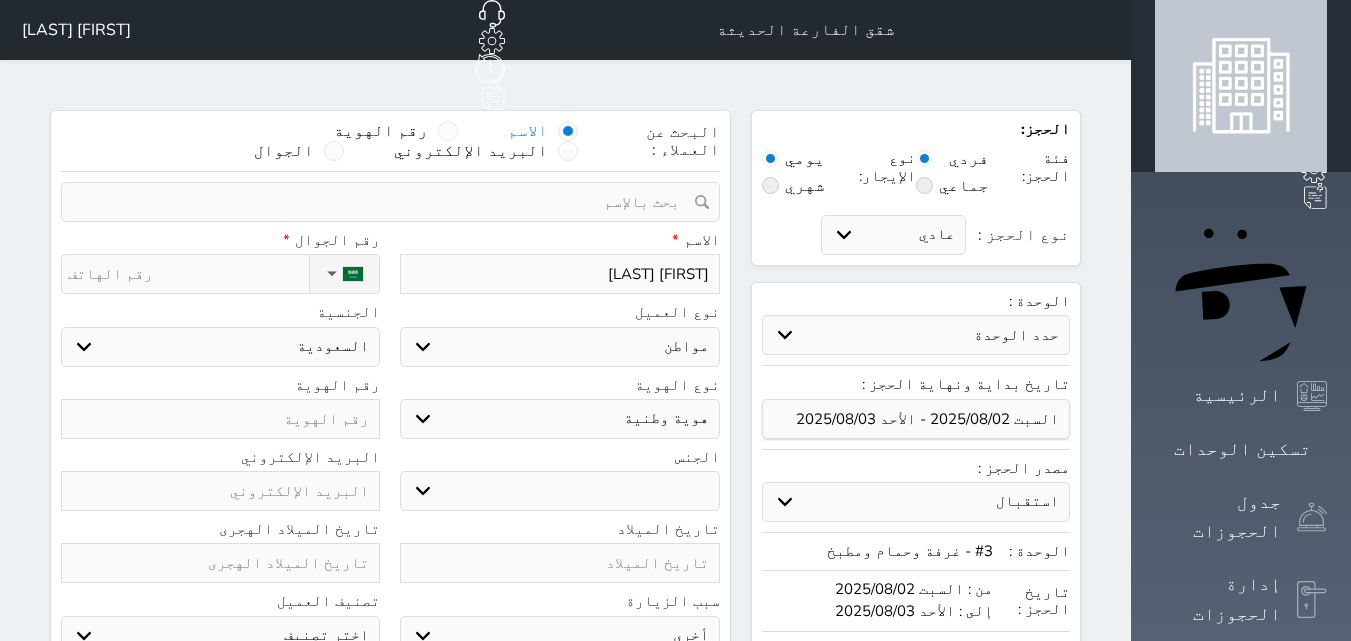 type on "[FIRST] [LAST]" 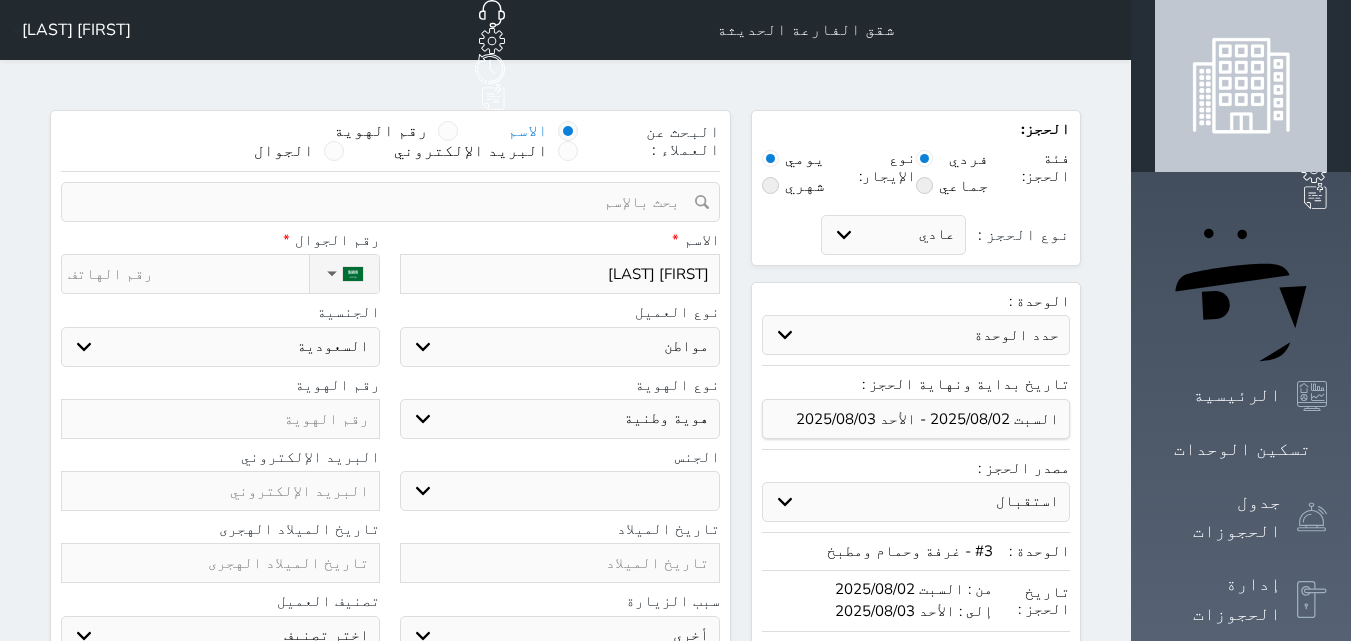 type on "[FIRST] [LAST]" 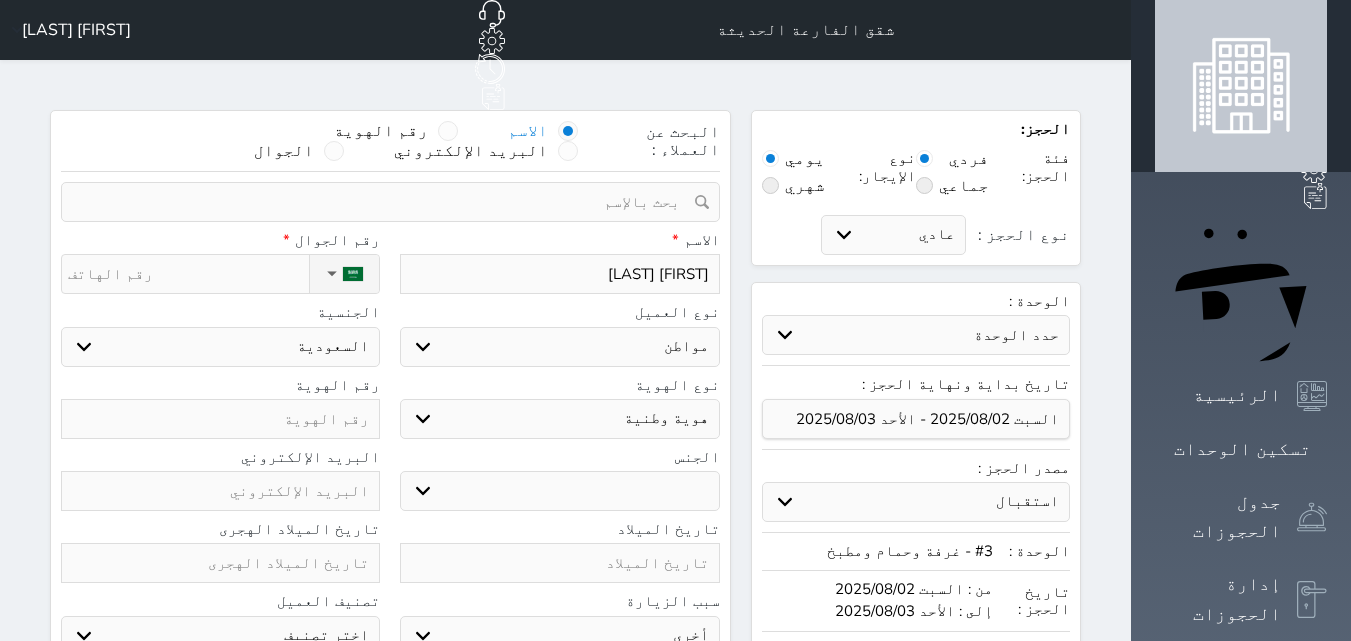 type on "[FIRST] [LAST]" 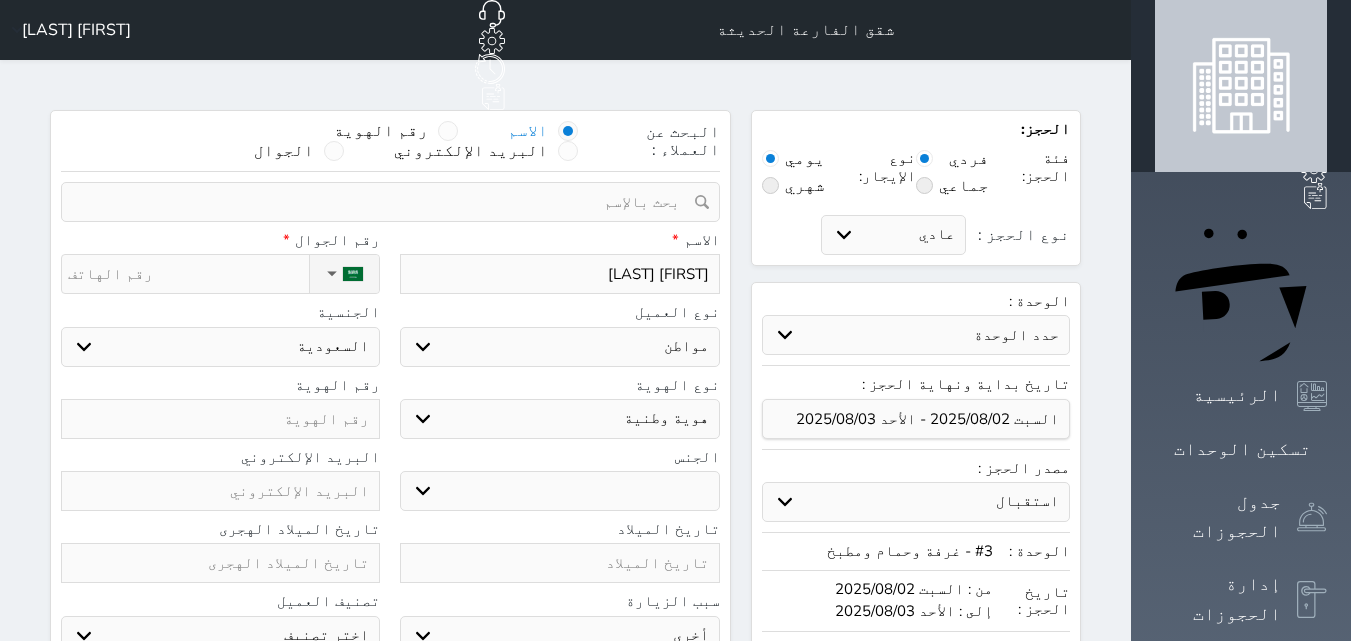type on "[FIRST] [LAST] [LAST]" 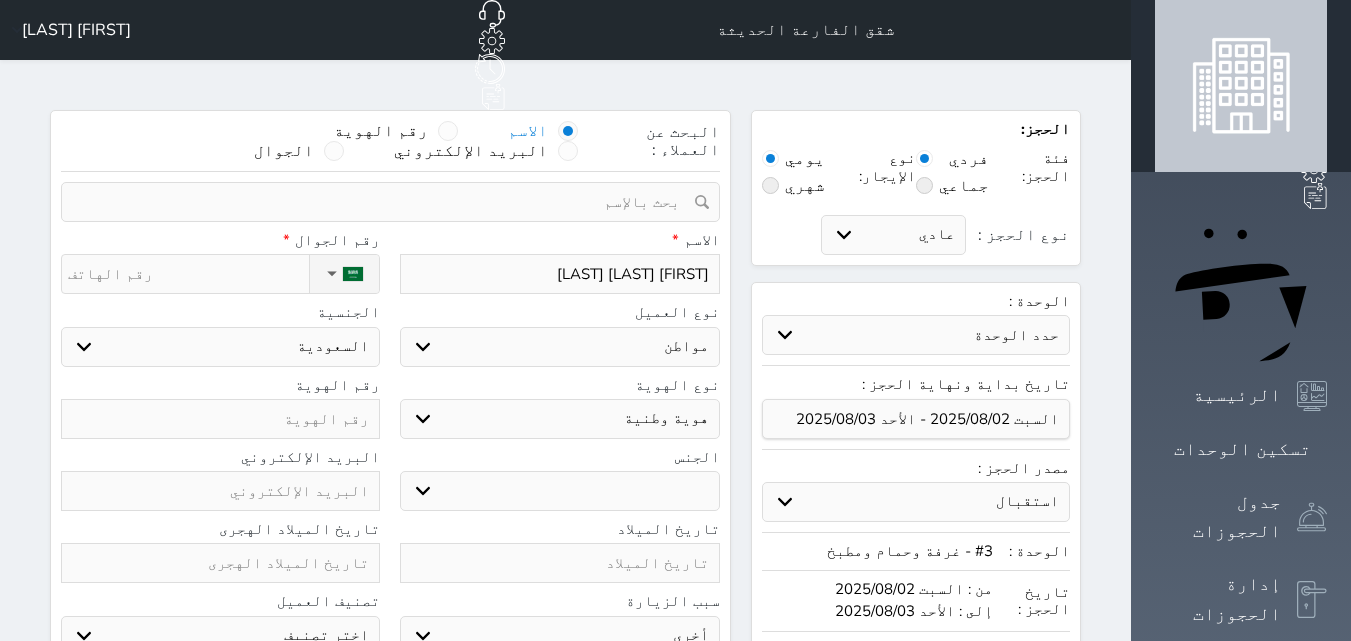 type on "[FIRST] [LAST] [LAST]" 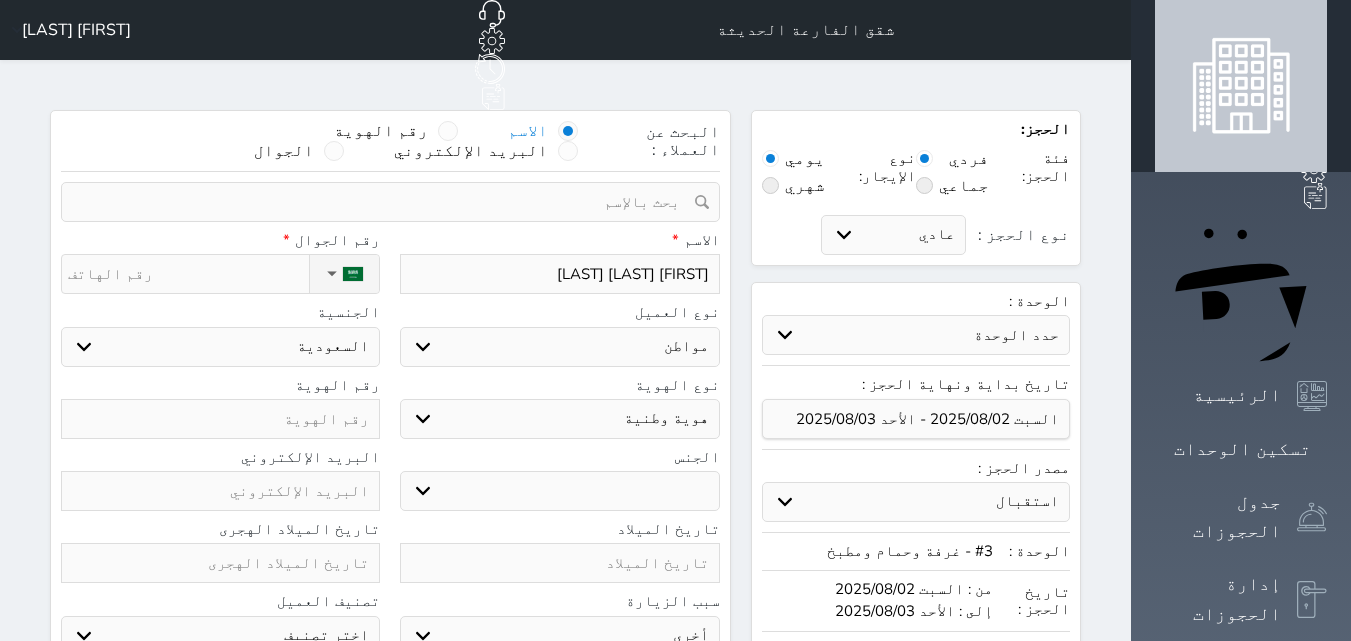 click on "اختر نوع   مواطن مواطن خليجي زائر مقيم" at bounding box center [559, 347] 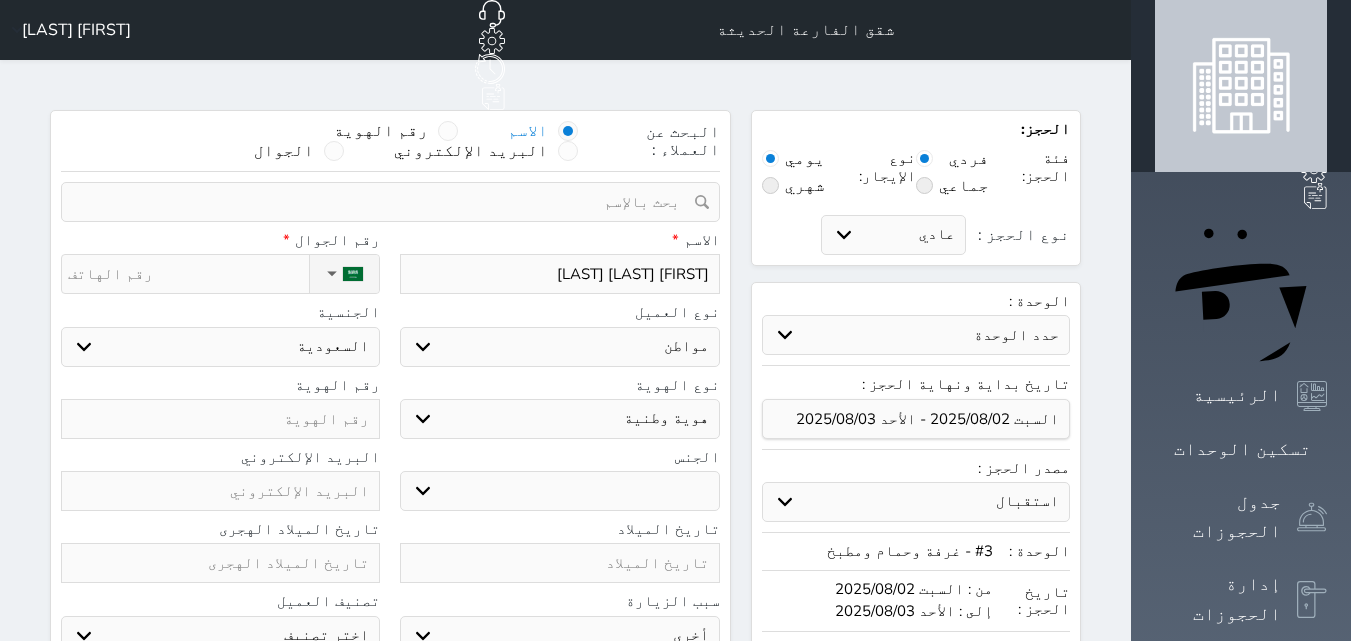 select on "4" 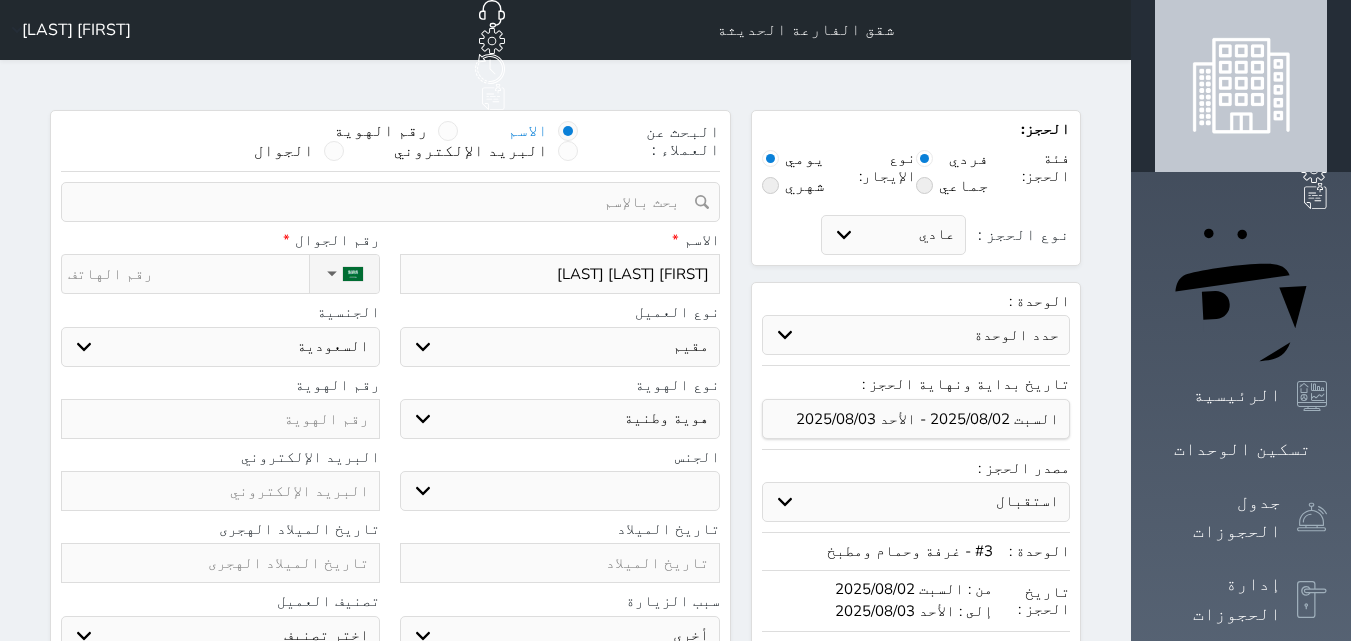 click on "اختر نوع   مواطن مواطن خليجي زائر مقيم" at bounding box center (559, 347) 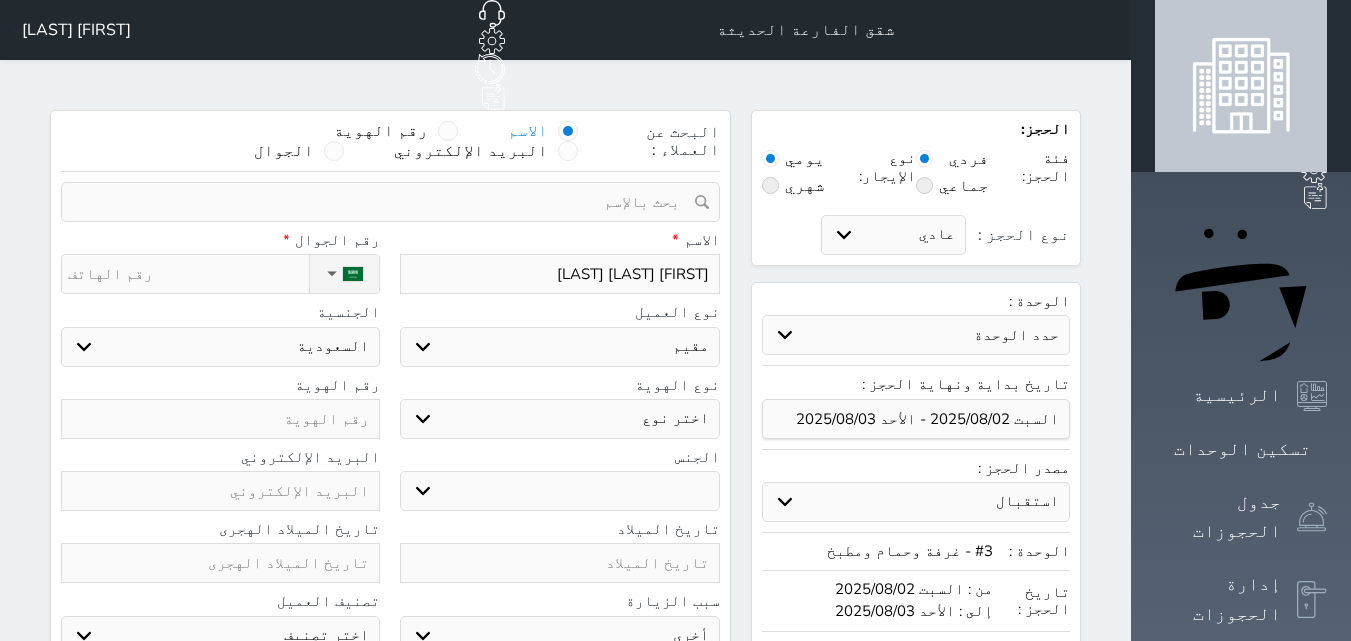 select 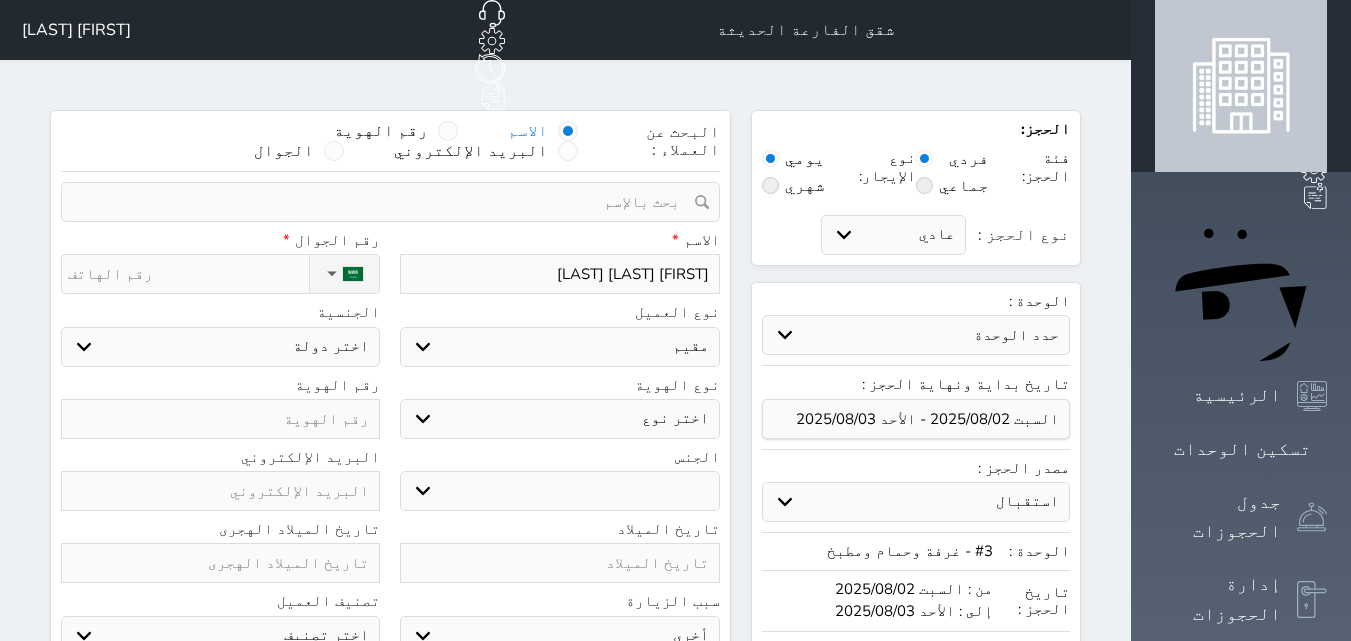 click on "اختر نوع   مقيم جواز السفر" at bounding box center [559, 419] 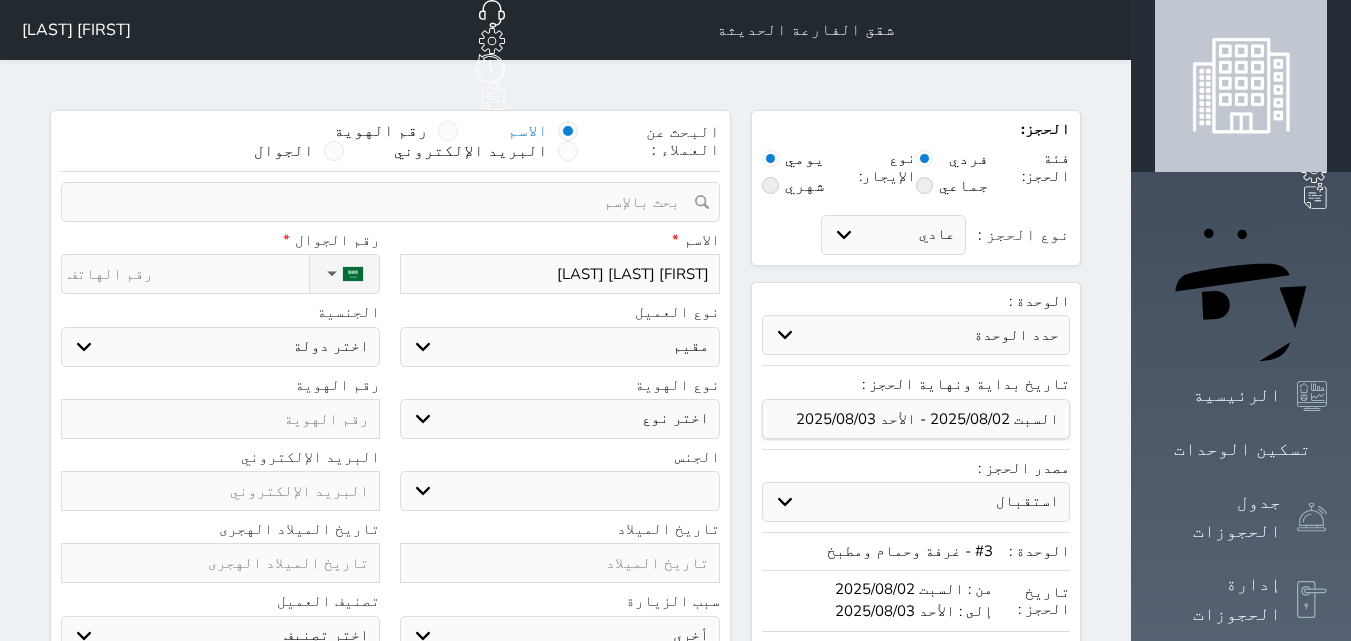 select on "4" 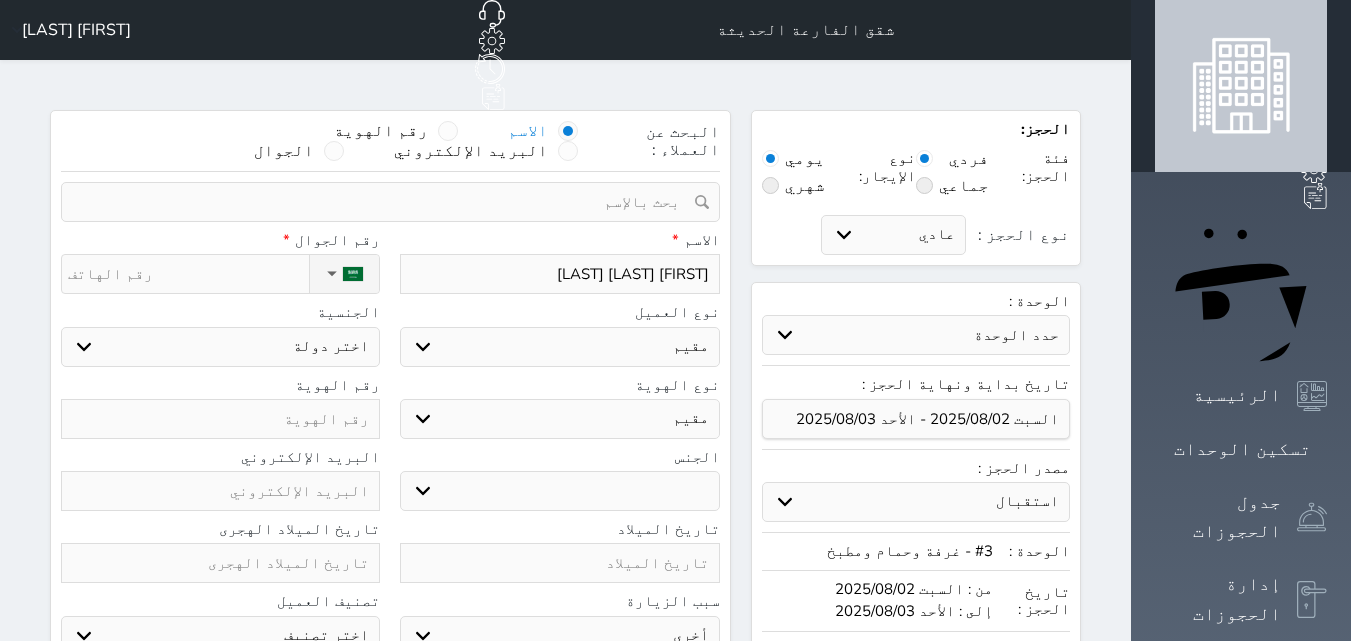 click on "اختر نوع   مقيم جواز السفر" at bounding box center [559, 419] 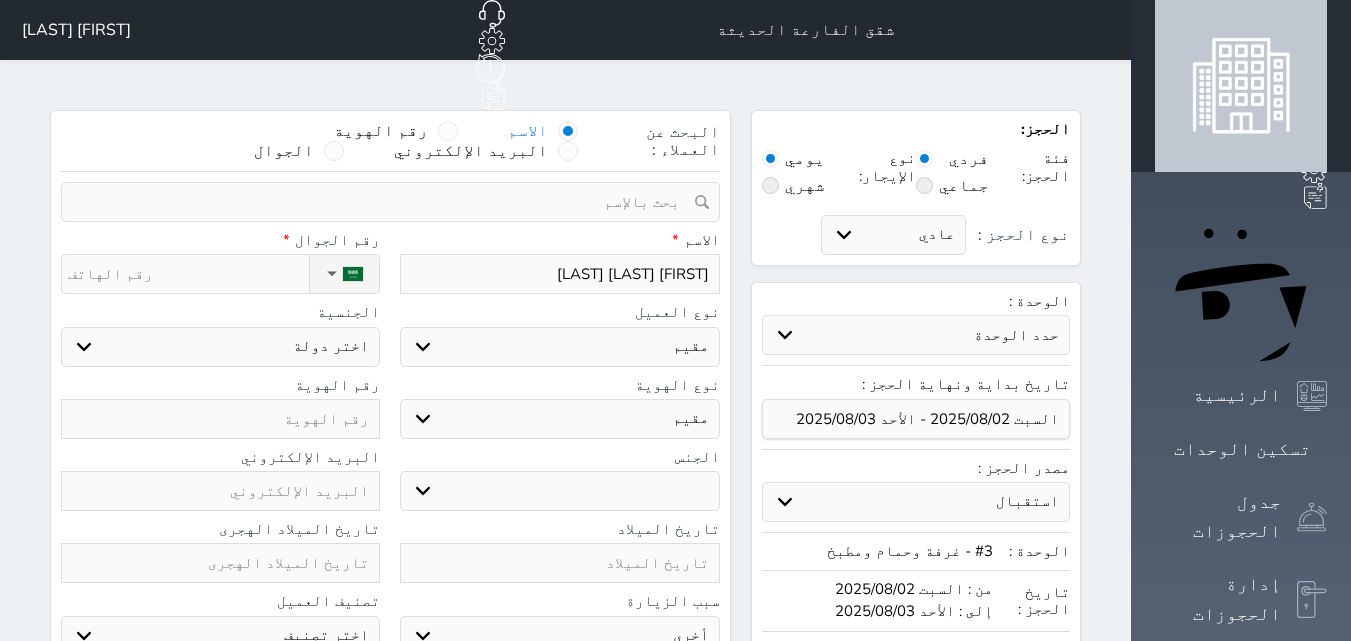 click on "ذكر   انثى" at bounding box center (559, 491) 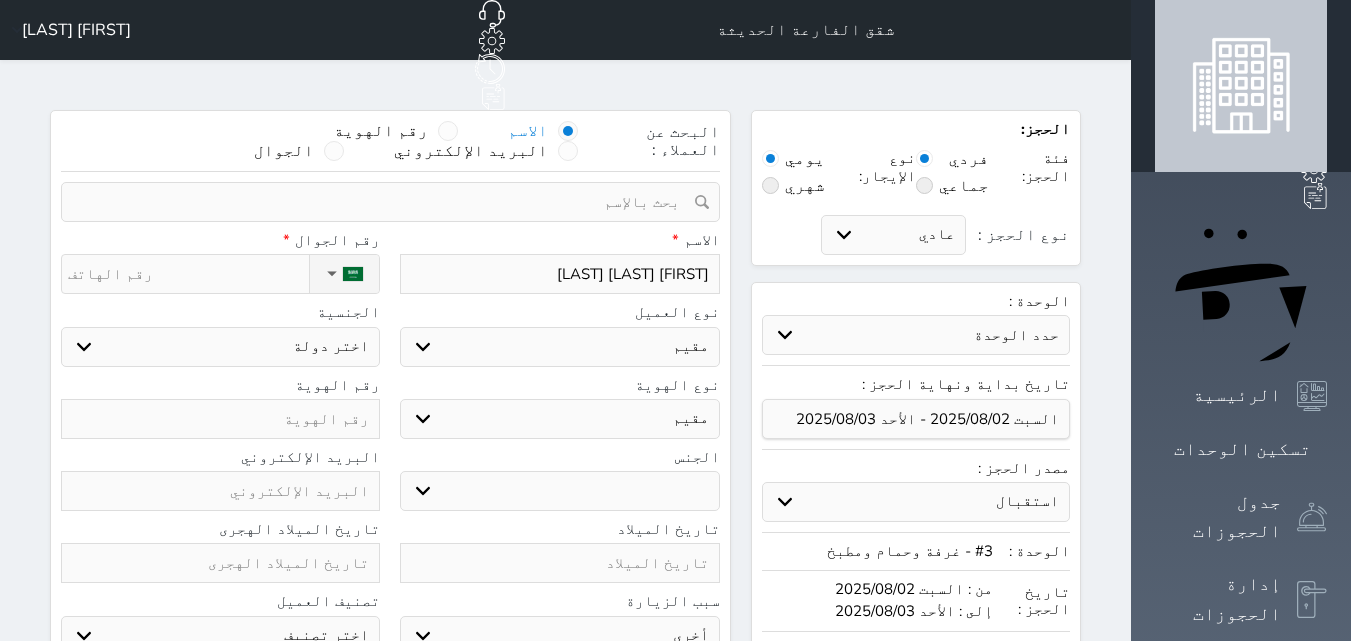 select on "male" 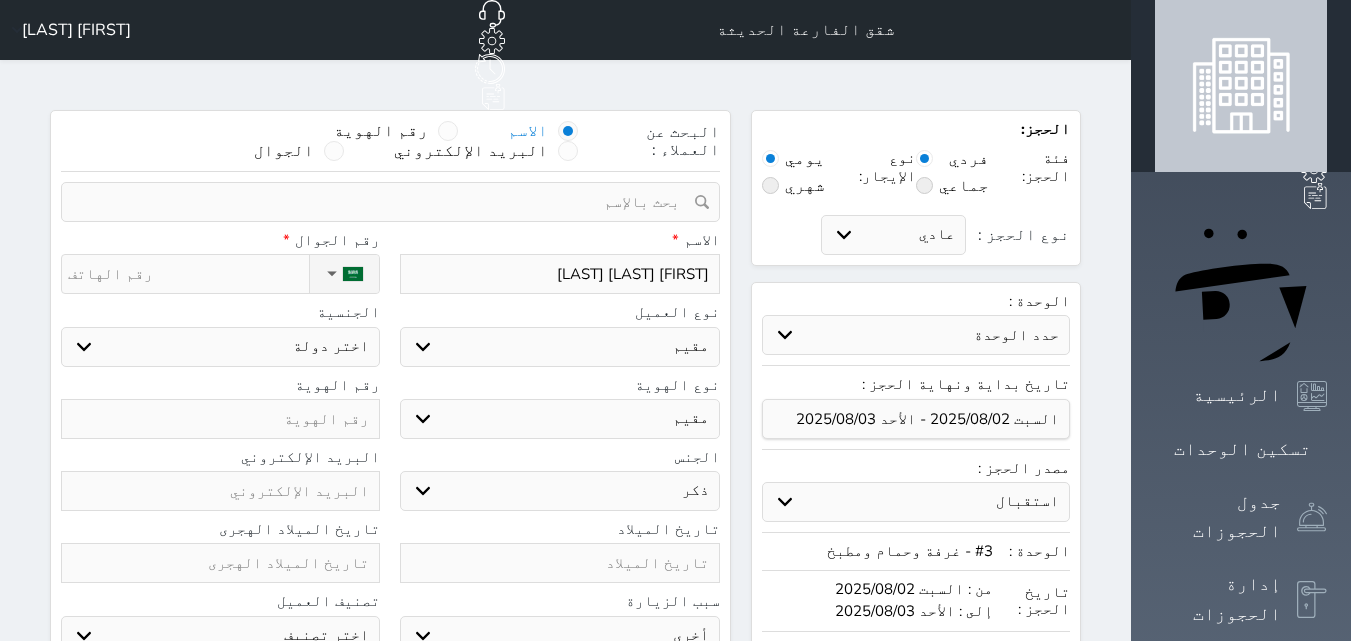 click on "ذكر   انثى" at bounding box center (559, 491) 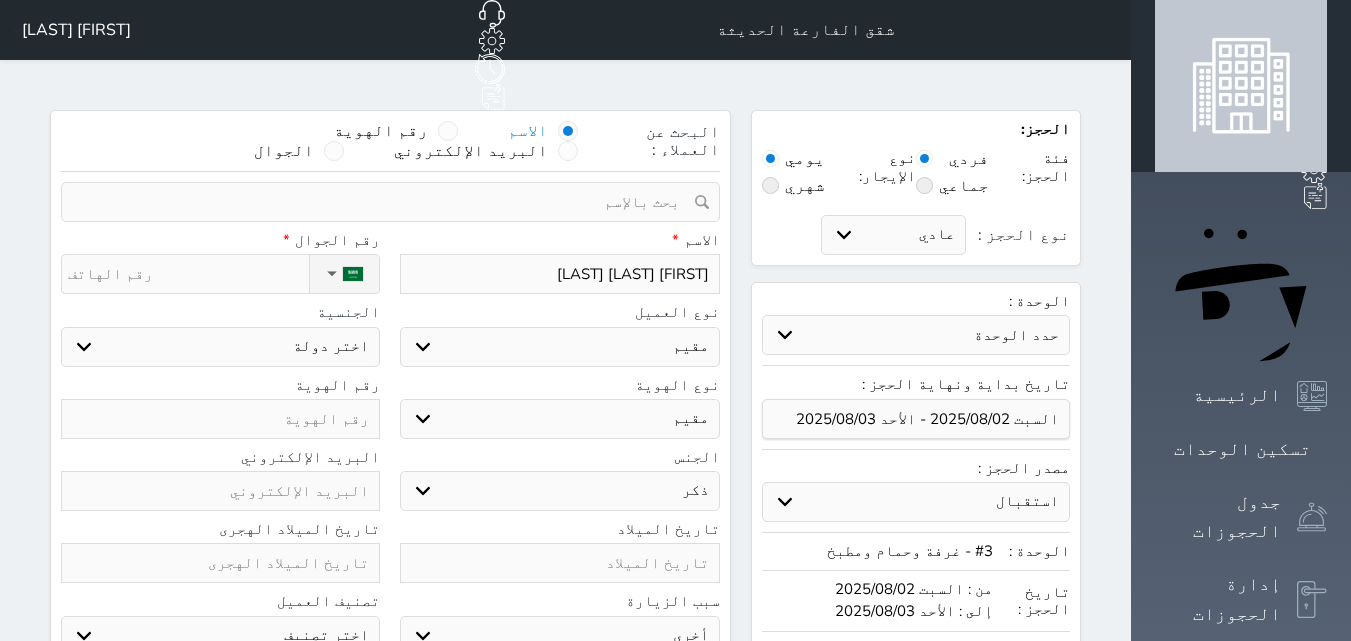 type on "0" 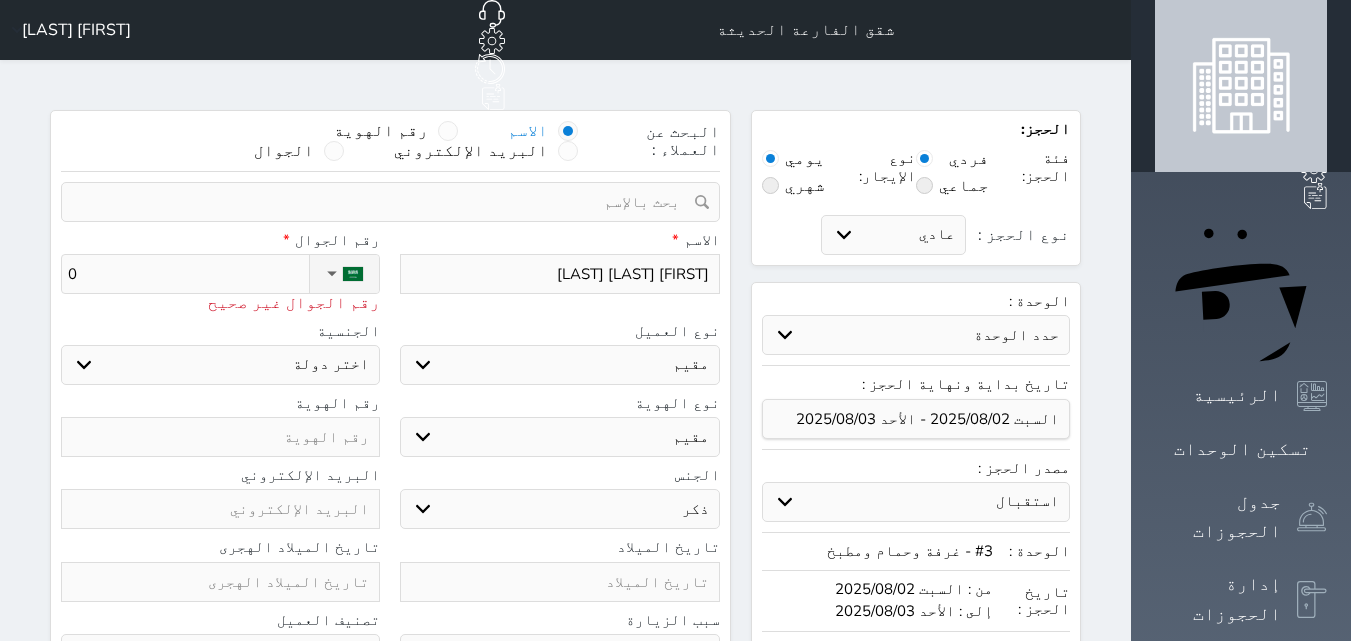 type on "05" 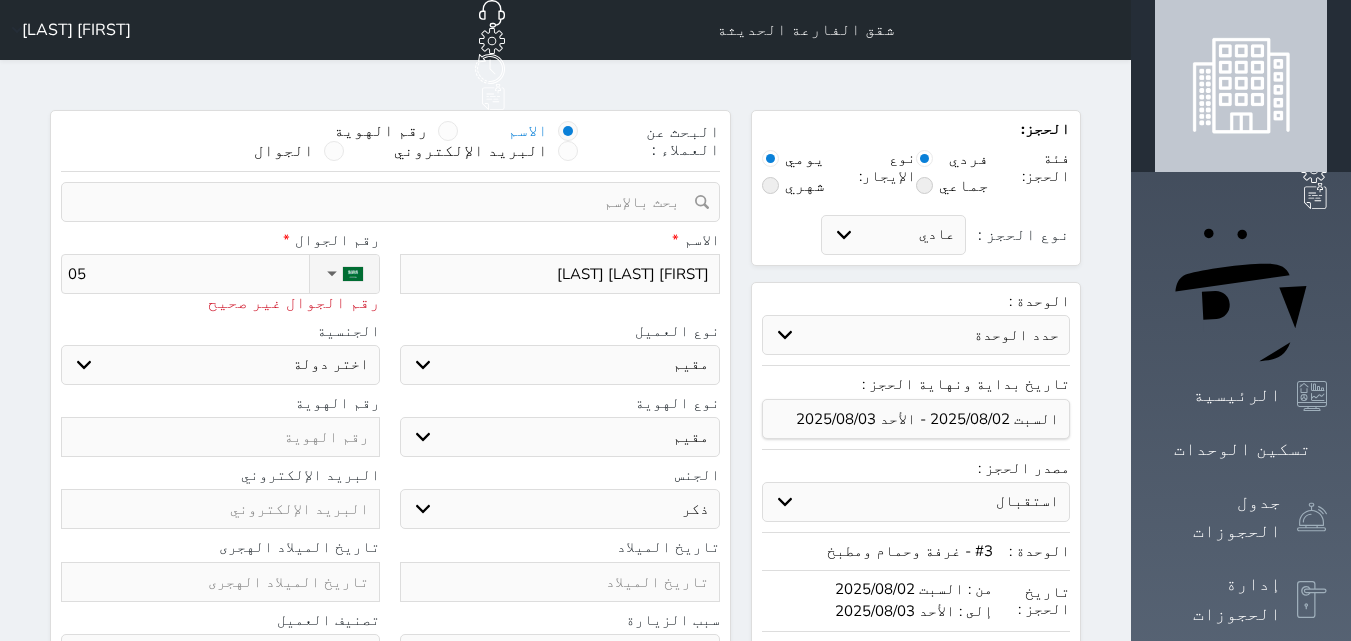 type on "057" 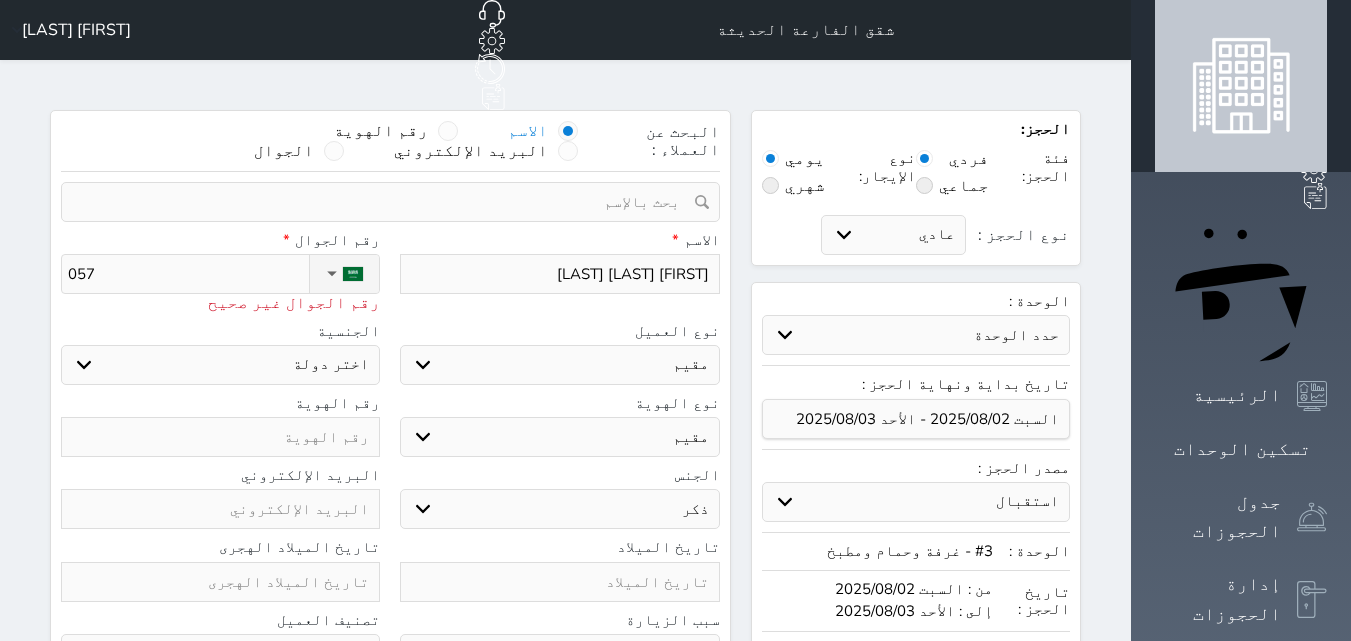 type on "[NUMBER]" 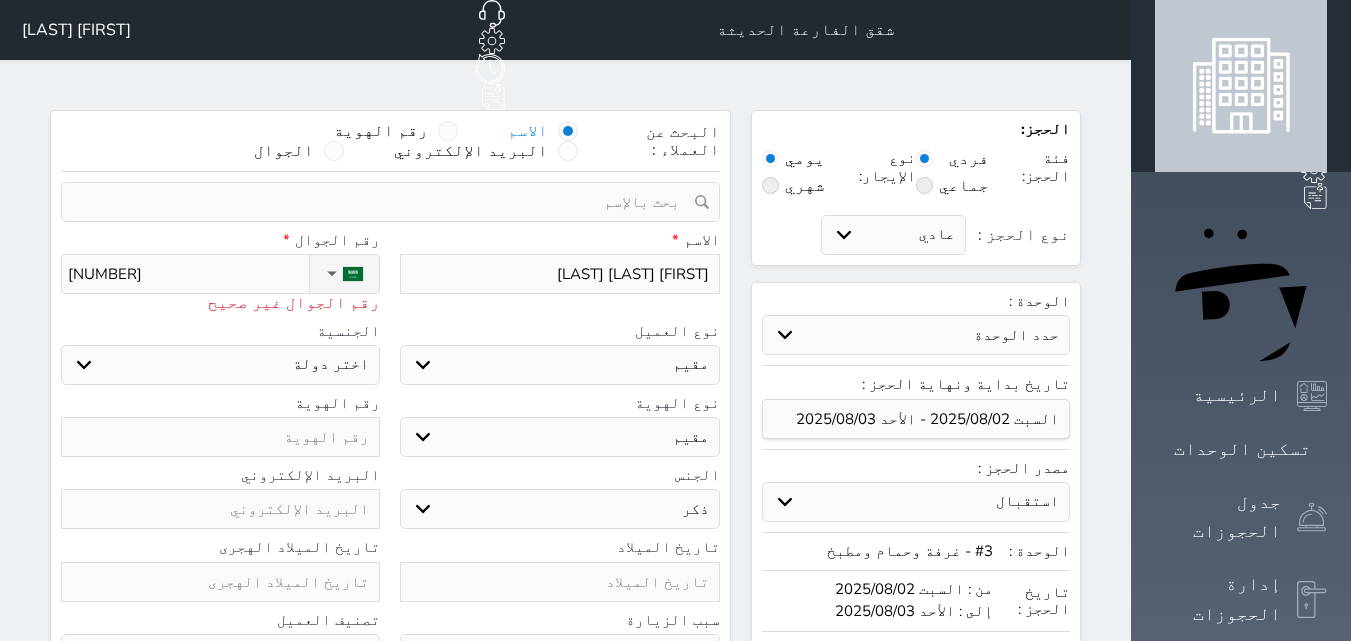 type on "05730" 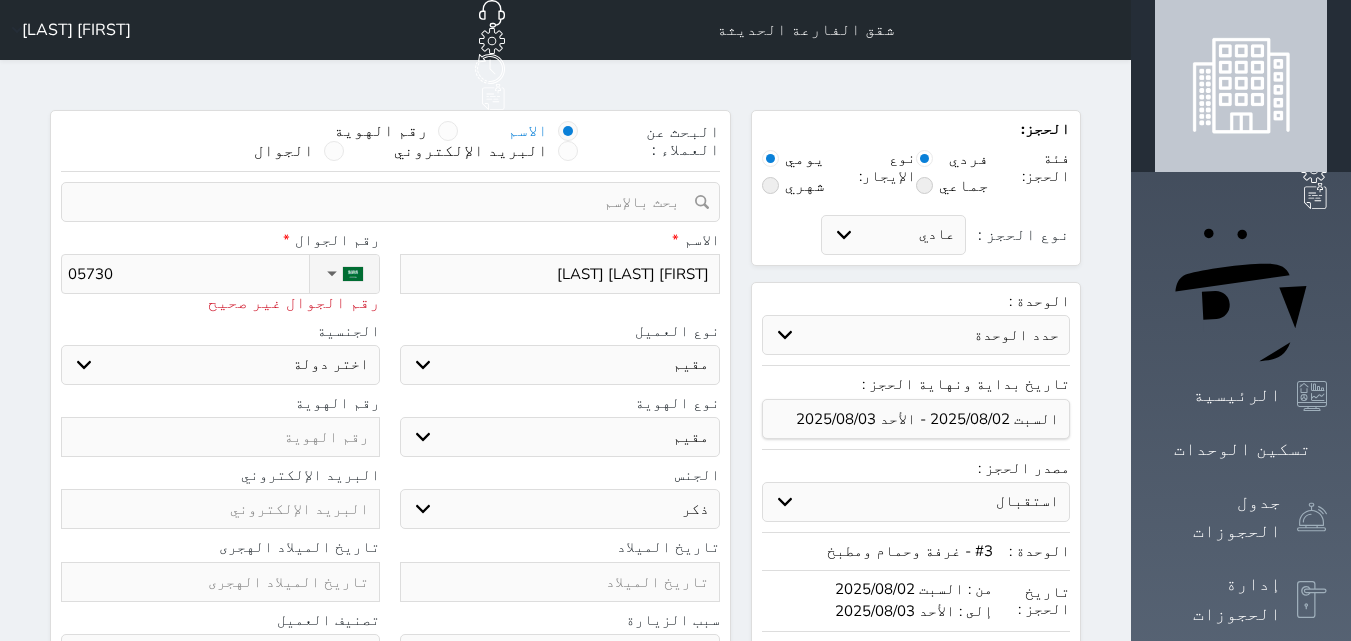 type on "[NUMBER]" 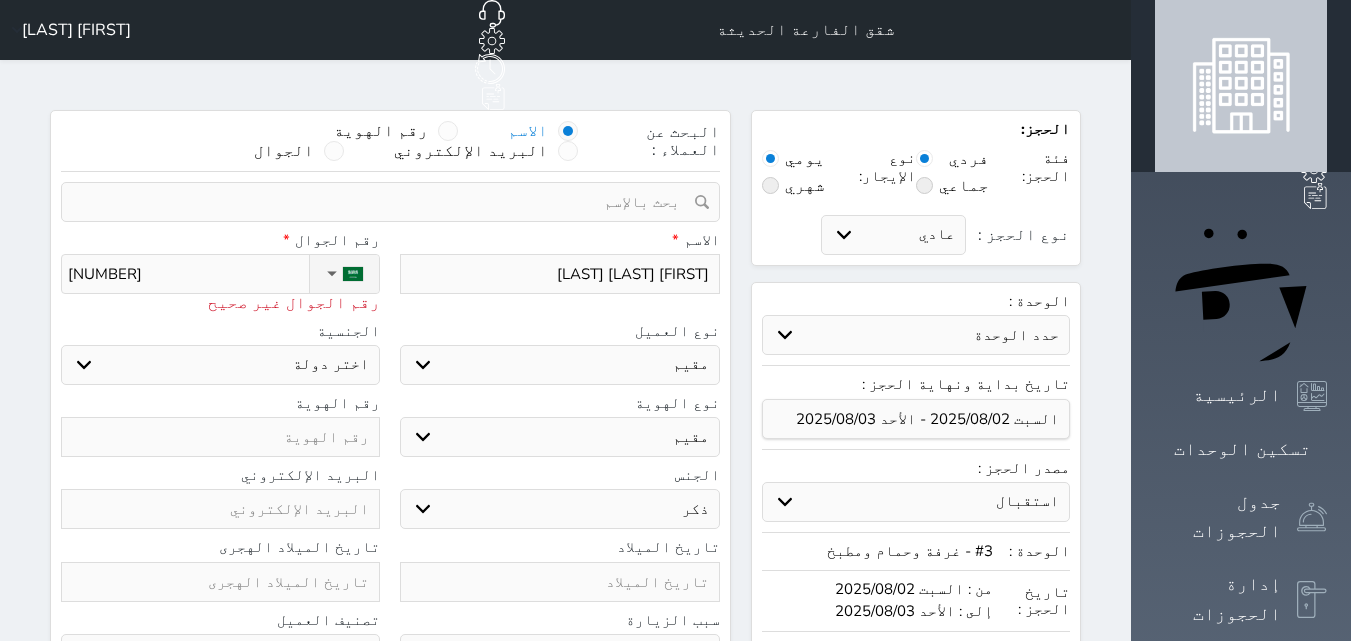 select 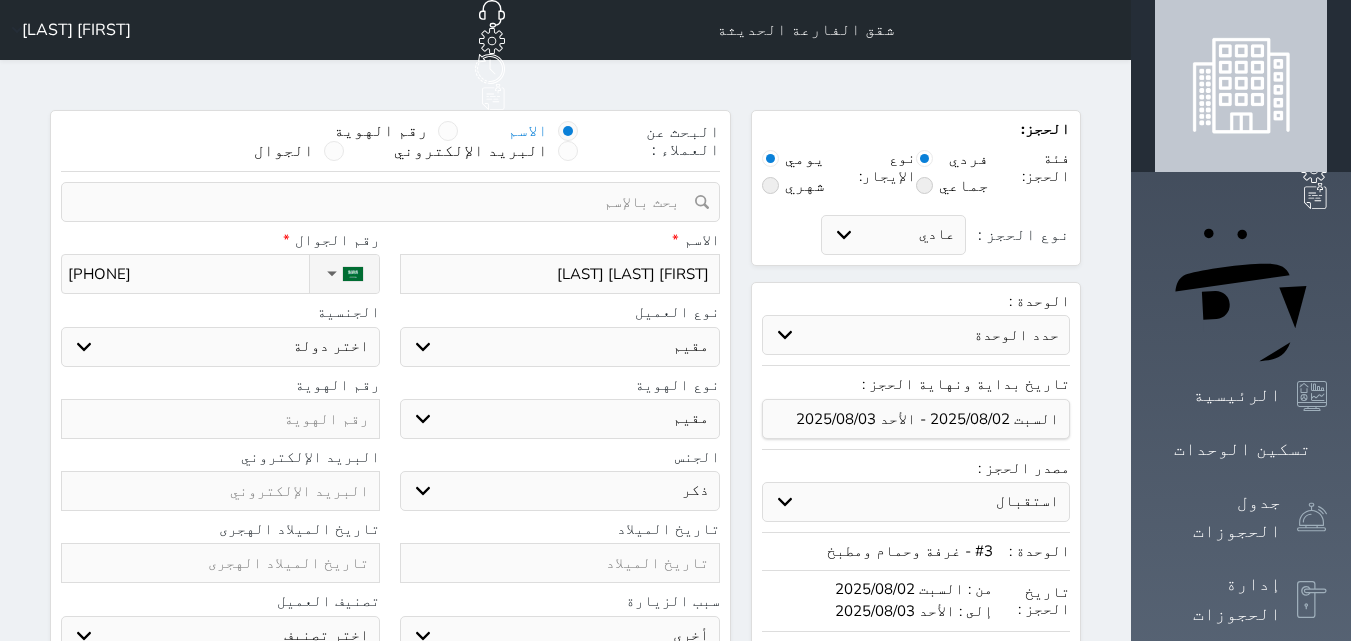 type on "[PHONE]" 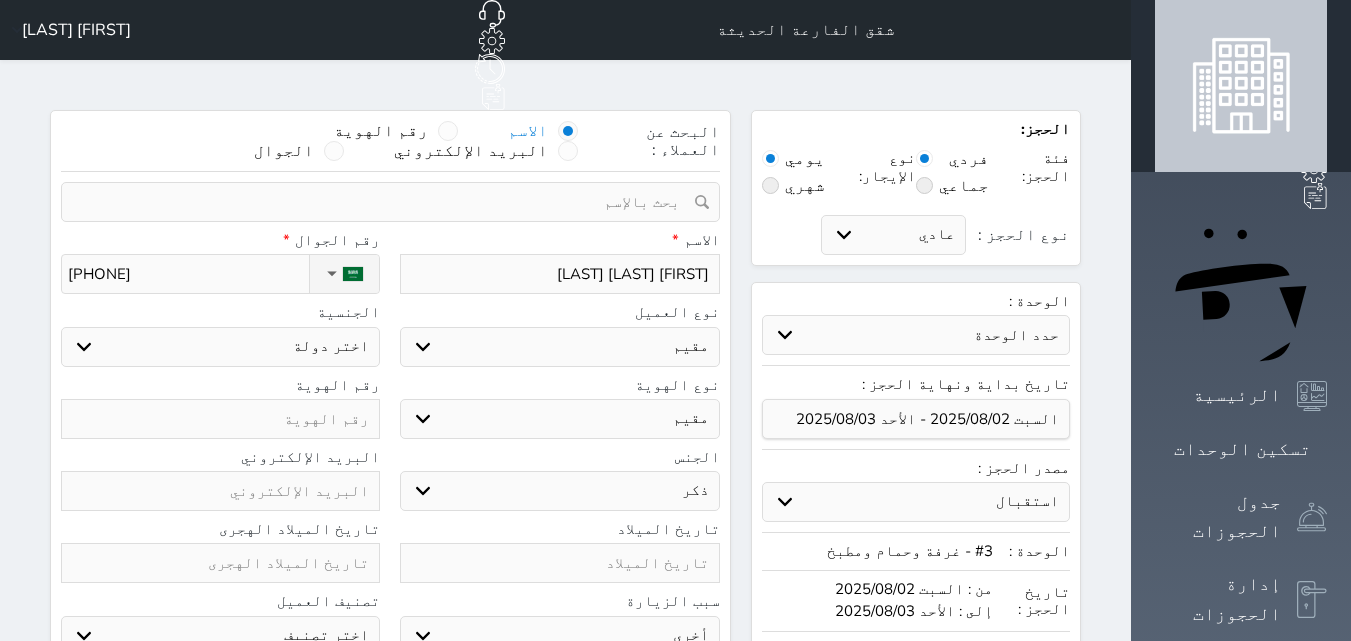 click on "اختر دولة
اثيوبيا
اجنبي بجواز سعودي
اخرى
اذربيجان
ارتيريا
ارمينيا
ازبكستان
اسبانيا
استراليا
استونيا" at bounding box center (220, 347) 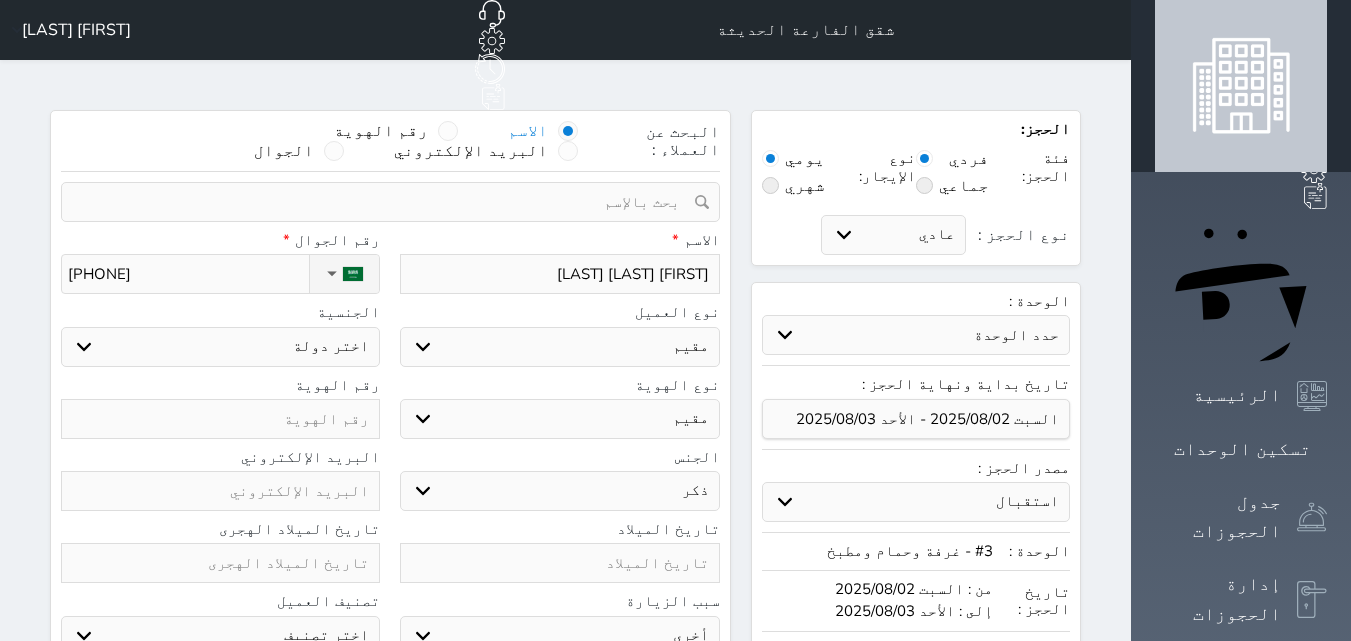 select on "305" 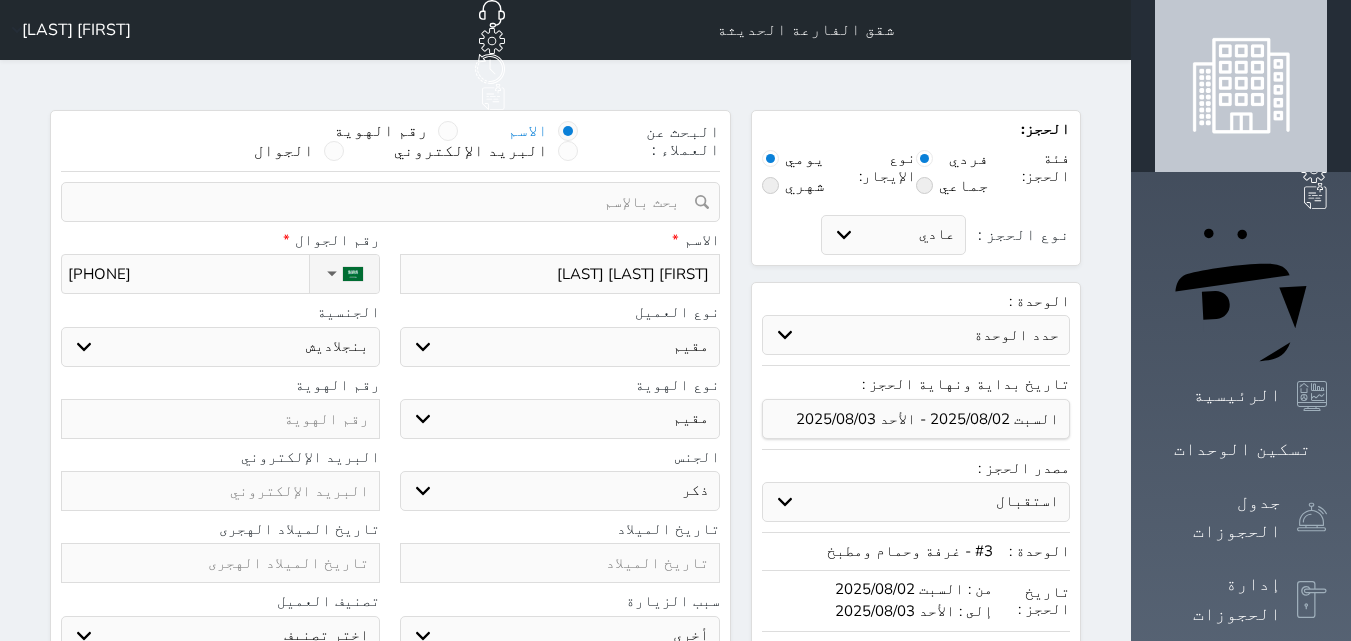 click on "اختر دولة
اثيوبيا
اجنبي بجواز سعودي
اخرى
اذربيجان
ارتيريا
ارمينيا
ازبكستان
اسبانيا
استراليا
استونيا" at bounding box center [220, 347] 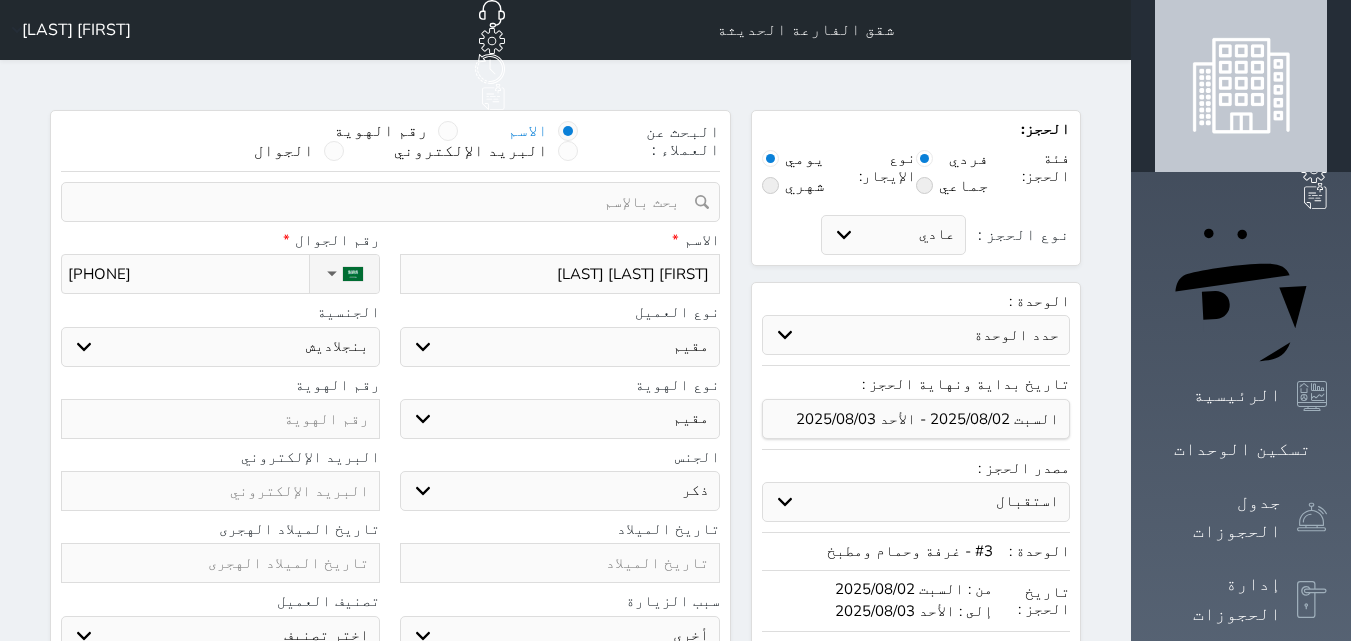 type on "2" 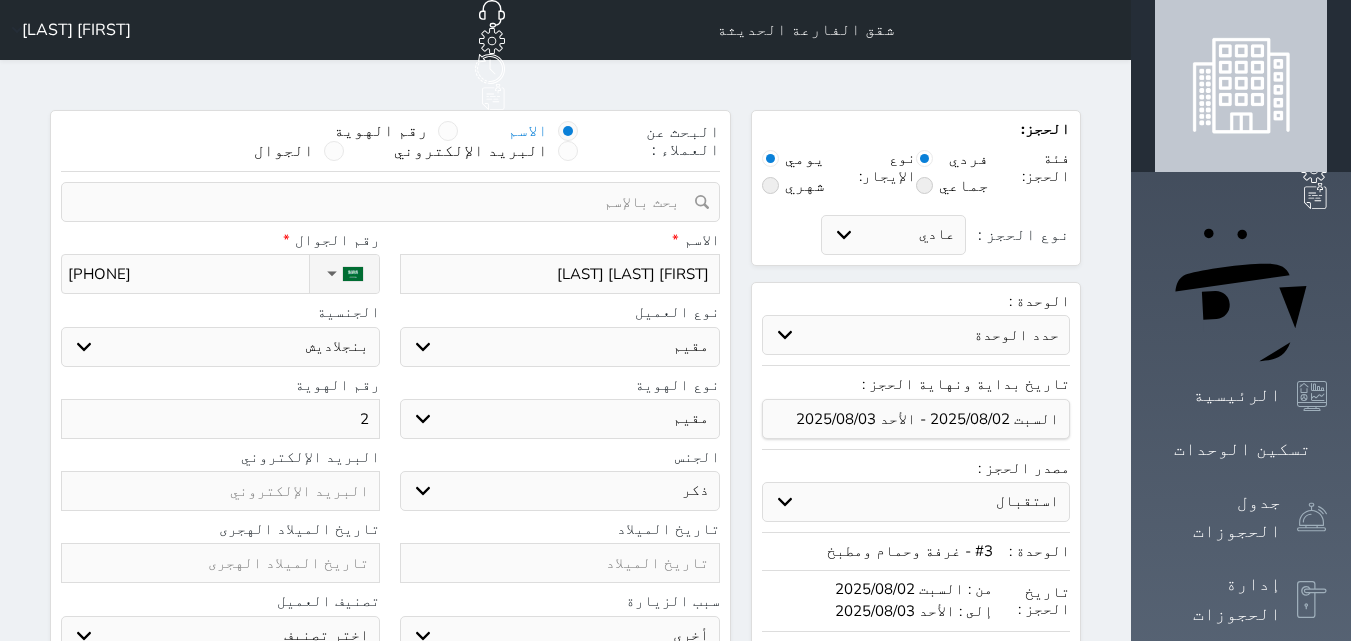 type on "25" 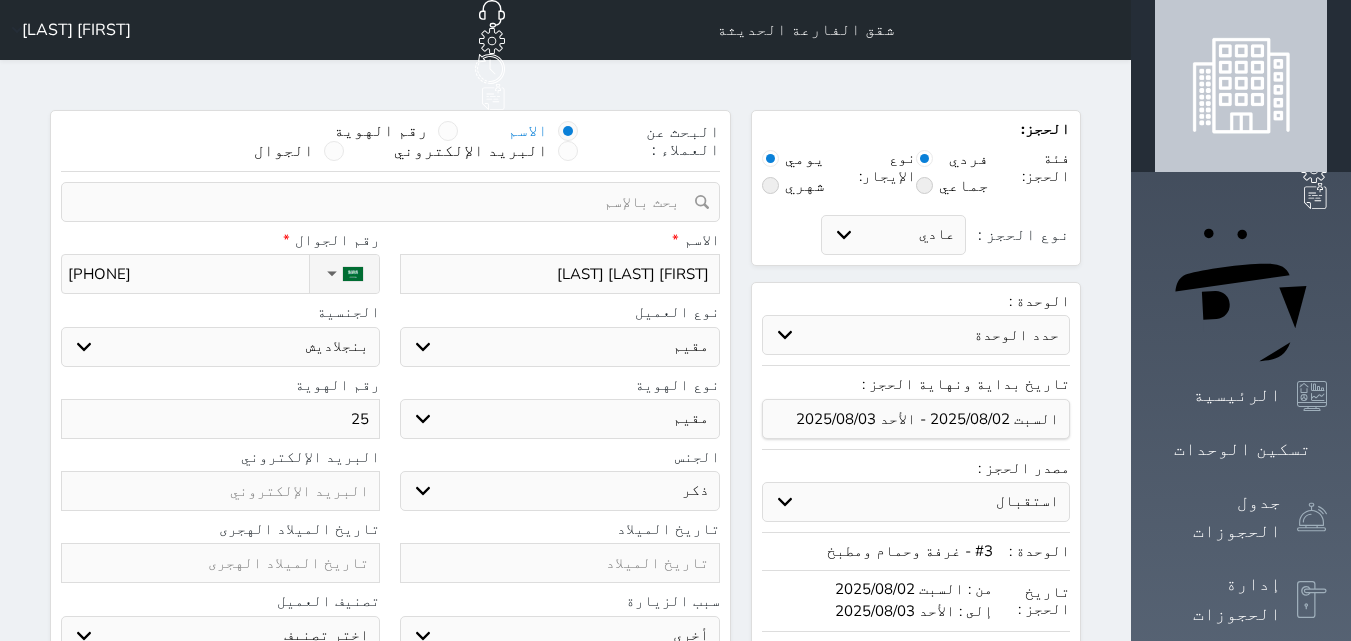 type on "250" 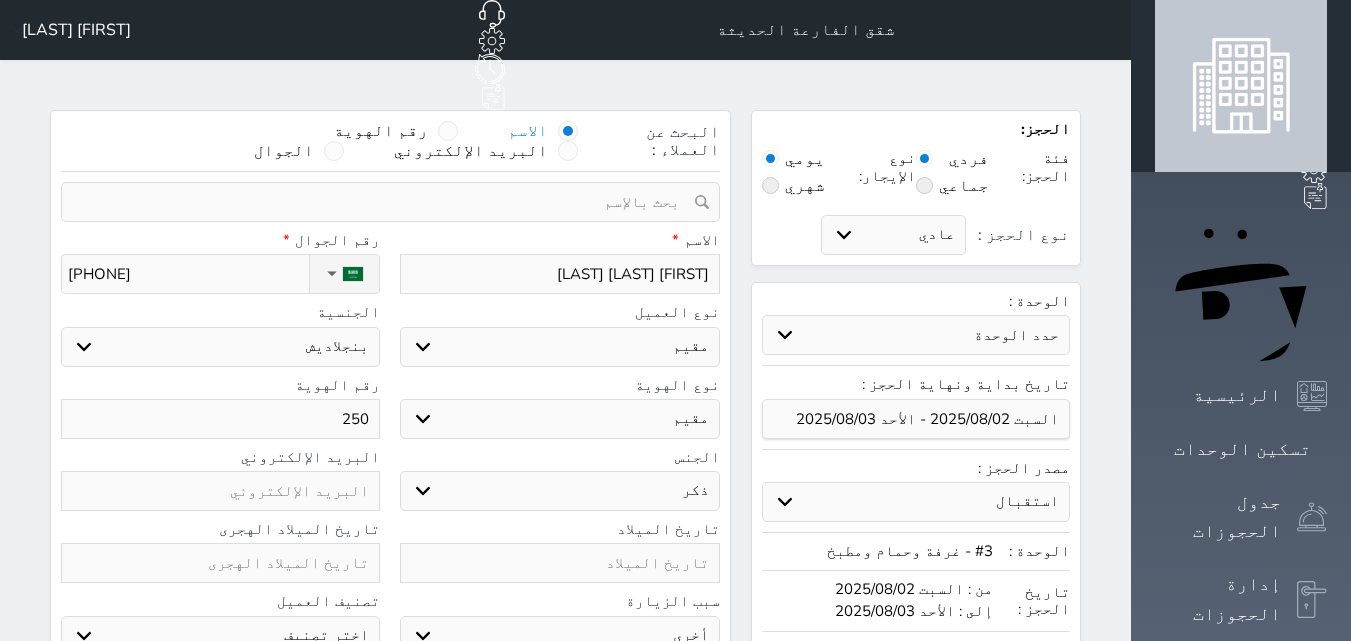 type on "2504" 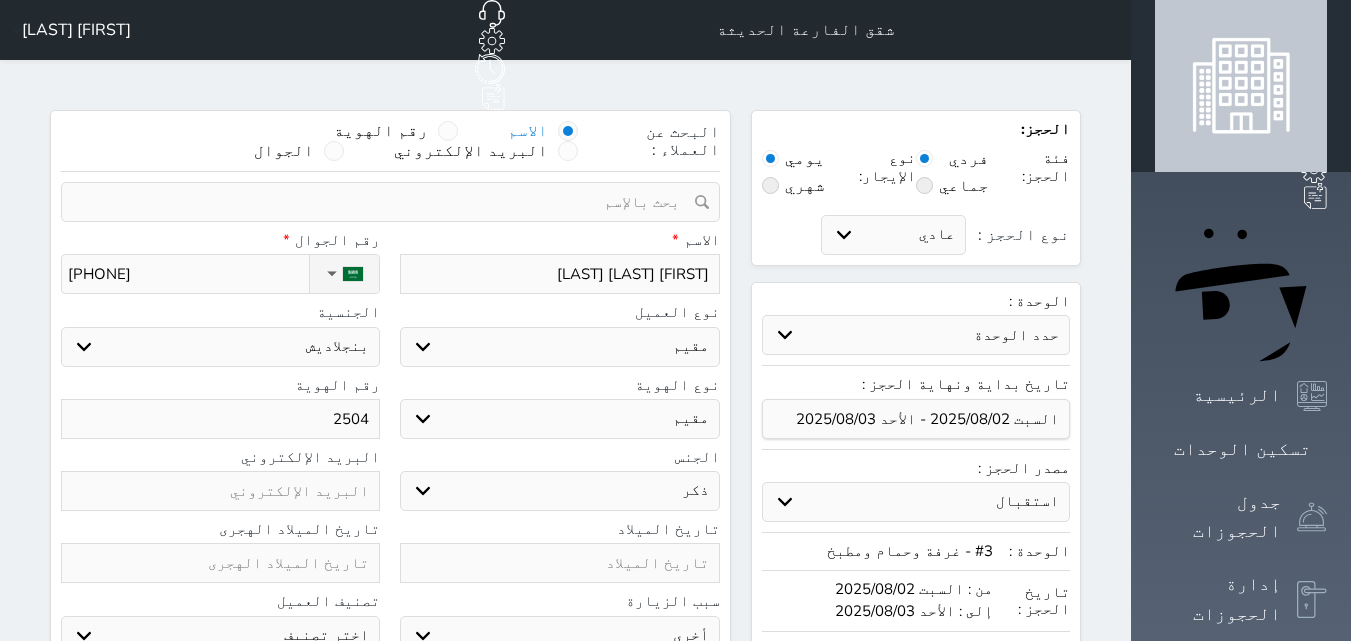 type on "[NUMBER]" 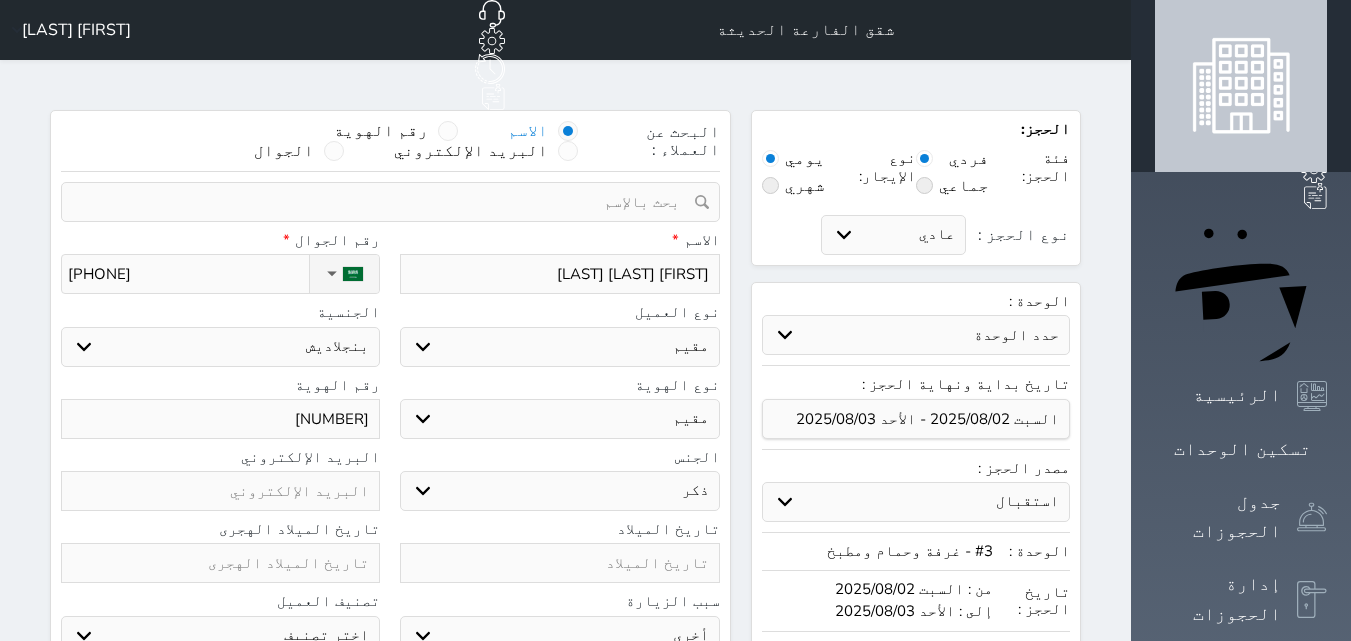 type on "[NUMBER]" 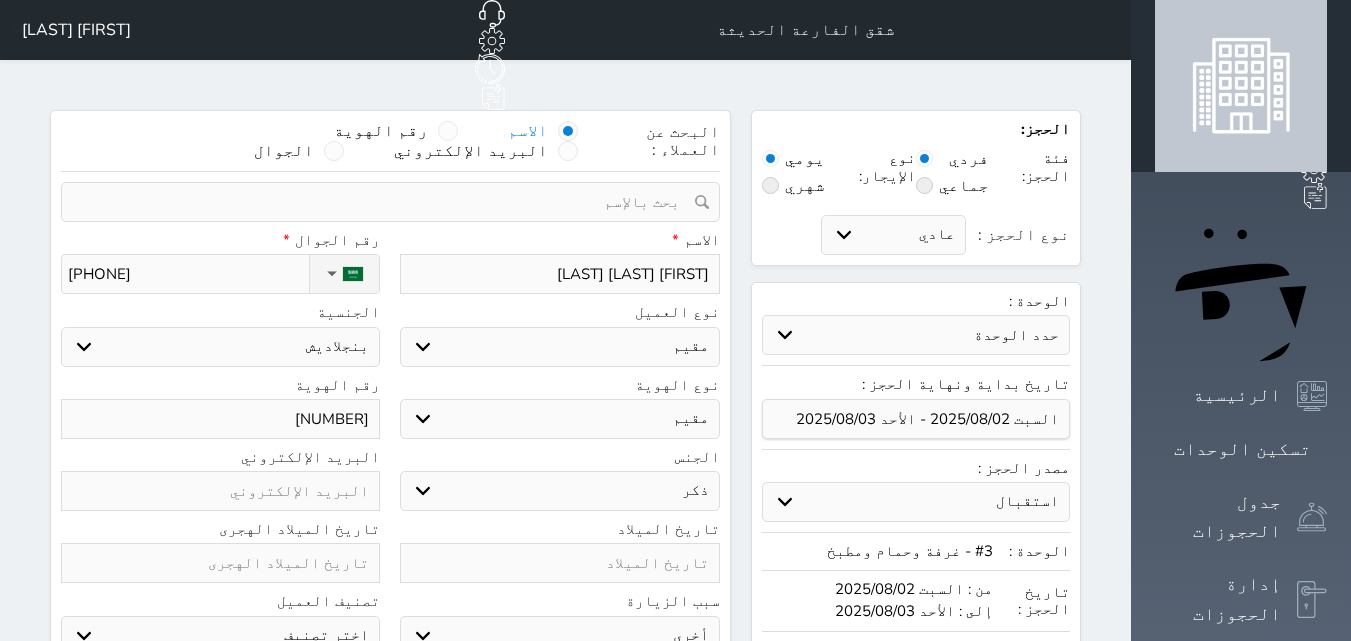 click on "اختر تصنيف
مميز
خاص
غير مرغوب فيه" at bounding box center (220, 636) 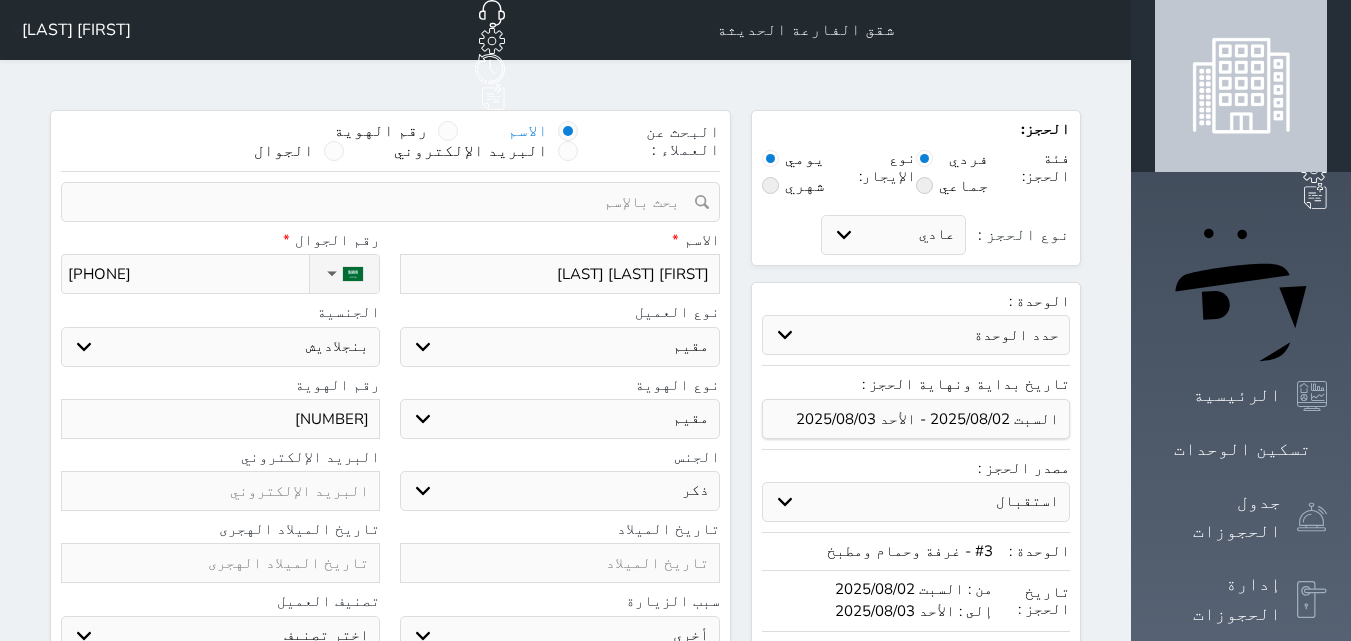 select on "9004" 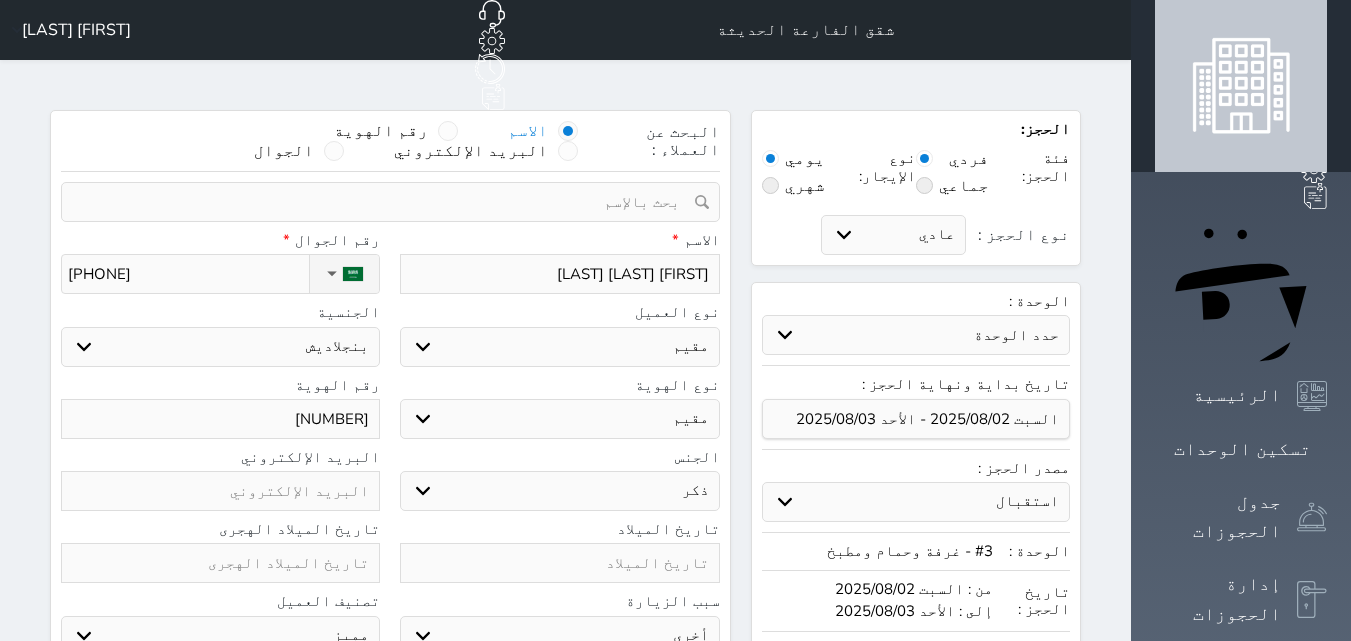 click on "اختر تصنيف
مميز
خاص
غير مرغوب فيه" at bounding box center [220, 636] 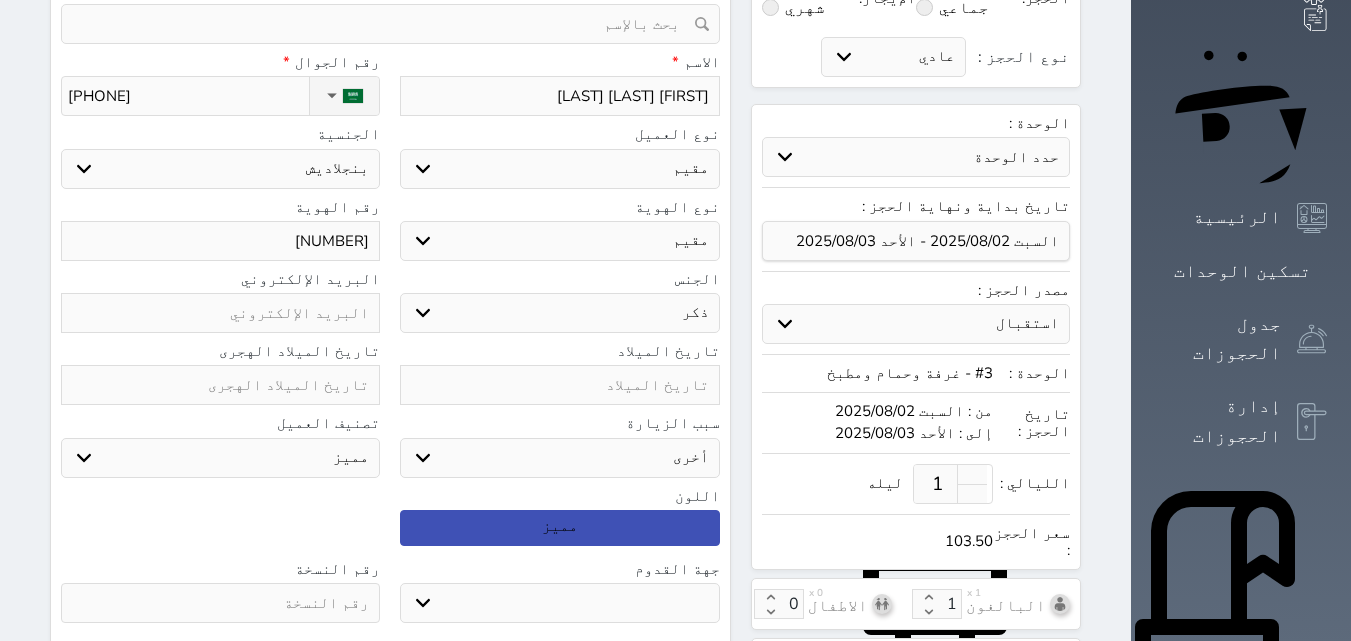 scroll, scrollTop: 200, scrollLeft: 0, axis: vertical 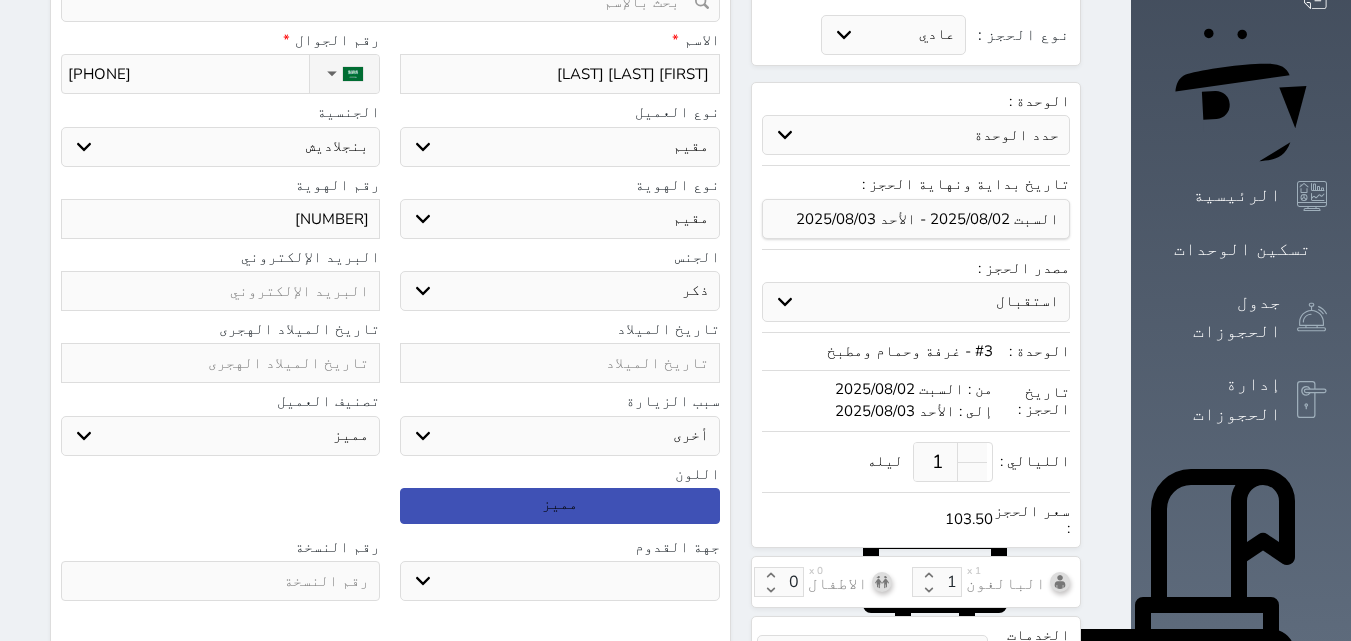 click on "جو بحر ارض" at bounding box center [559, 581] 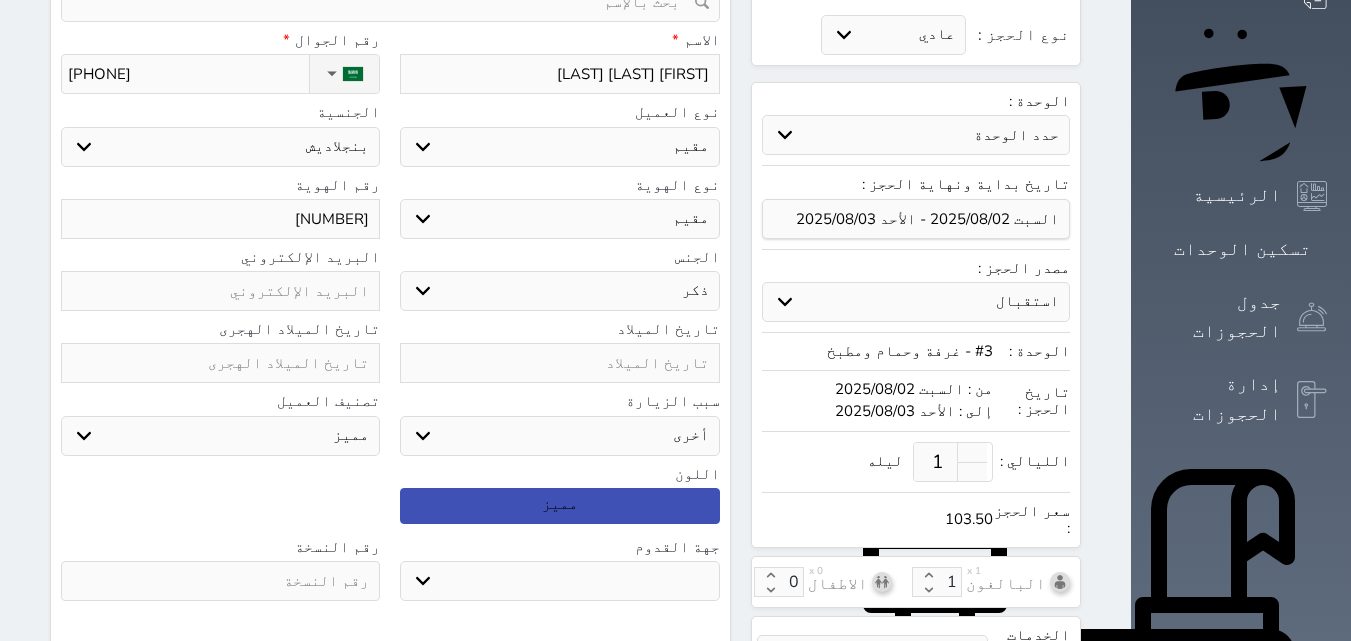 select on "9" 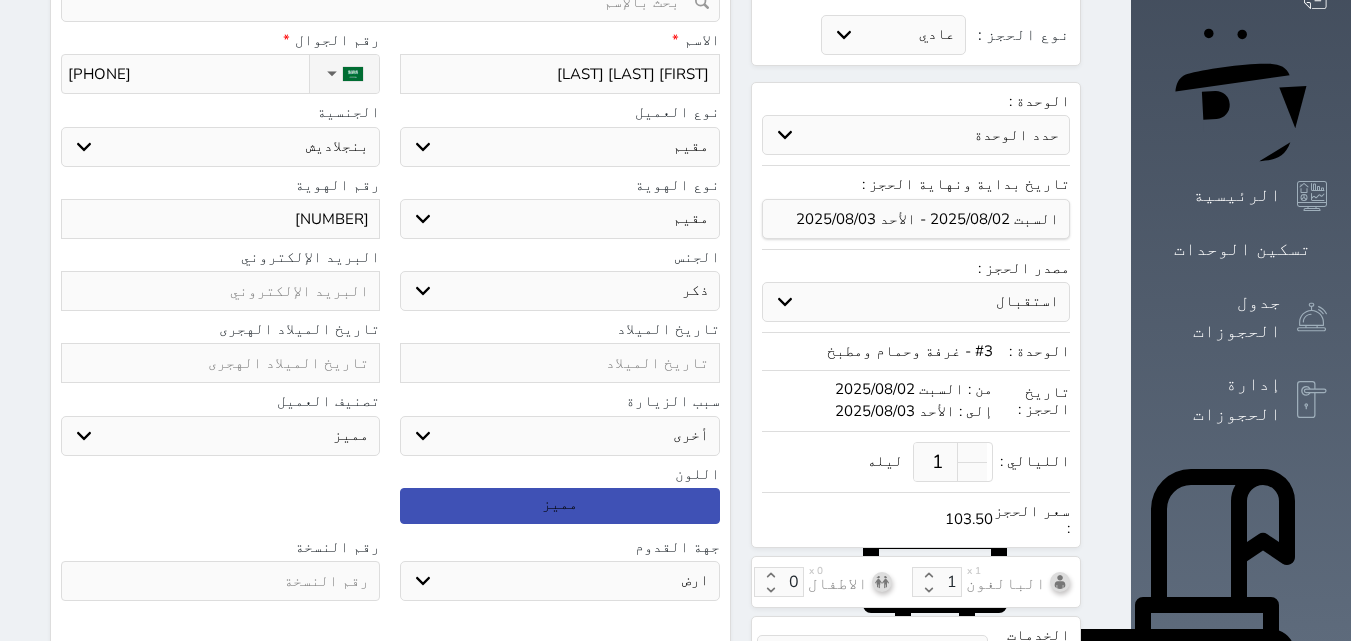 click on "جو بحر ارض" at bounding box center [559, 581] 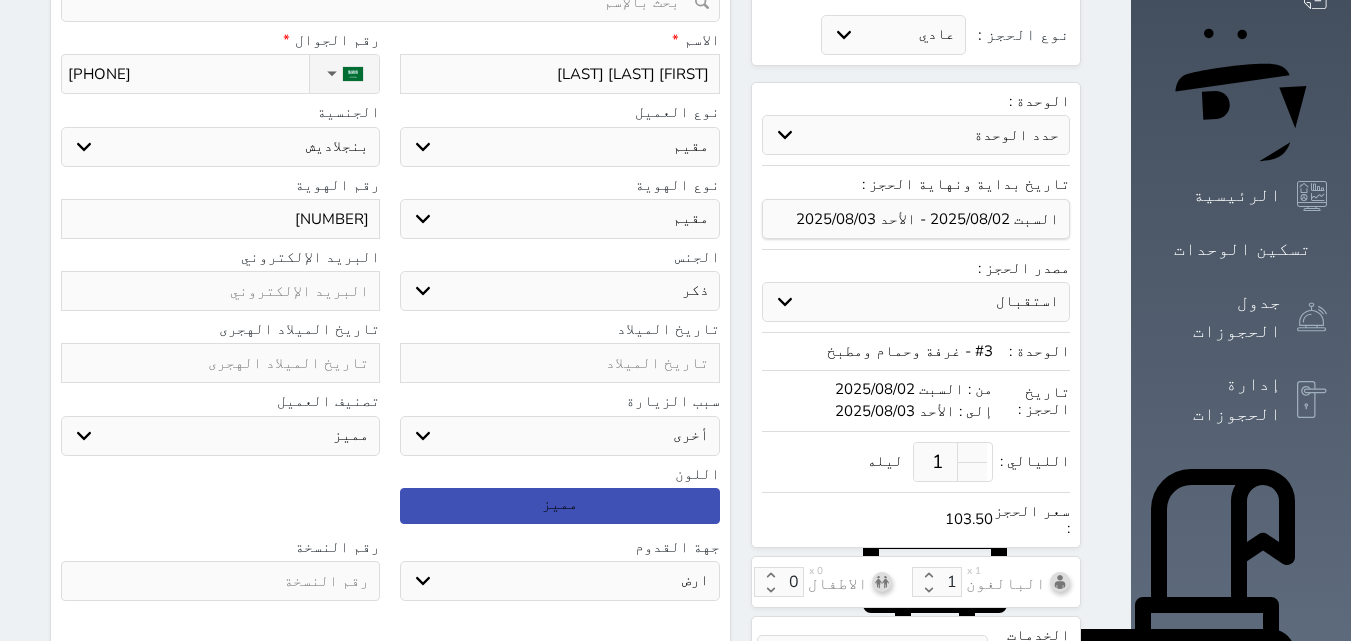 click on "رقم النسخة" at bounding box center [220, 547] 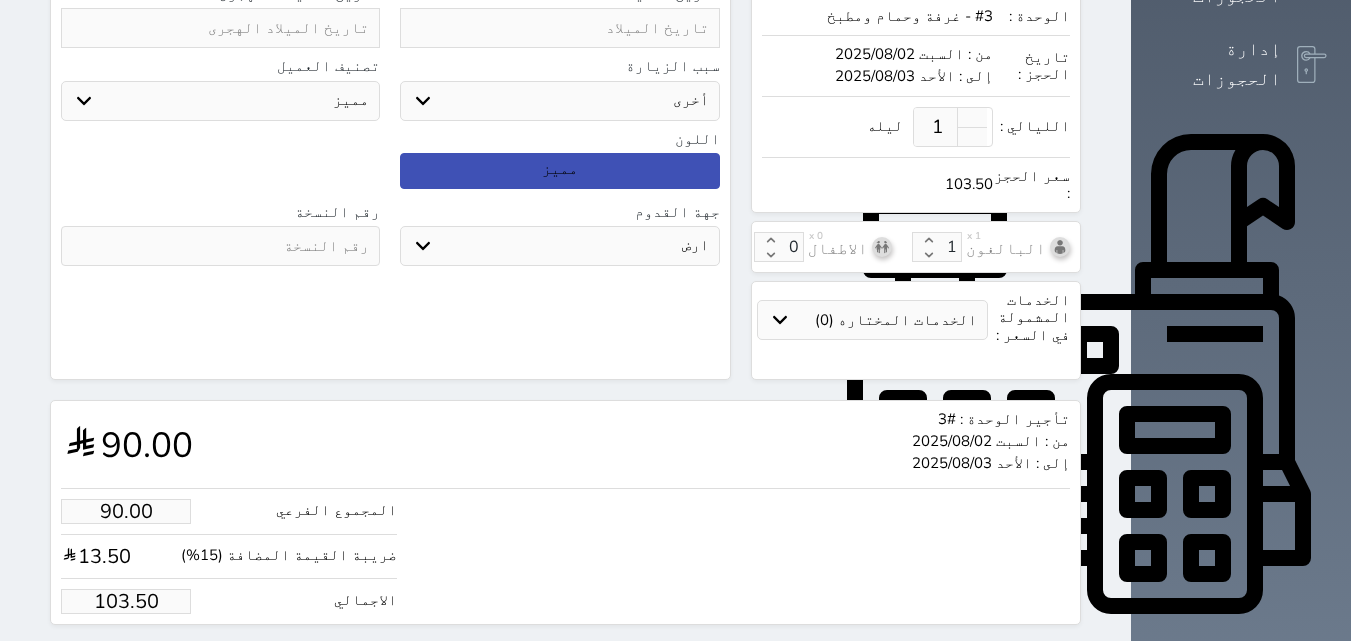 scroll, scrollTop: 545, scrollLeft: 0, axis: vertical 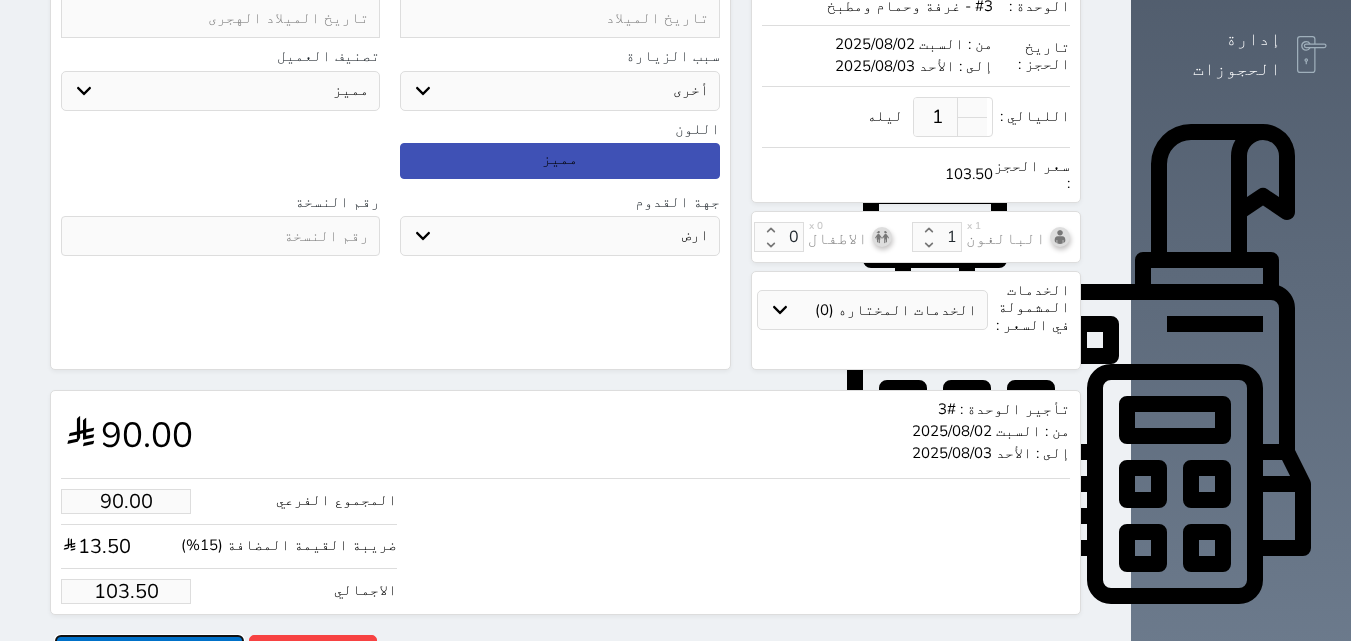 click on "حجز" at bounding box center [149, 652] 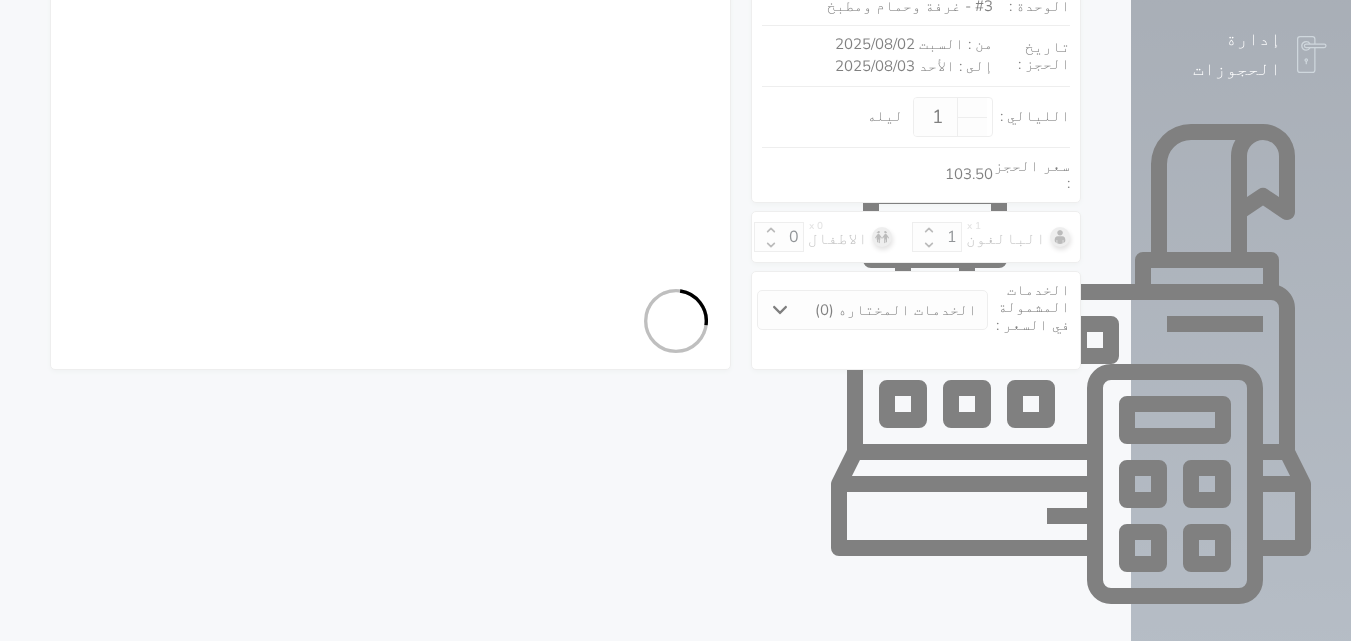 select on "4" 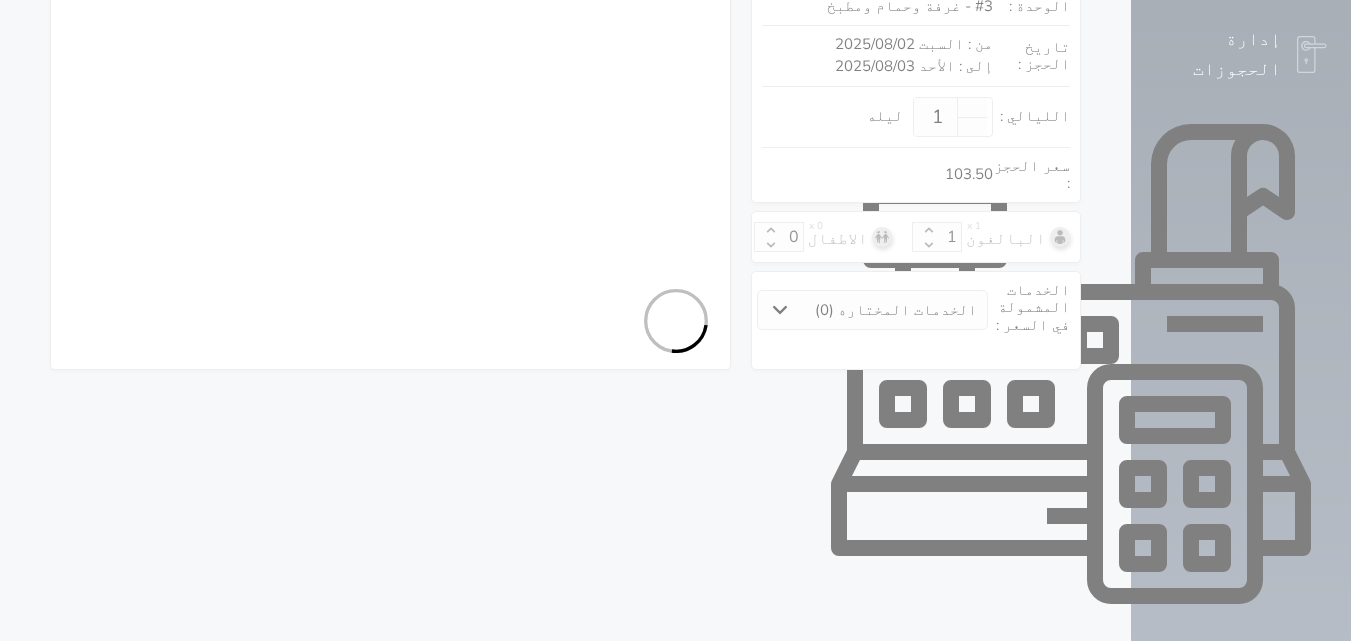 select on "305" 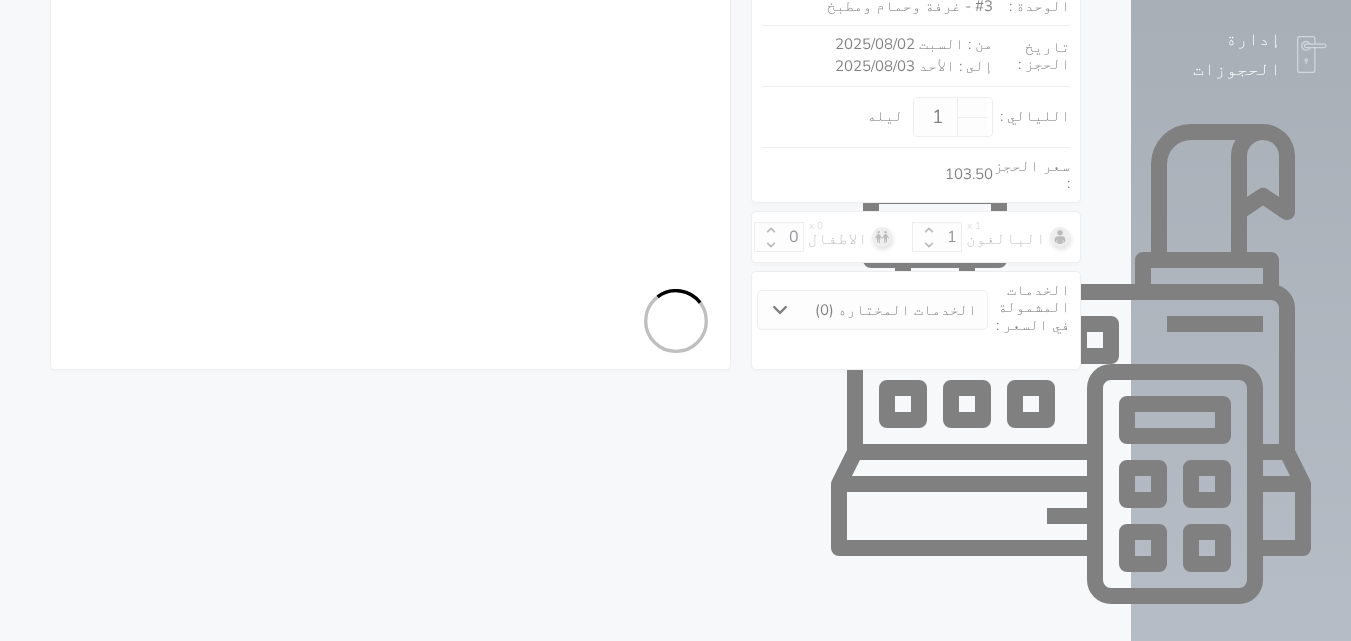 select on "4" 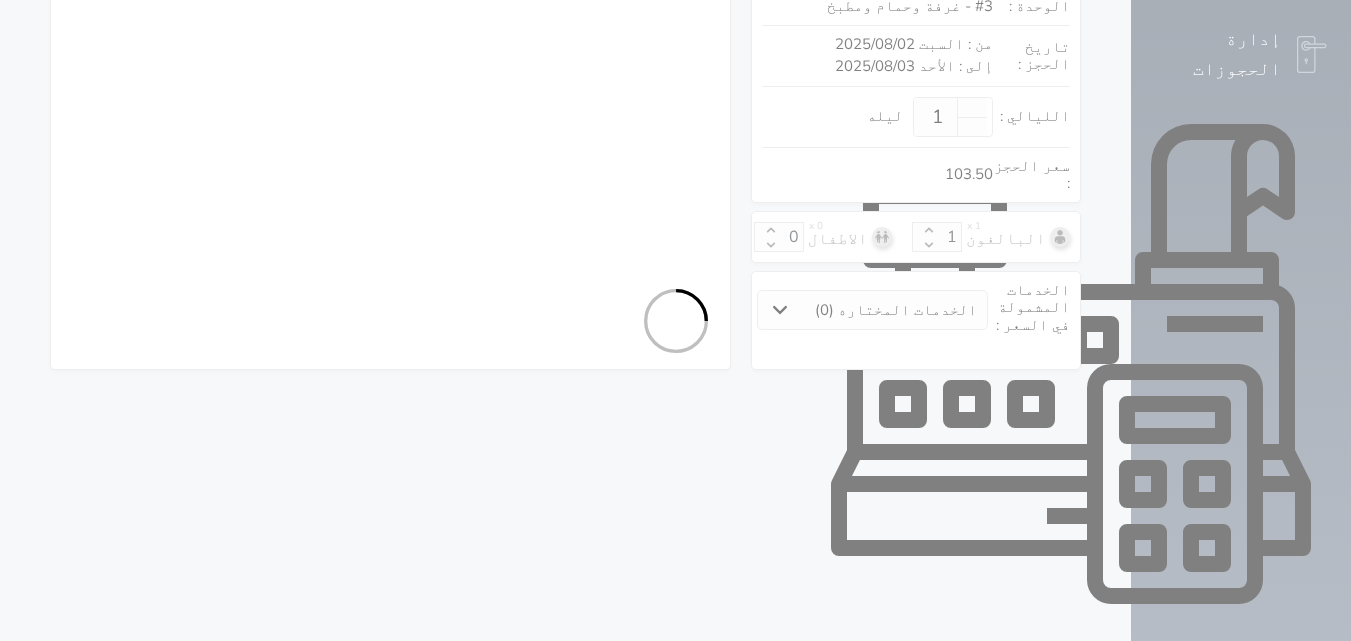 select on "7" 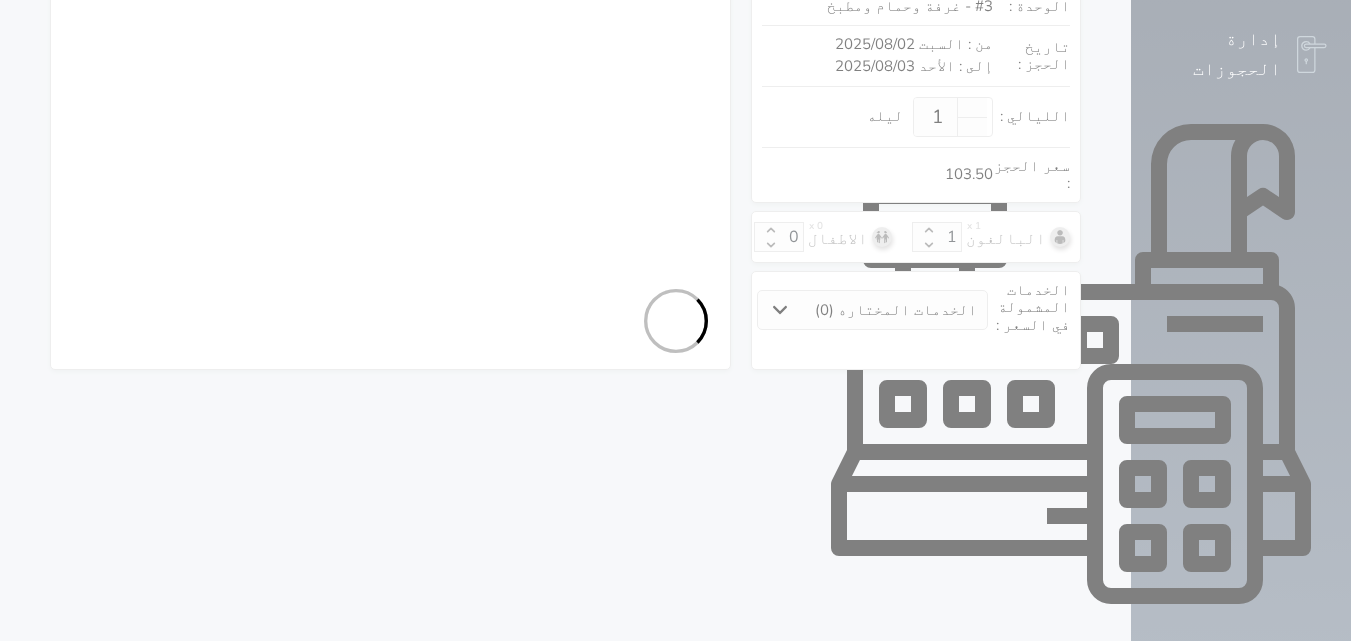 select on "9004" 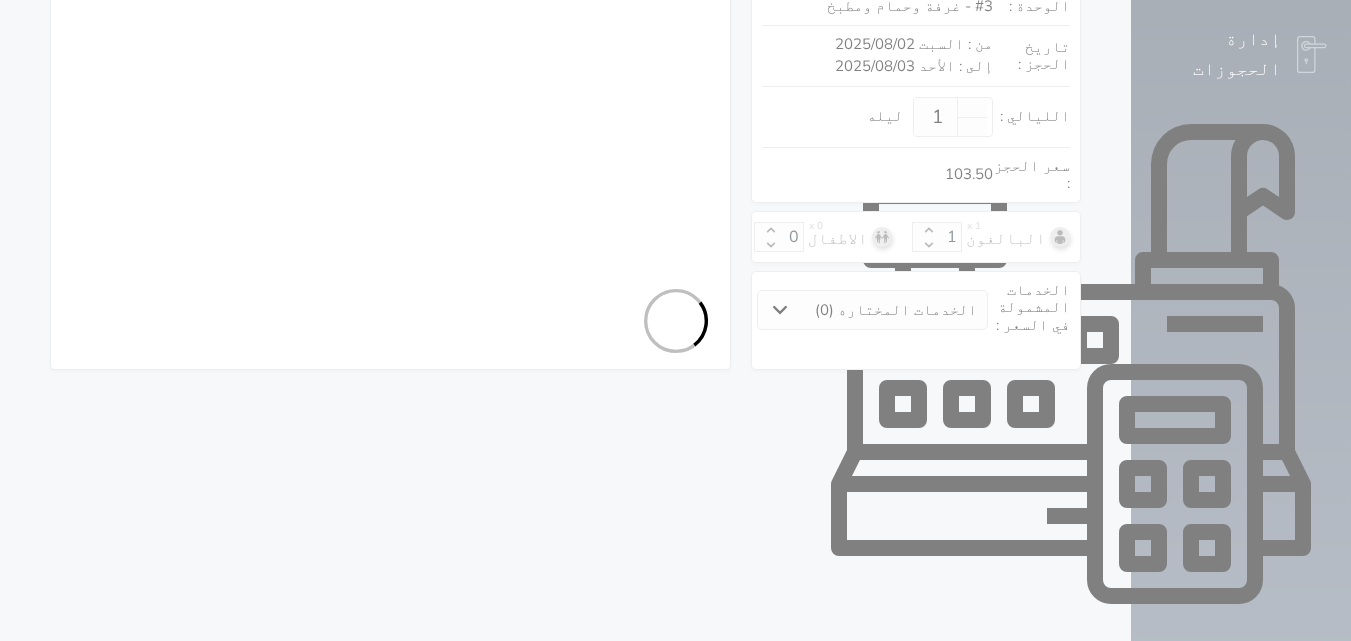 select on "9" 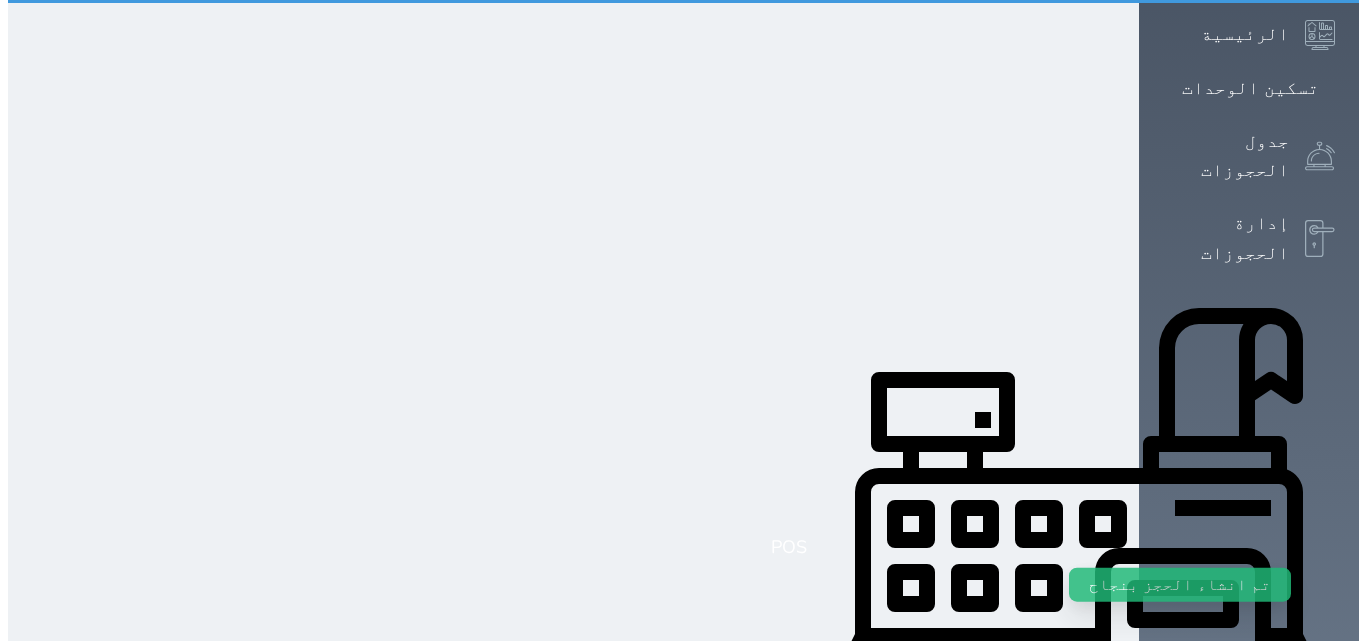 scroll, scrollTop: 0, scrollLeft: 0, axis: both 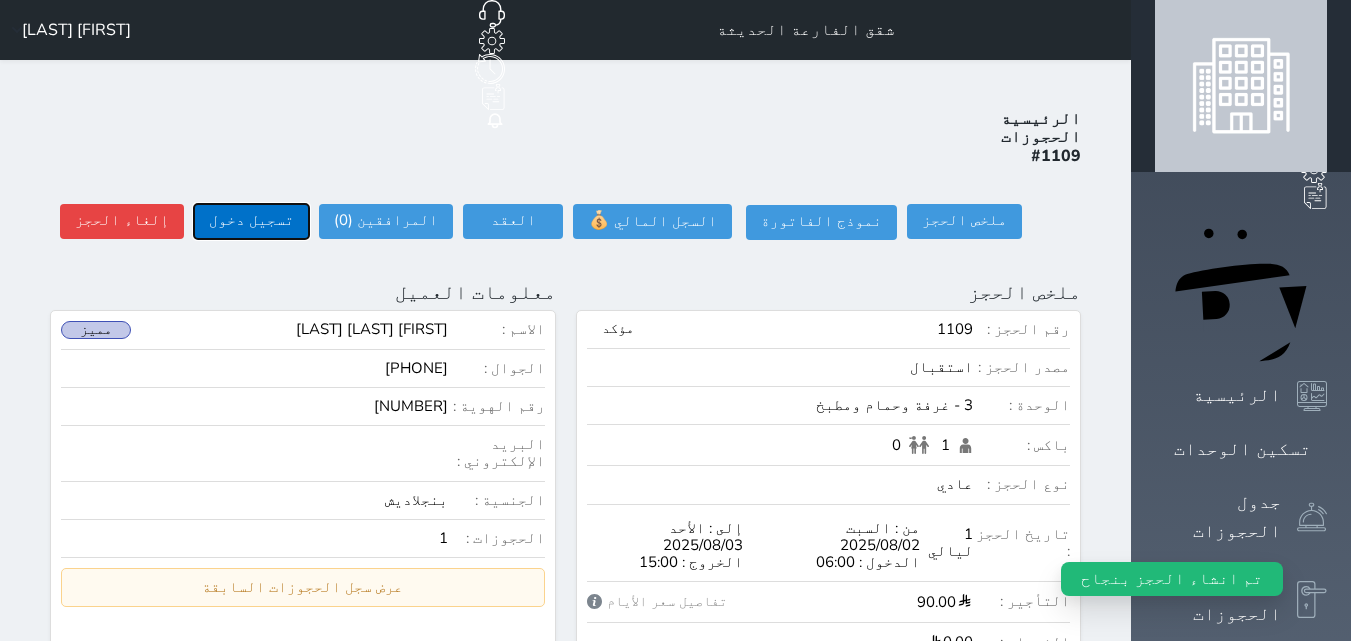click on "تسجيل دخول" at bounding box center (251, 221) 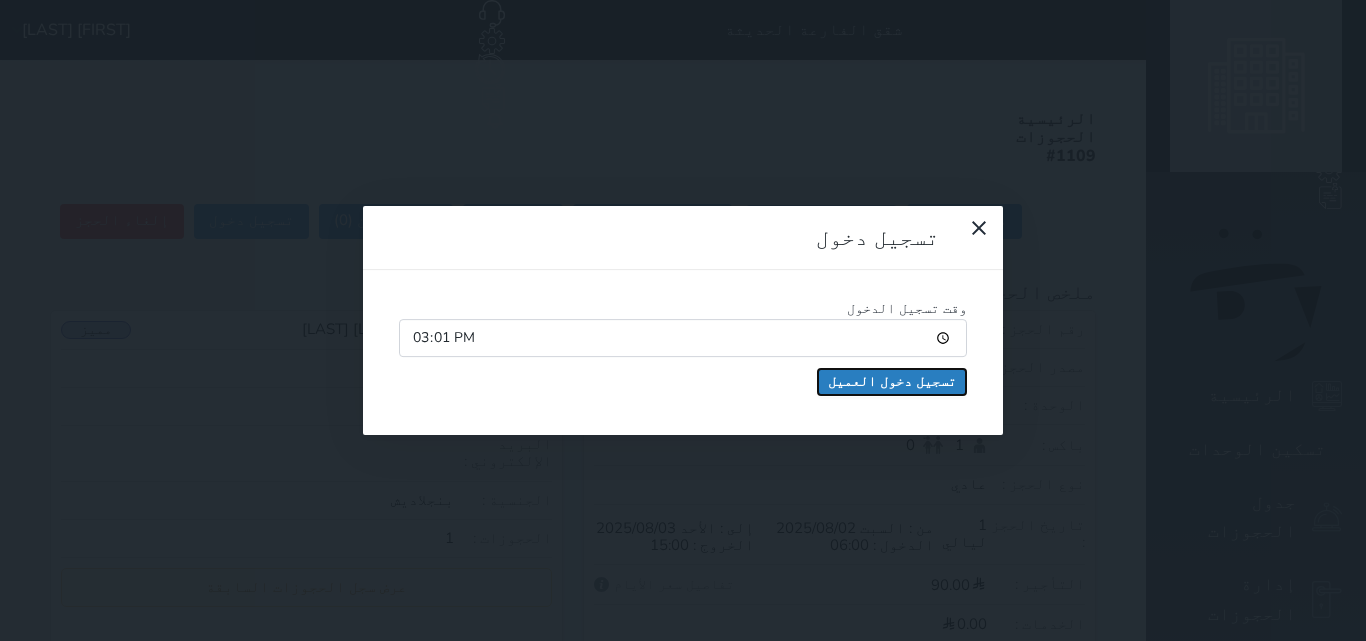 click on "تسجيل دخول العميل" at bounding box center [892, 382] 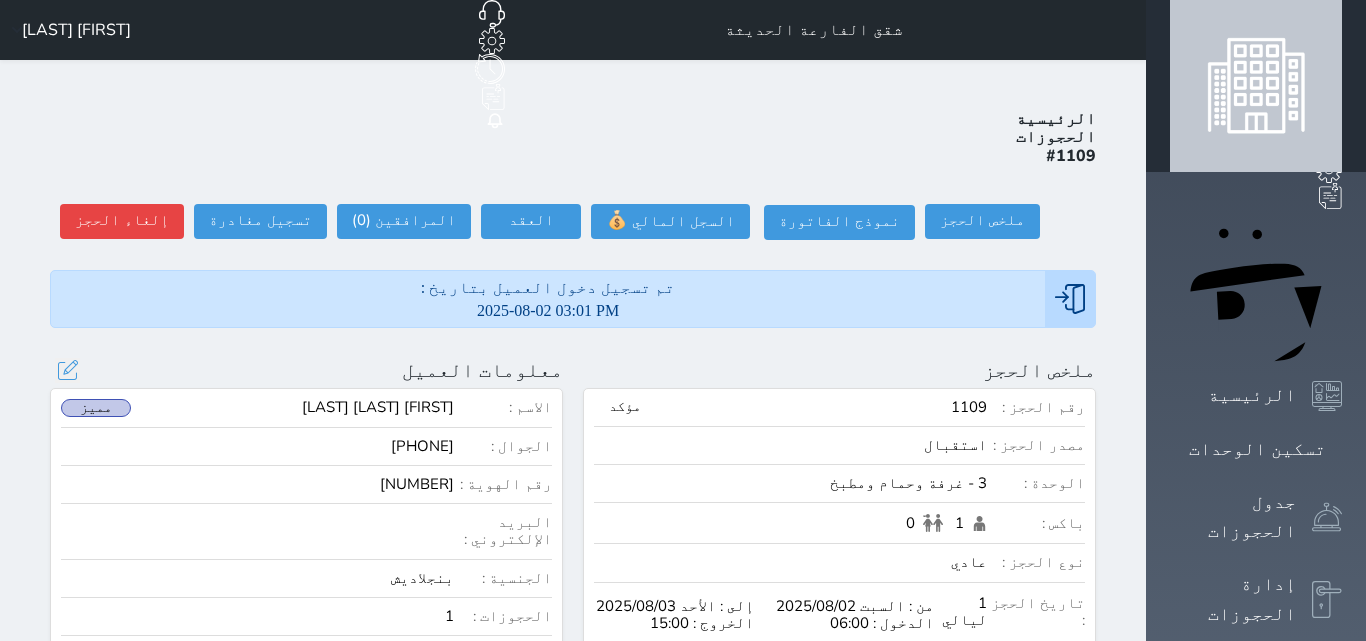 click on "عرض سجل الحجوزات السابقة" at bounding box center [306, 665] 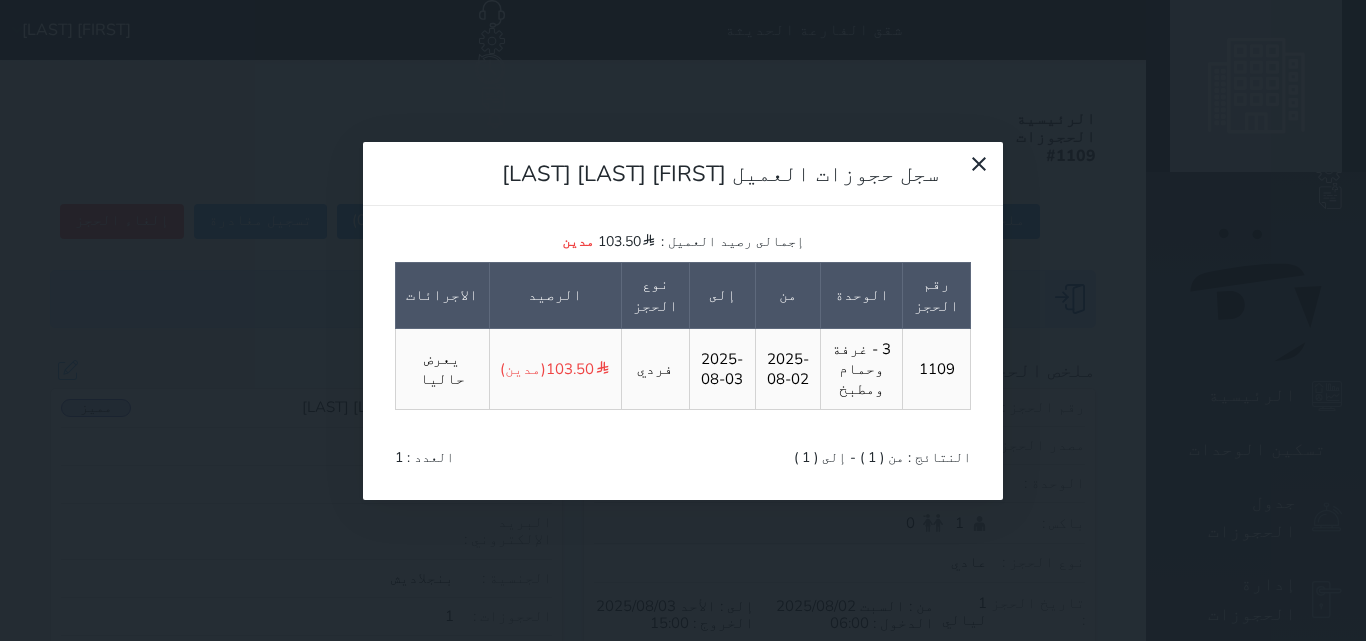 click on "سجل حجوزات العميل [FIRST] [LAST] [LAST] إجمالى رصيد العميل : 103.50 مدين رقم الحجز الوحدة من إلى نوع الحجز الرصيد الاجرائات 1109 3 - غرفة وحمام ومطبخ 2025-08-02 2025-08-03 فردي 103.50 (مدين) يعرض حاليا النتائج : من ( 1 ) - إلى ( 1 ) العدد : 1" at bounding box center [683, 320] 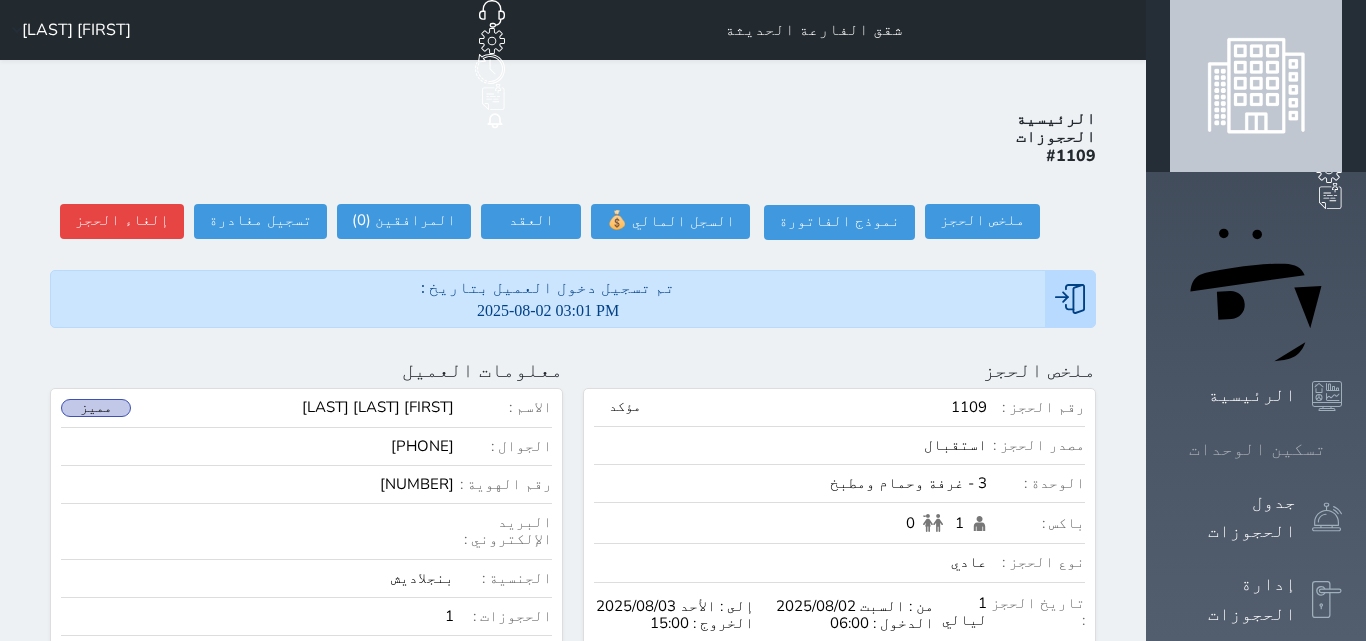 click 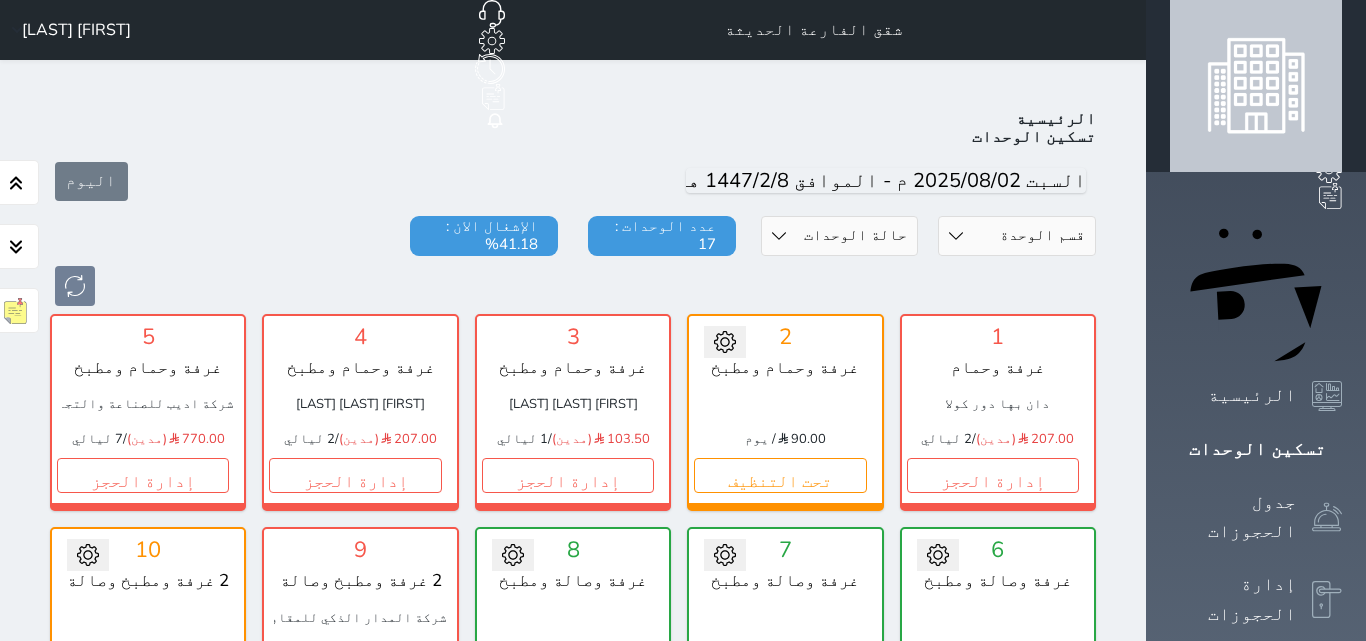 scroll, scrollTop: 78, scrollLeft: 0, axis: vertical 